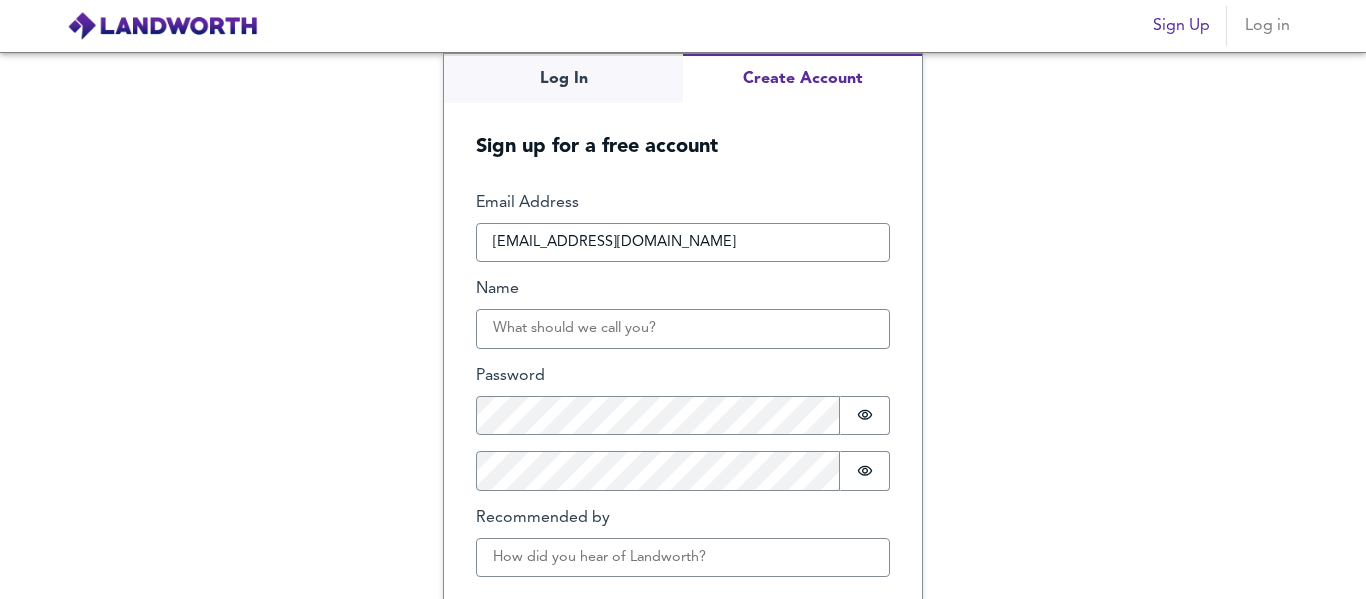 scroll, scrollTop: 0, scrollLeft: 0, axis: both 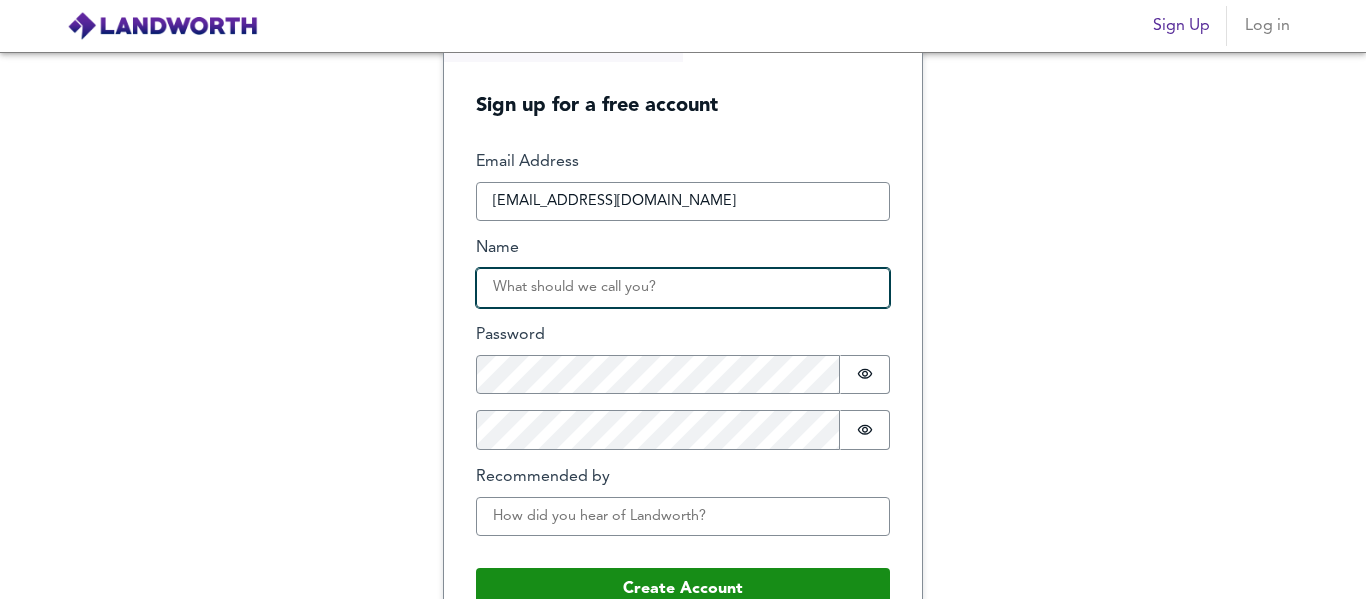 click on "Name" at bounding box center (683, 288) 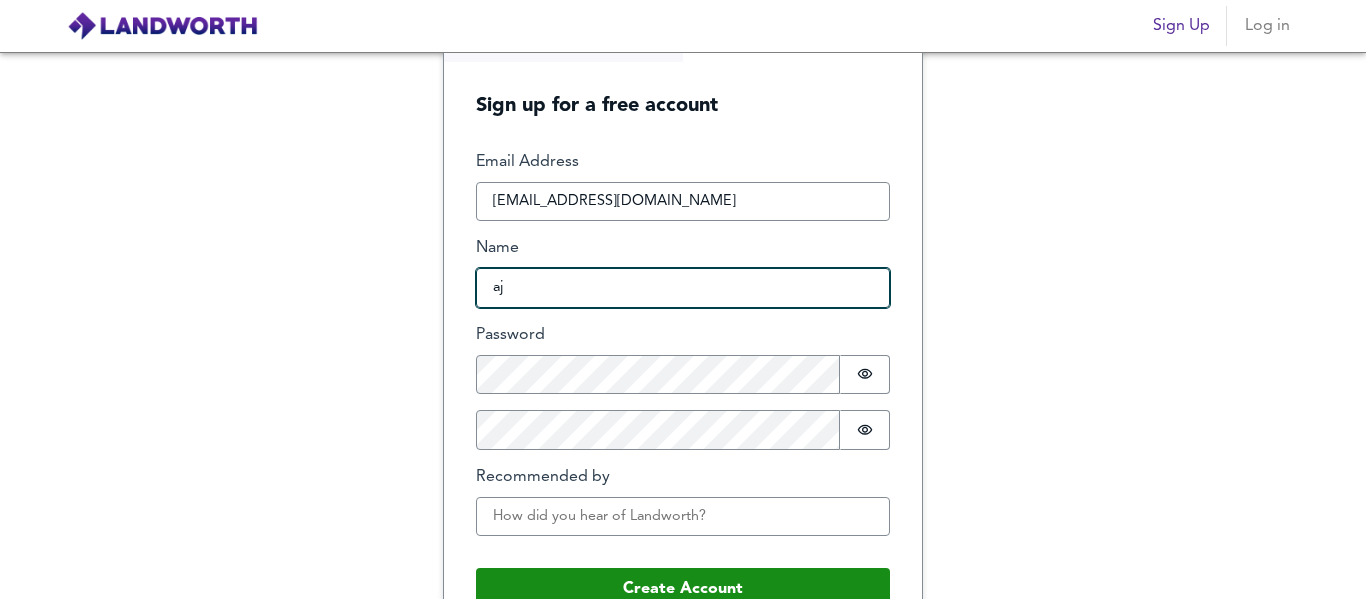 type on "aj" 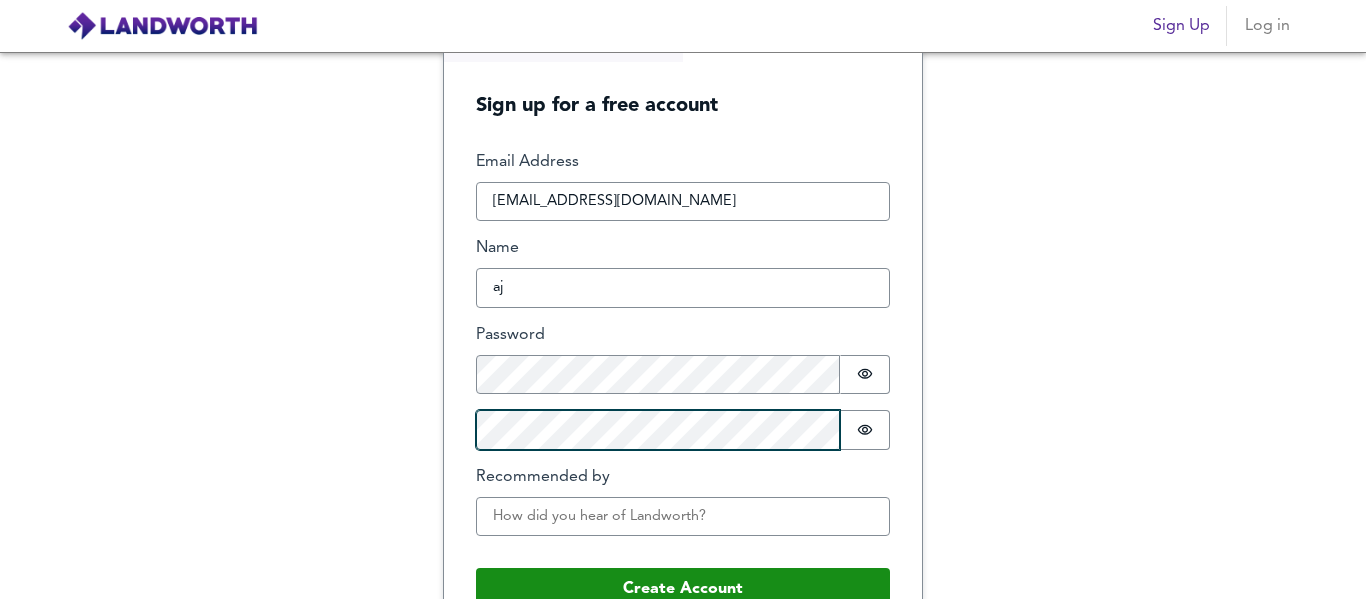 scroll, scrollTop: 85, scrollLeft: 0, axis: vertical 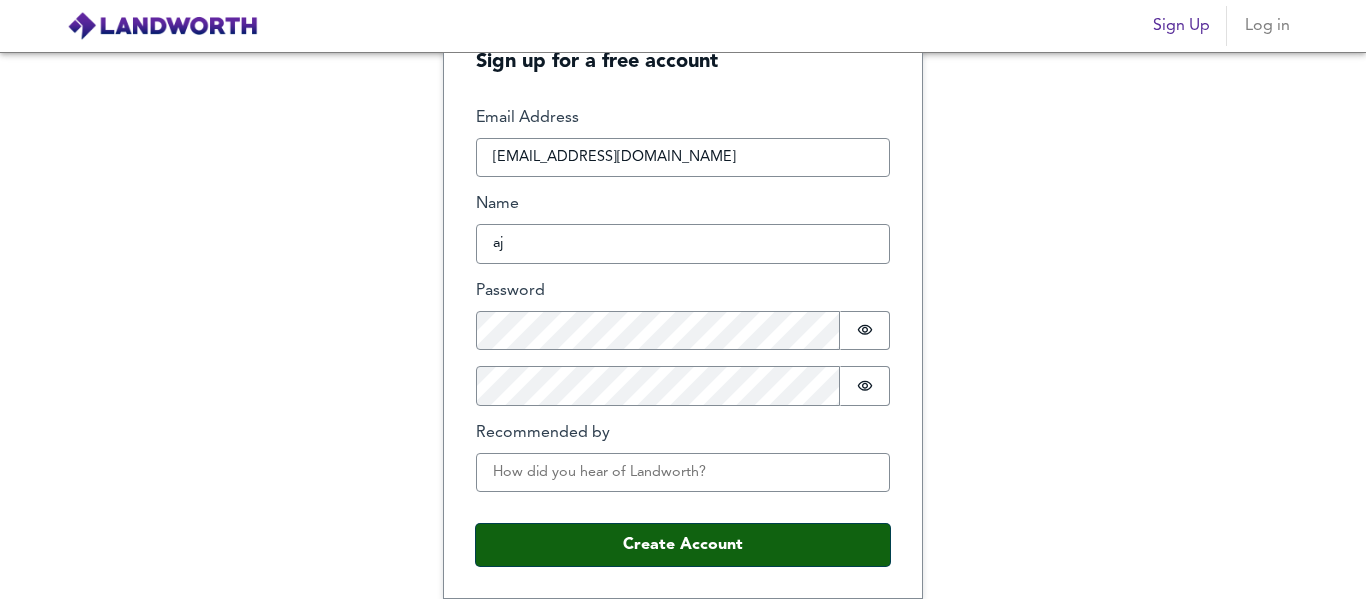click on "Create Account" at bounding box center (683, 545) 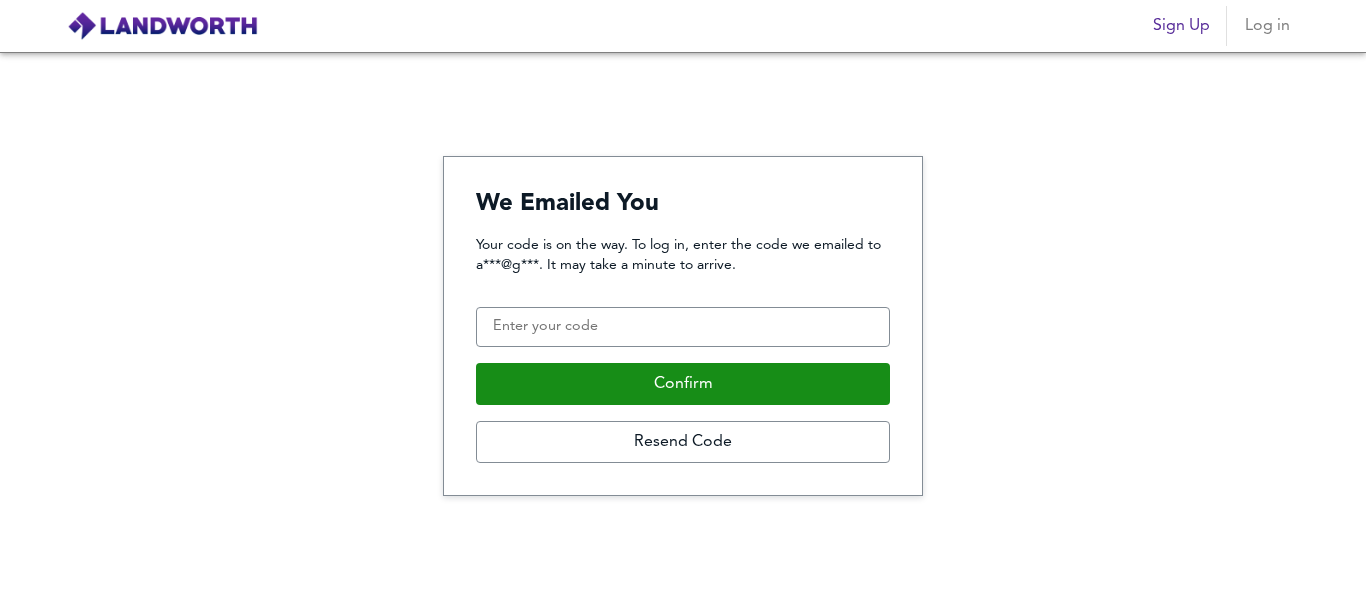 scroll, scrollTop: 0, scrollLeft: 0, axis: both 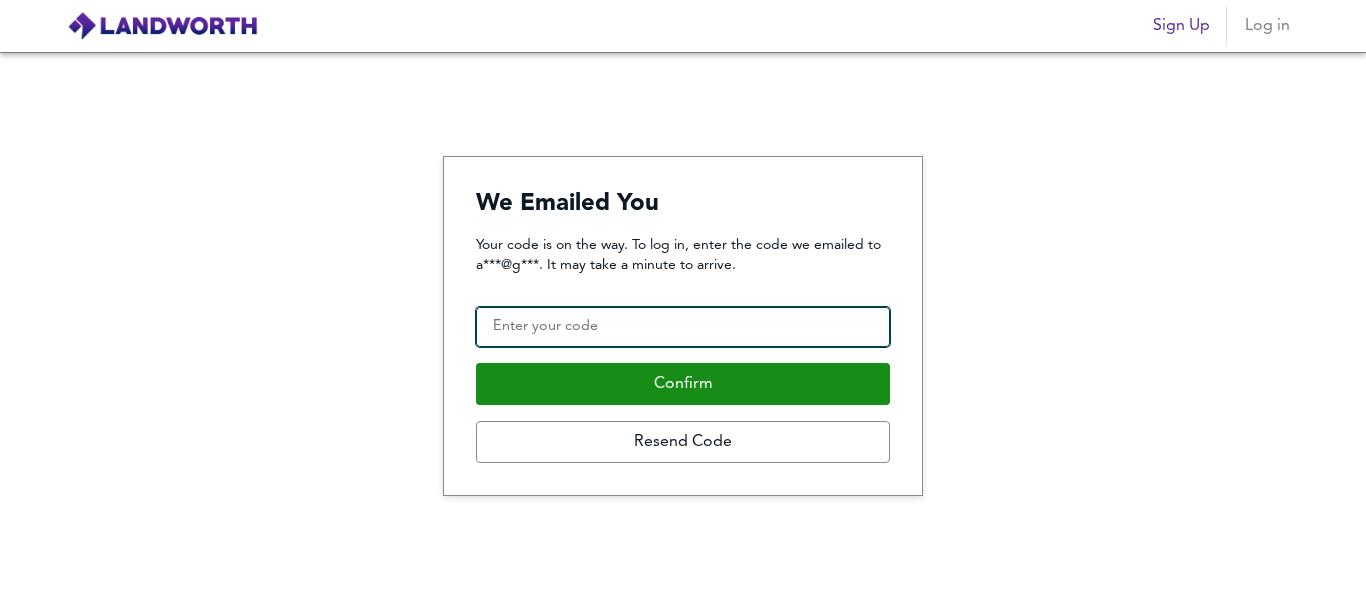 click on "Confirmation Code" at bounding box center [683, 327] 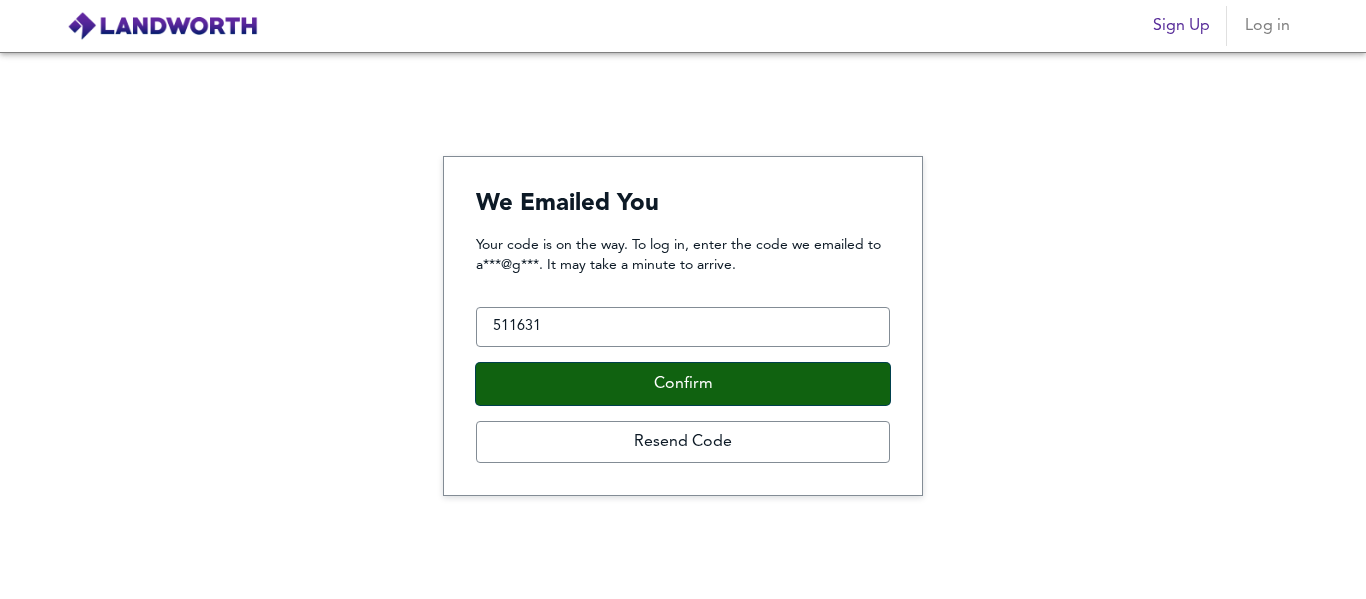 click on "Confirm" at bounding box center [683, 384] 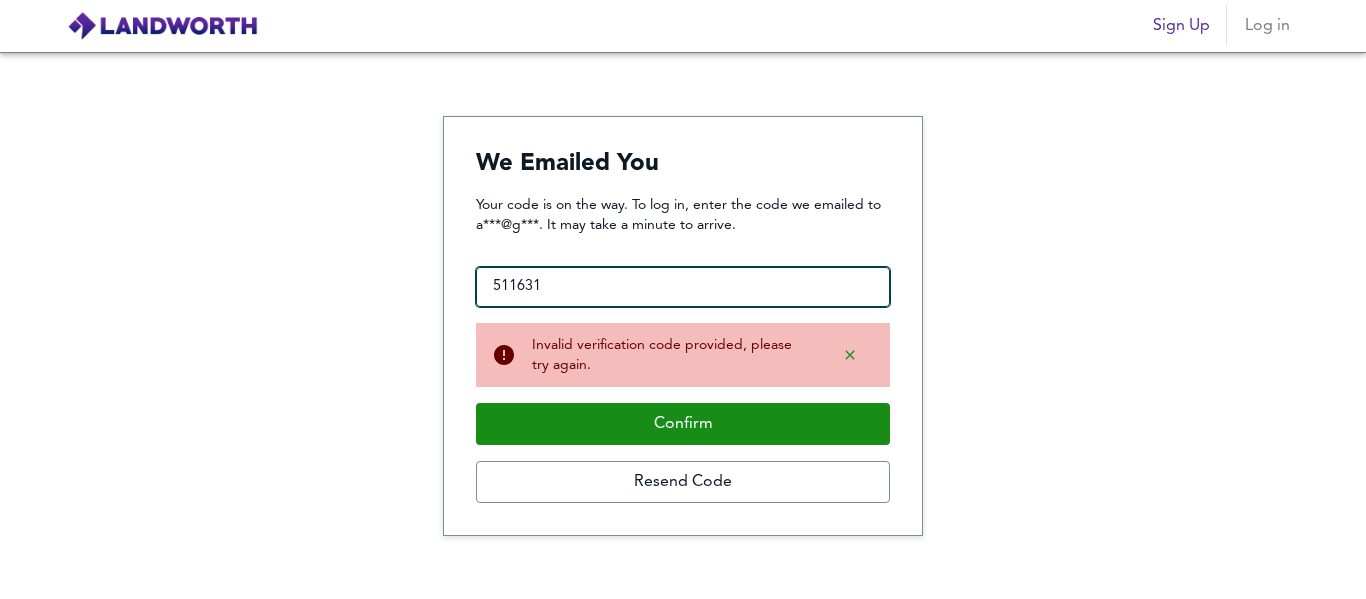drag, startPoint x: 572, startPoint y: 286, endPoint x: 459, endPoint y: 274, distance: 113.63538 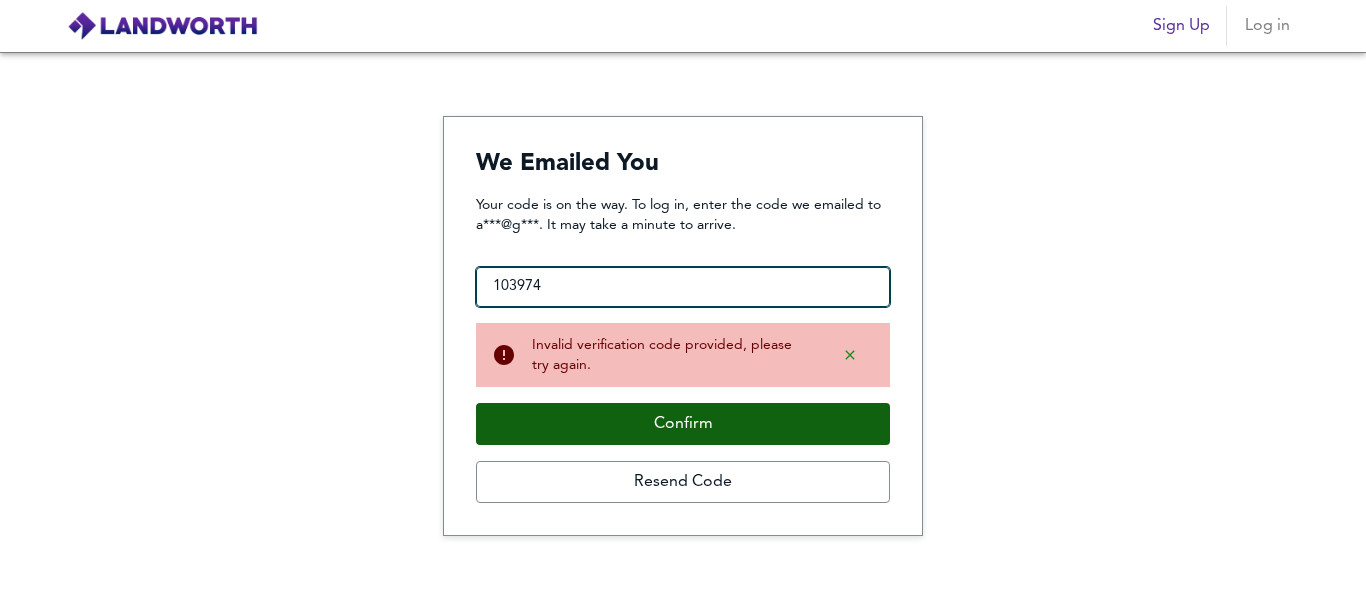 type on "103974" 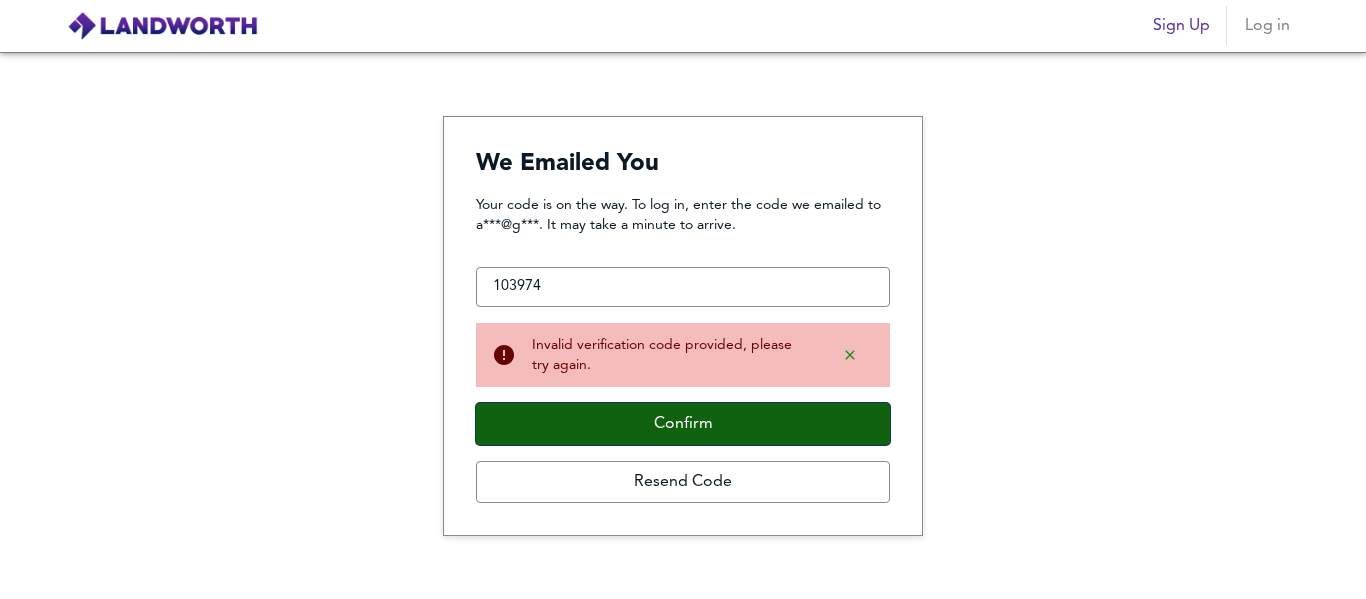 click on "Confirm" at bounding box center [683, 424] 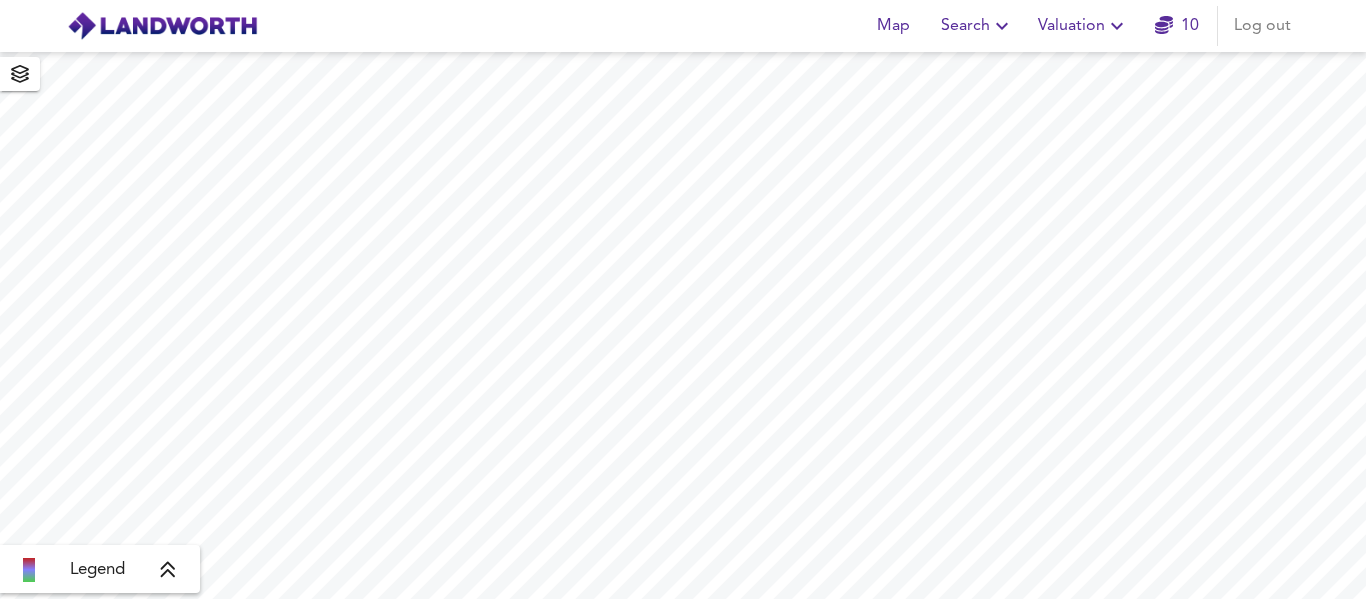 scroll, scrollTop: 0, scrollLeft: 0, axis: both 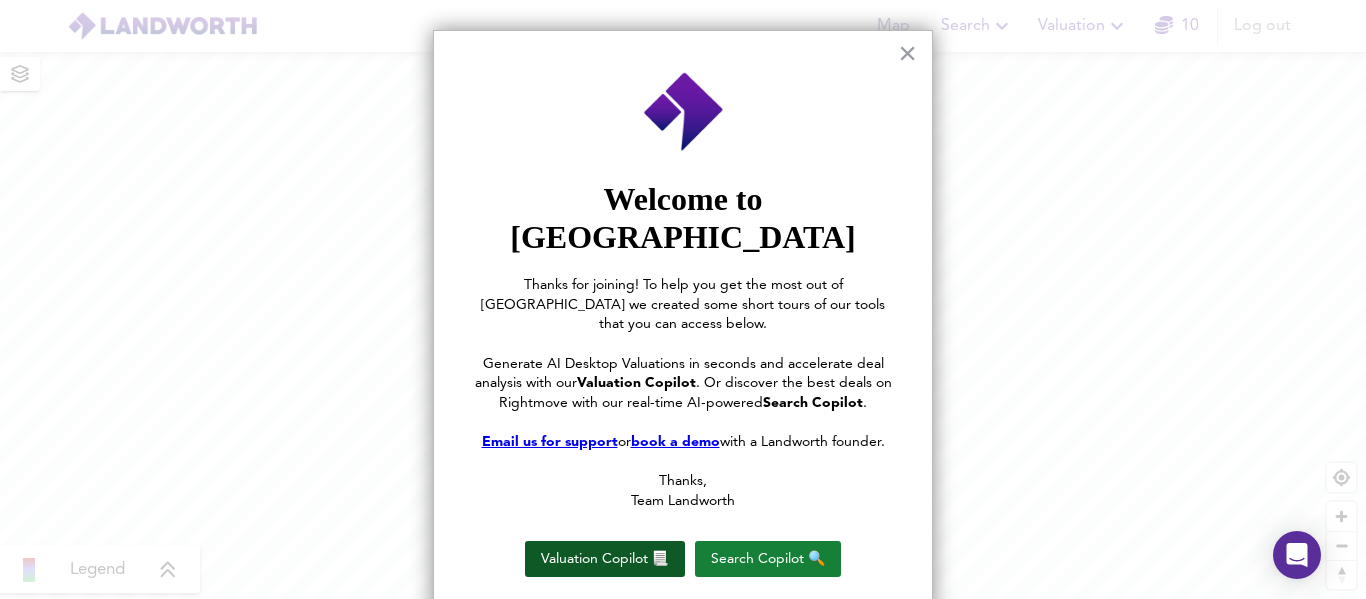 click on "Valuation Copilot 📃" at bounding box center (605, 559) 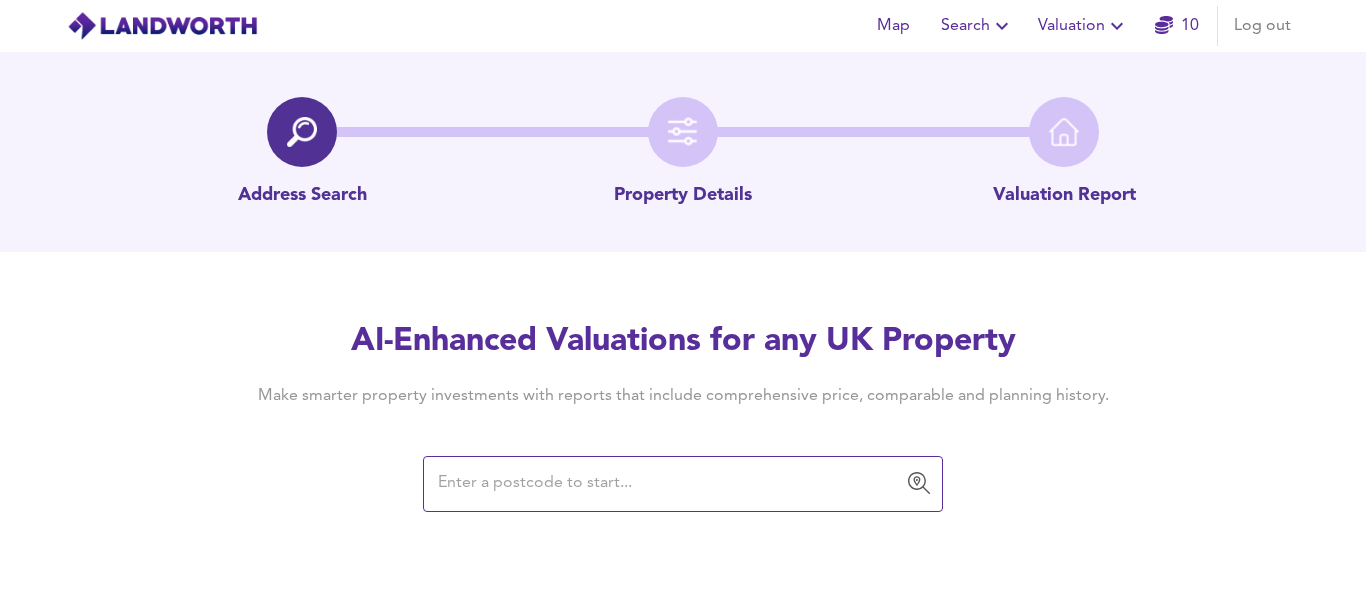 scroll, scrollTop: 0, scrollLeft: 0, axis: both 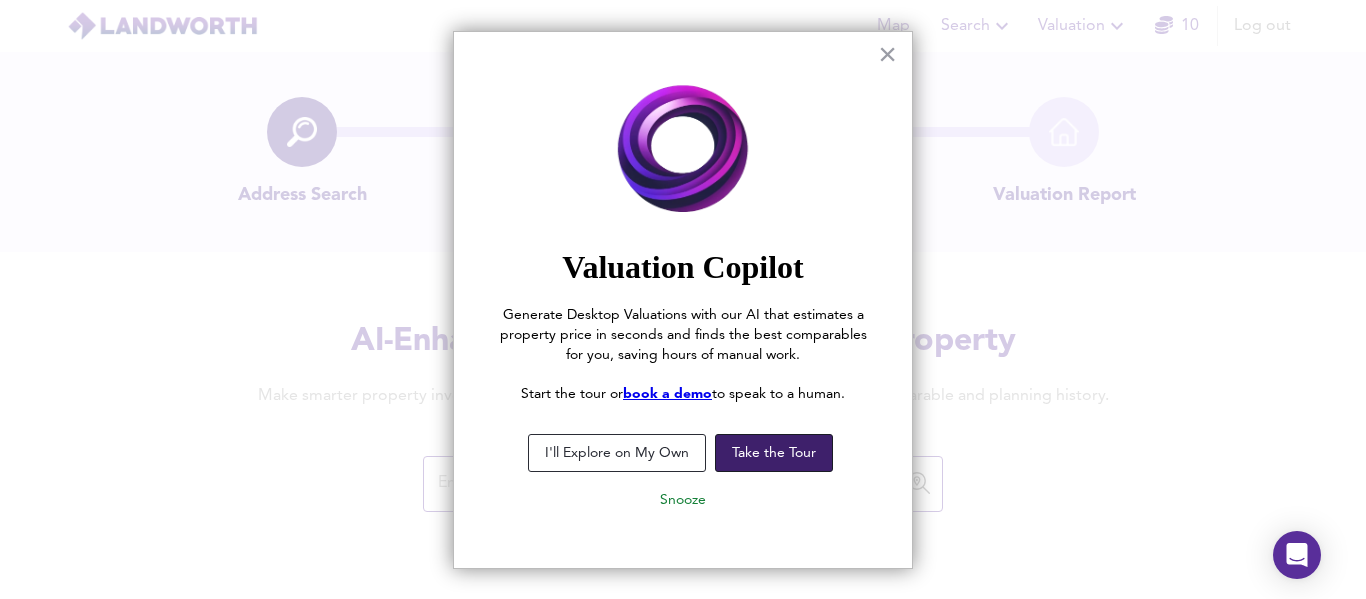 click on "Take the Tour" at bounding box center [774, 453] 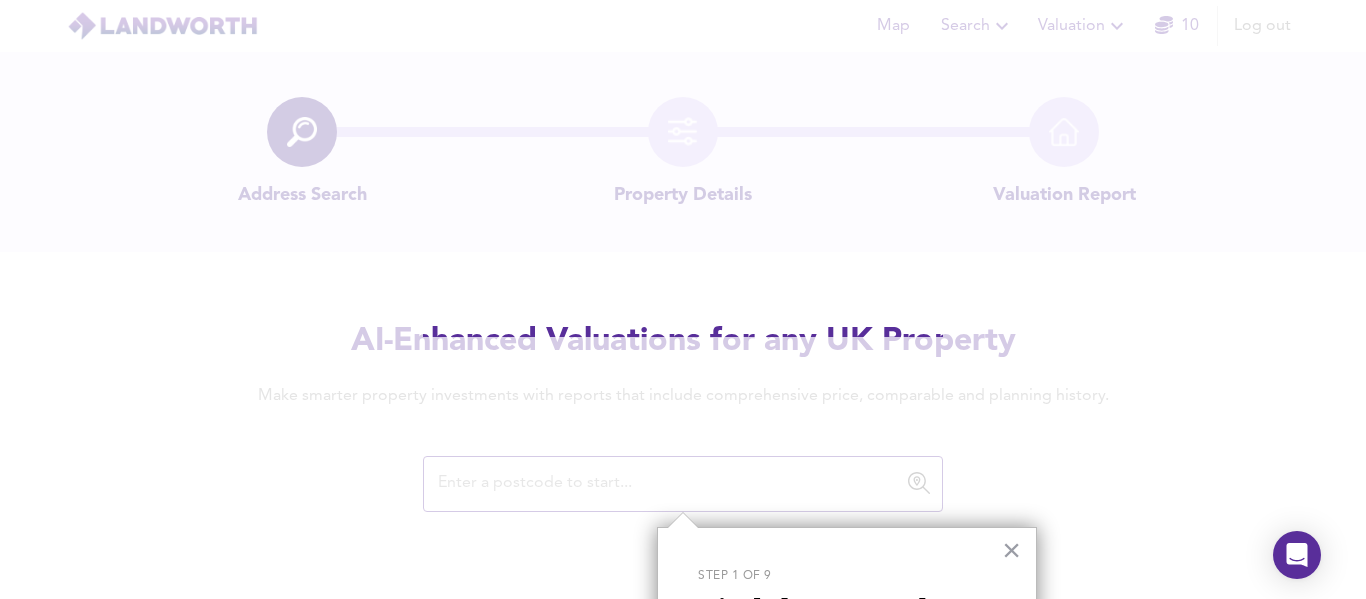 scroll, scrollTop: 175, scrollLeft: 0, axis: vertical 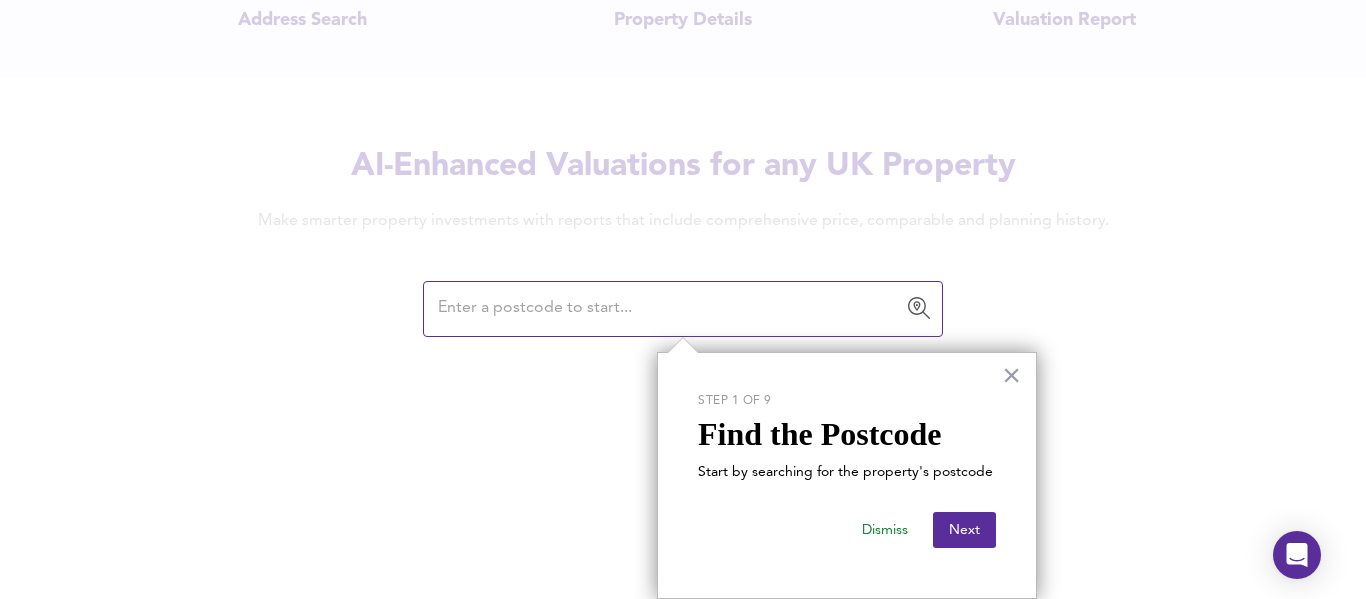 click at bounding box center (668, 309) 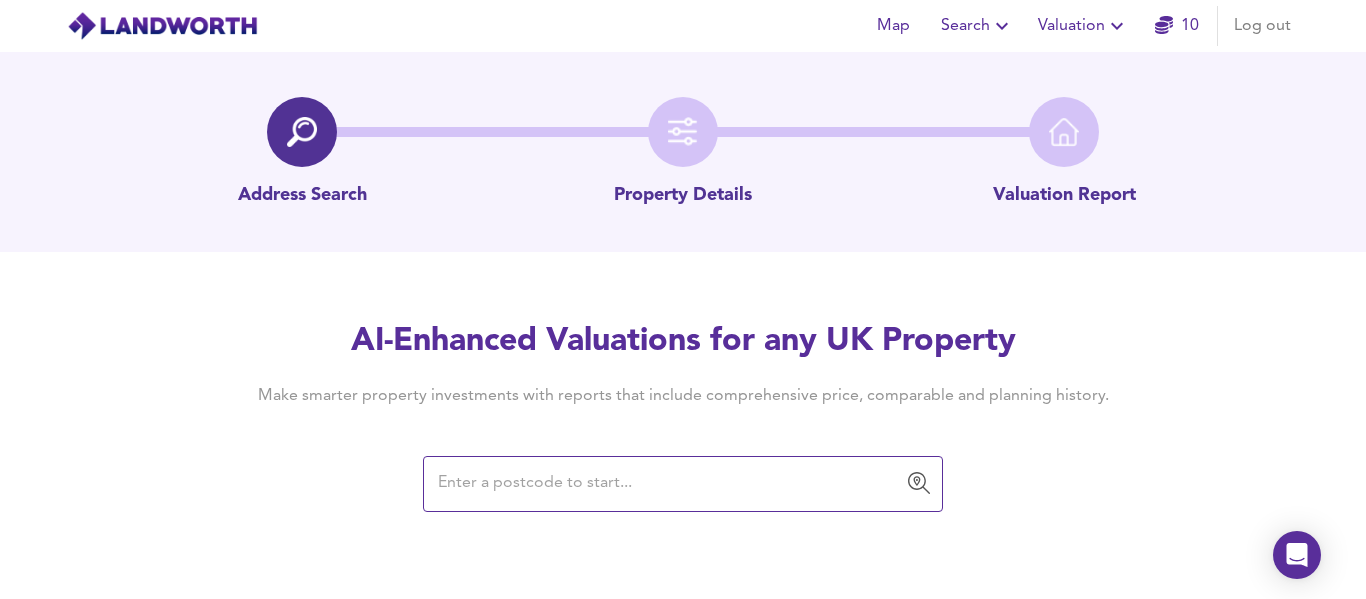 paste on "[STREET_ADDRESS]" 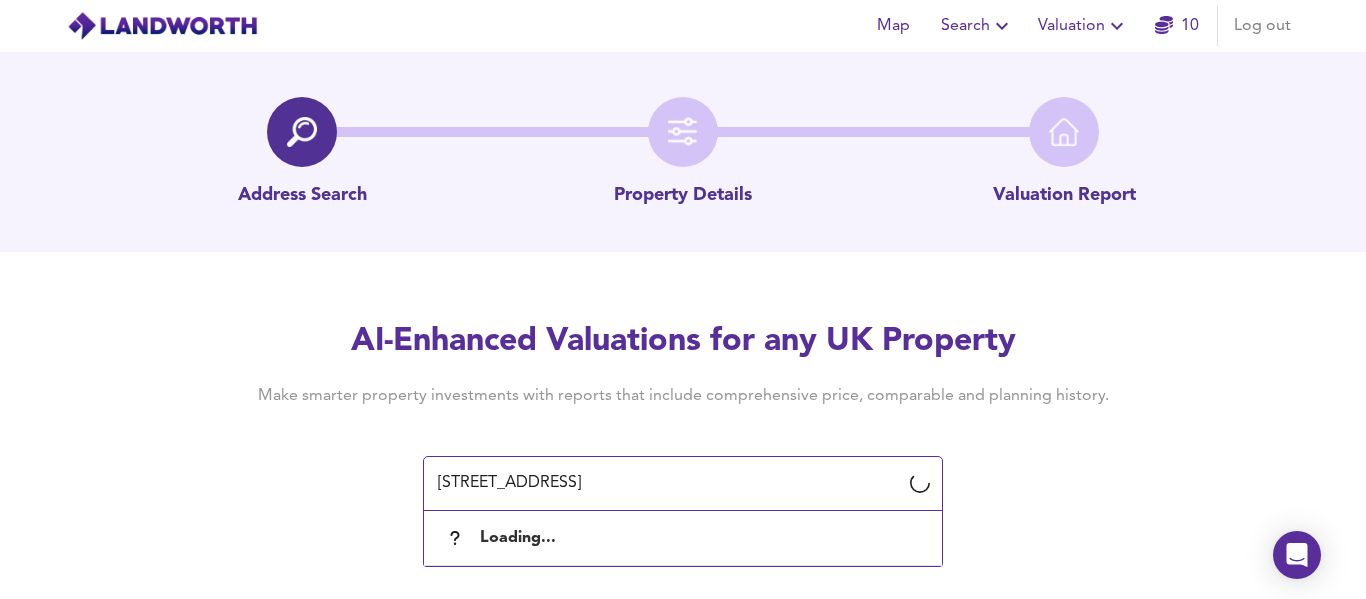 drag, startPoint x: 679, startPoint y: 486, endPoint x: 321, endPoint y: 485, distance: 358.0014 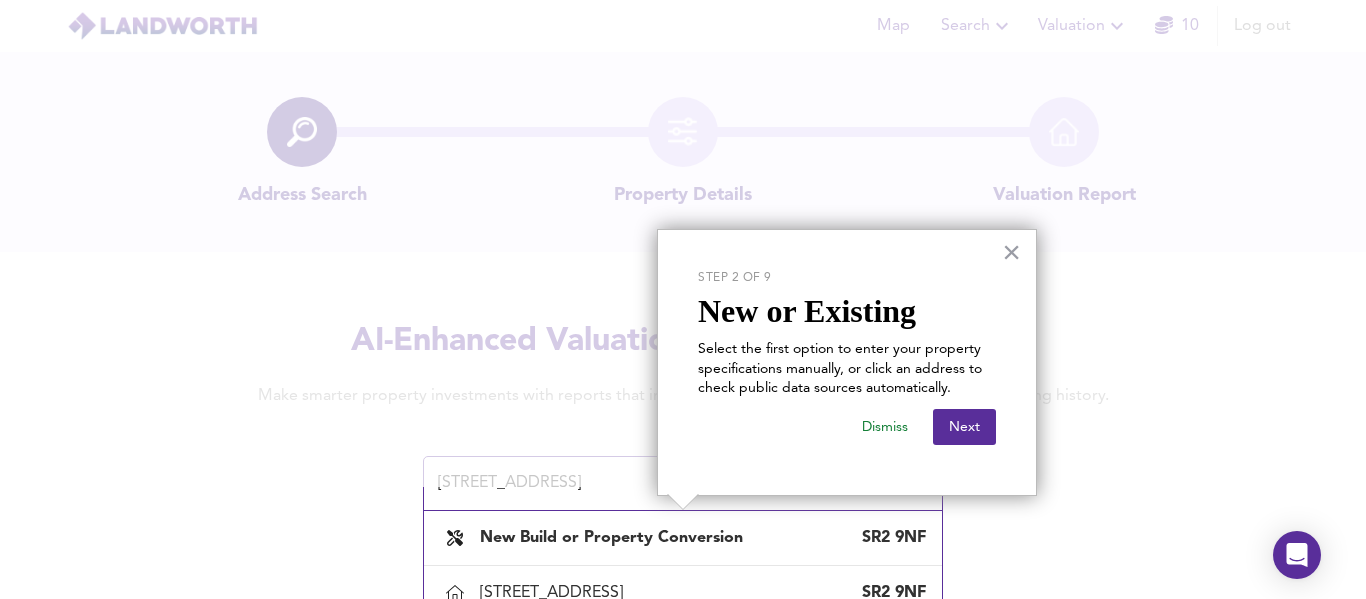 scroll, scrollTop: 23, scrollLeft: 0, axis: vertical 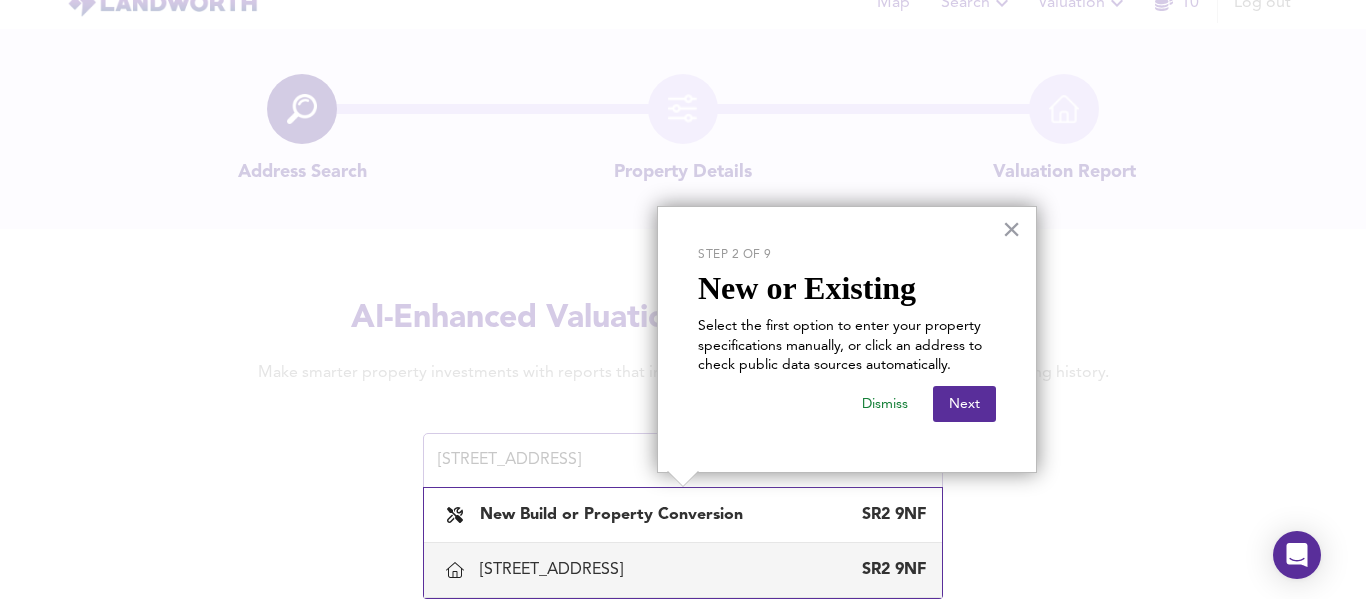 click on "94 Leechmere Road, Sunderland" at bounding box center (555, 570) 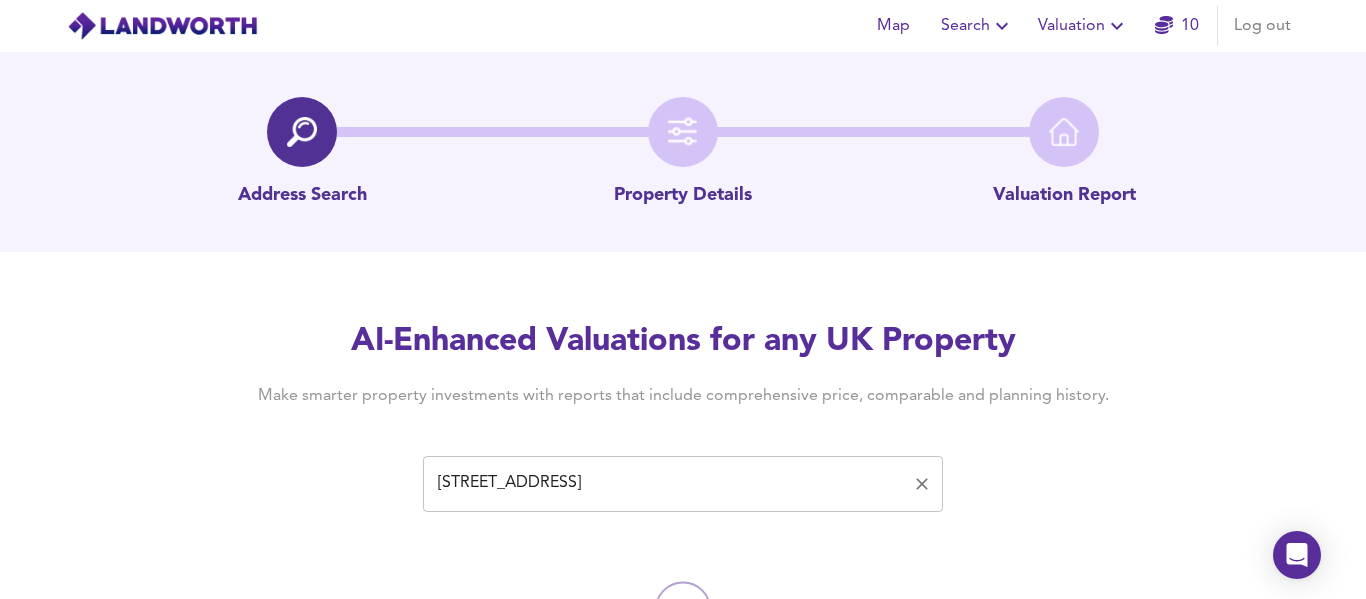 scroll, scrollTop: 111, scrollLeft: 0, axis: vertical 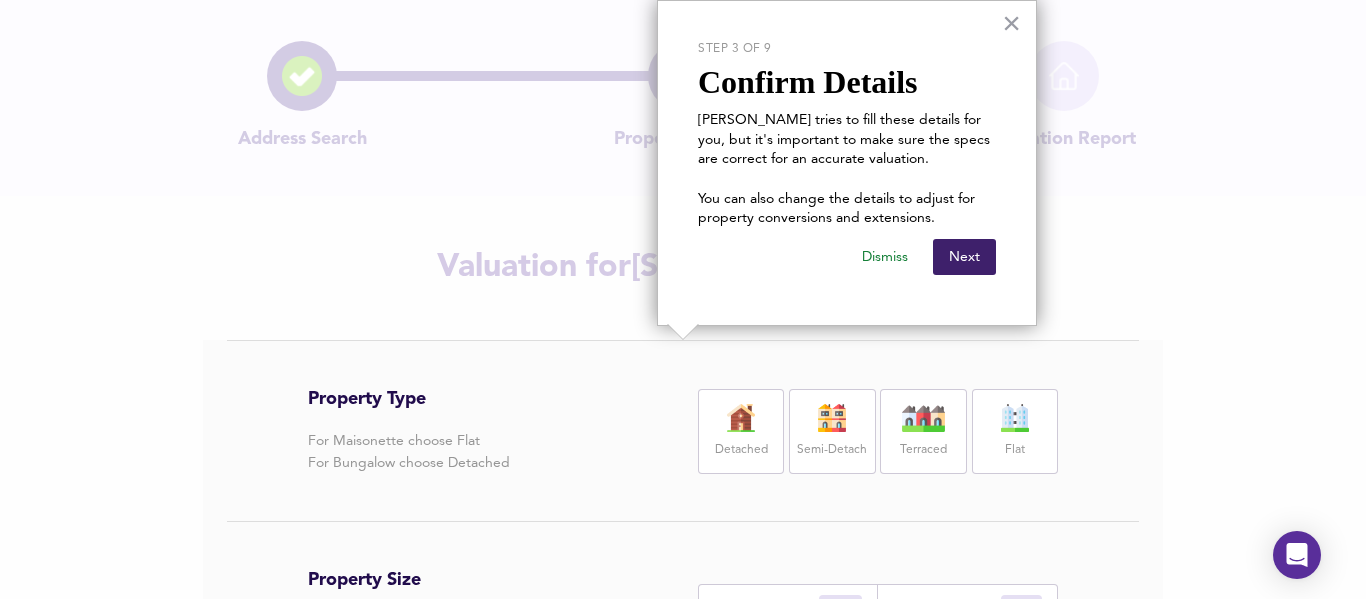 click on "Next" at bounding box center (964, 257) 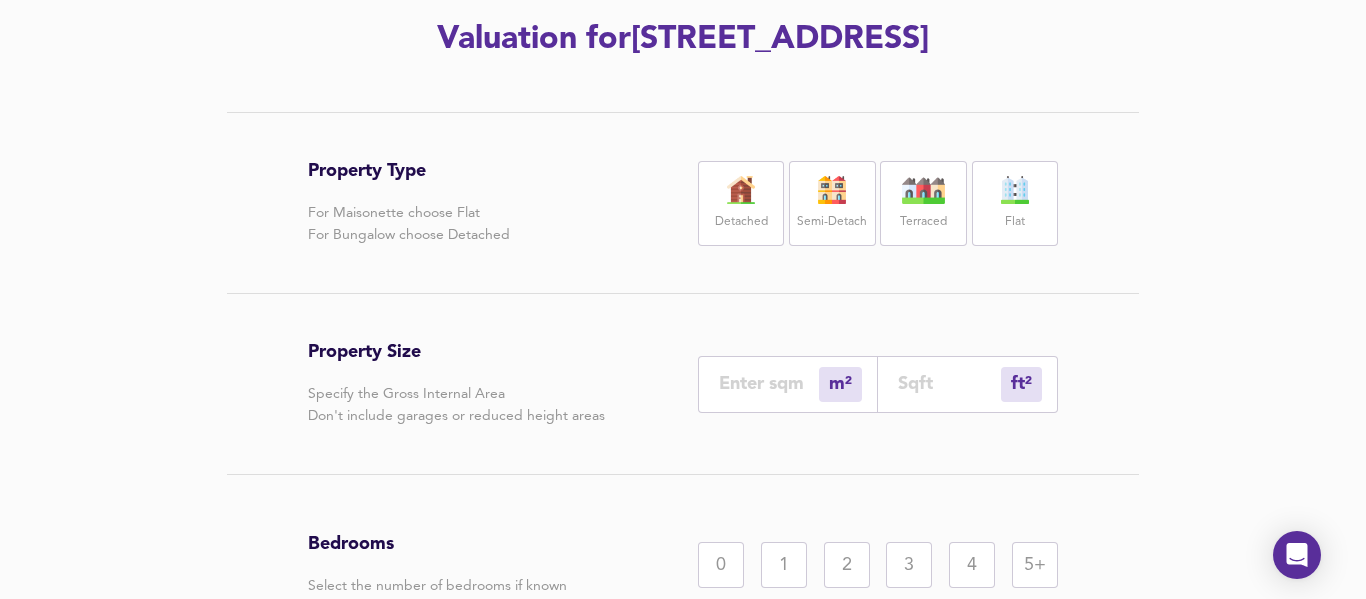 scroll, scrollTop: 285, scrollLeft: 0, axis: vertical 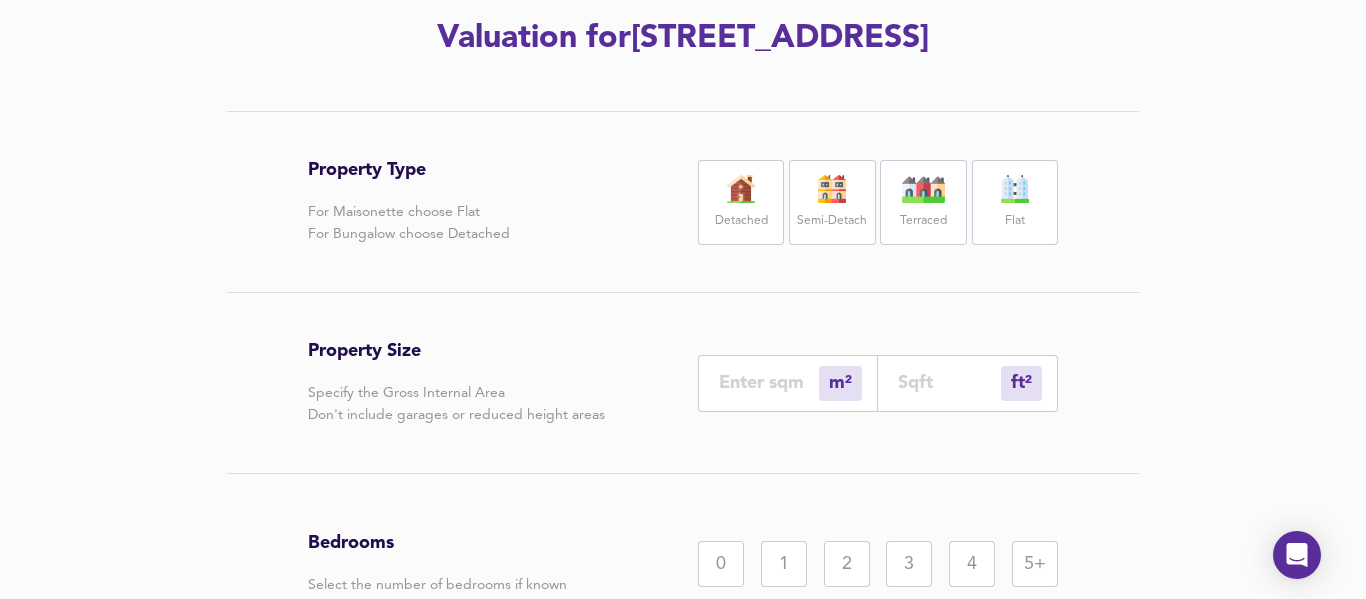 click on "Terraced" at bounding box center (923, 221) 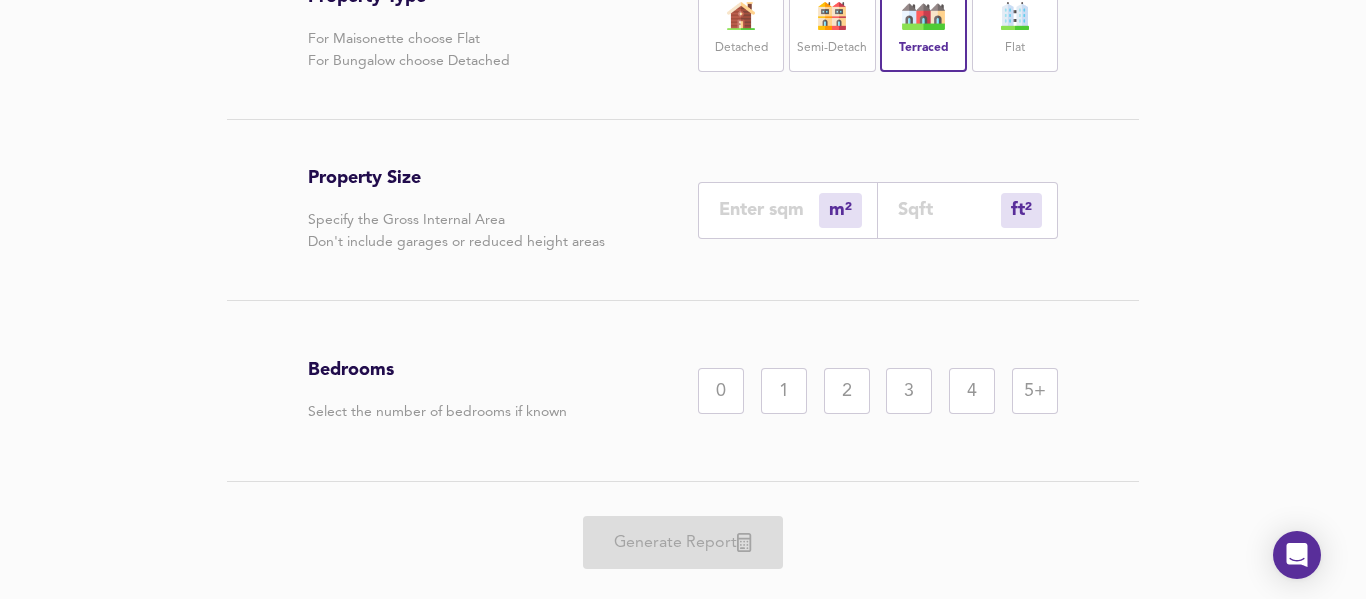 scroll, scrollTop: 461, scrollLeft: 0, axis: vertical 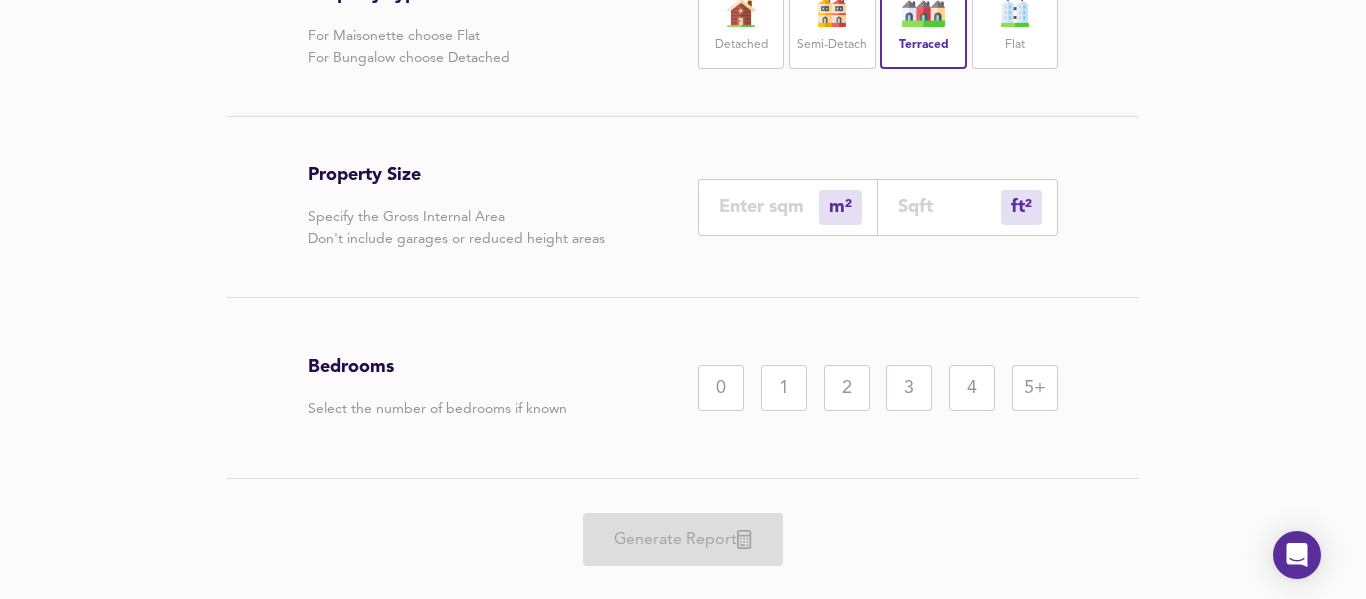 click at bounding box center (769, 206) 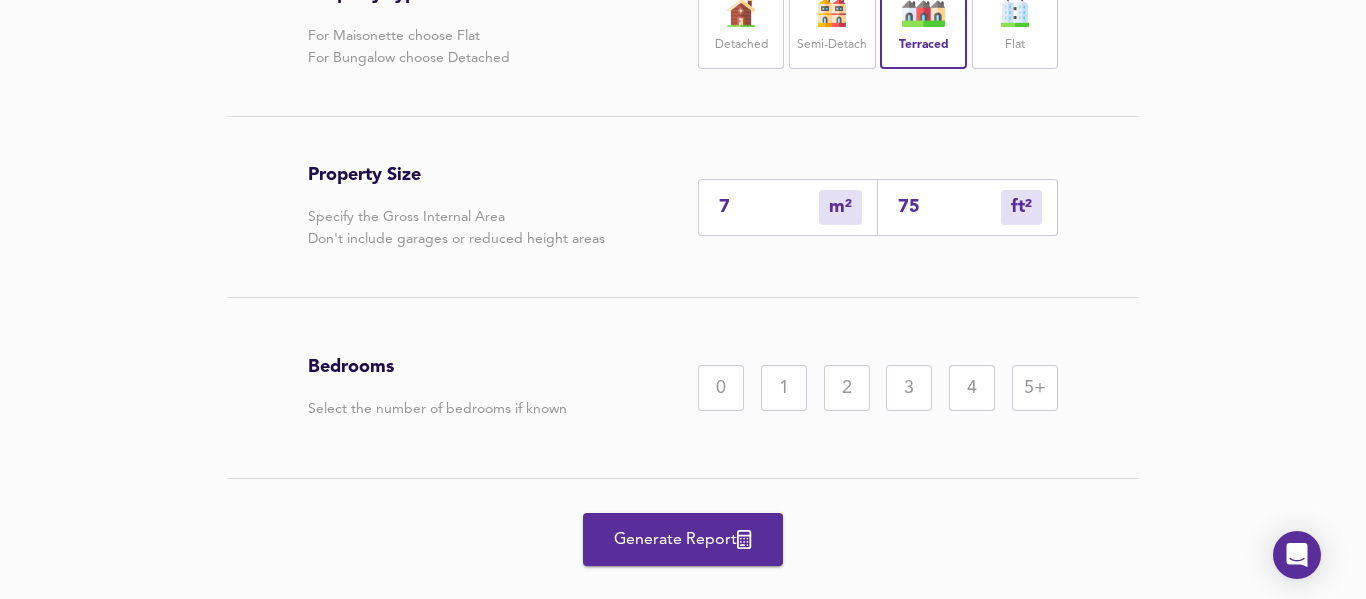 type on "75" 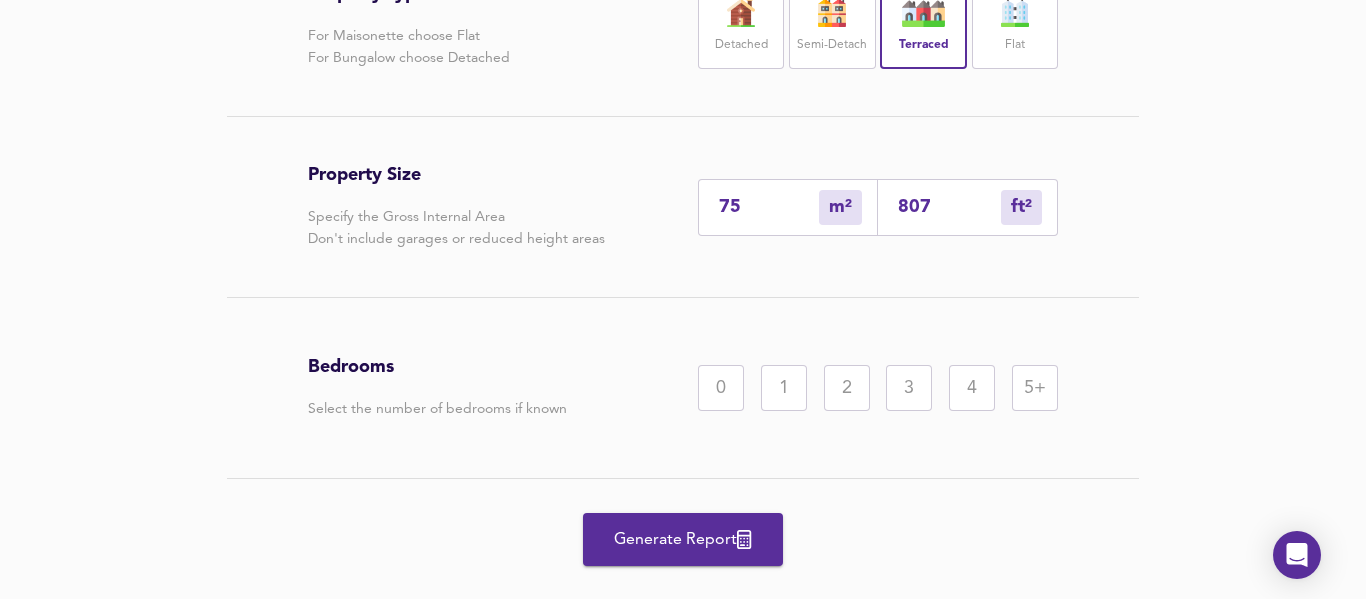 type on "753" 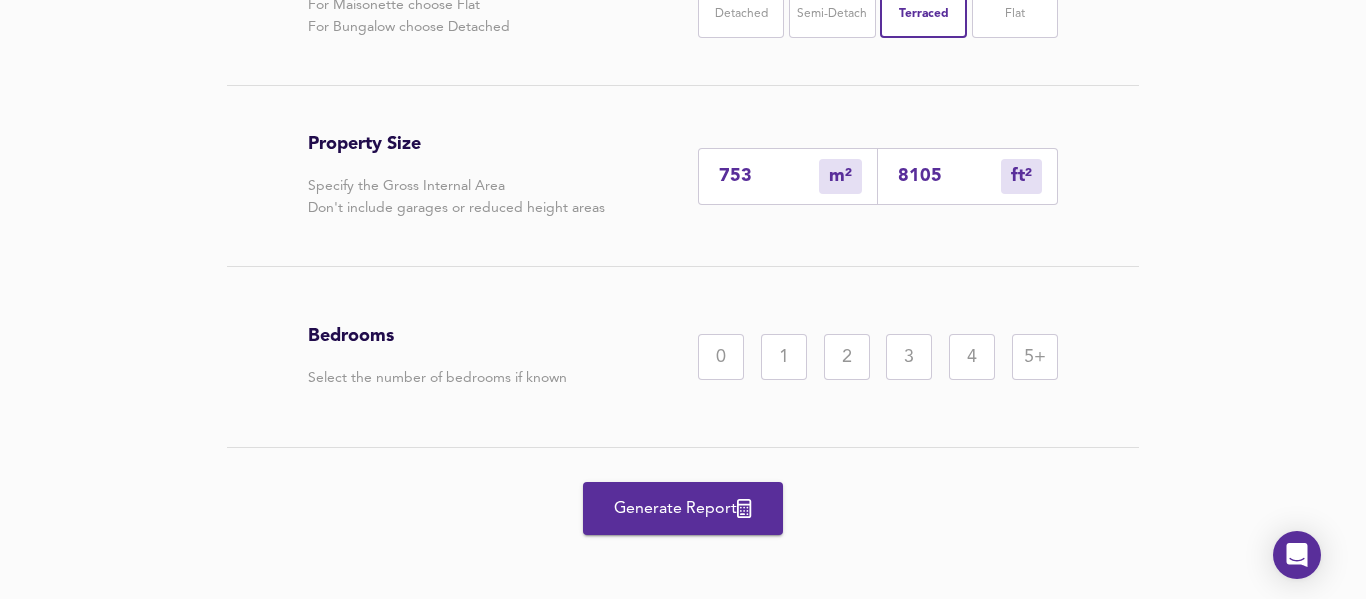 scroll, scrollTop: 502, scrollLeft: 0, axis: vertical 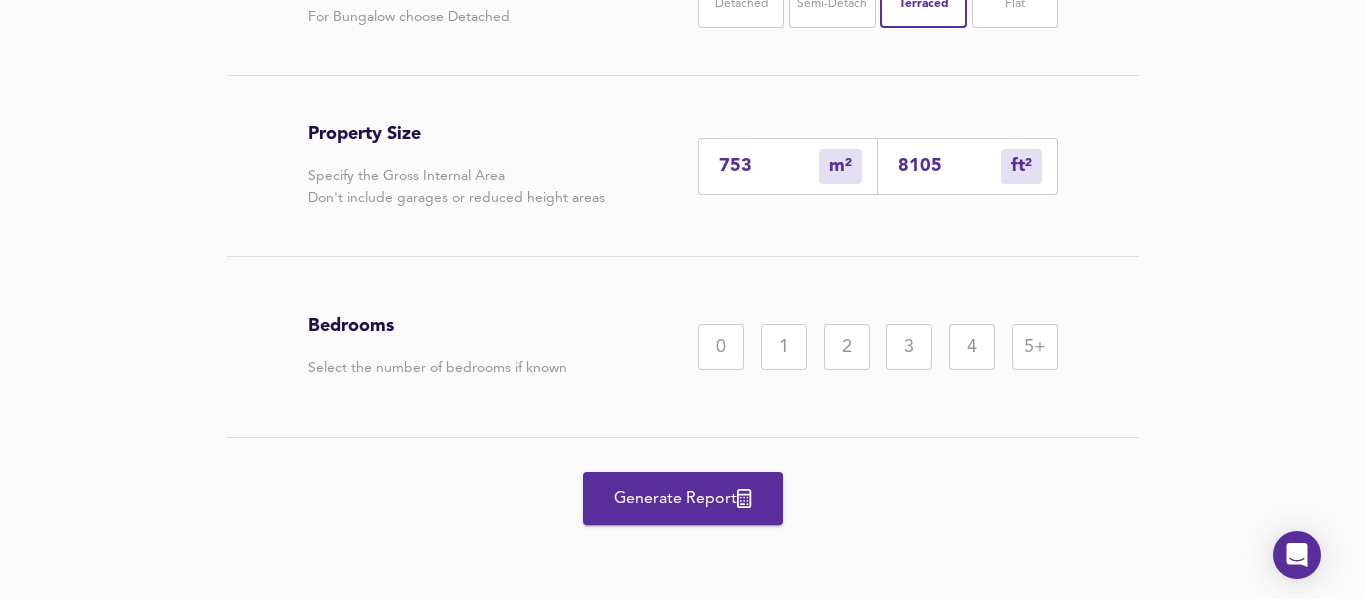 click on "8105" at bounding box center (949, 165) 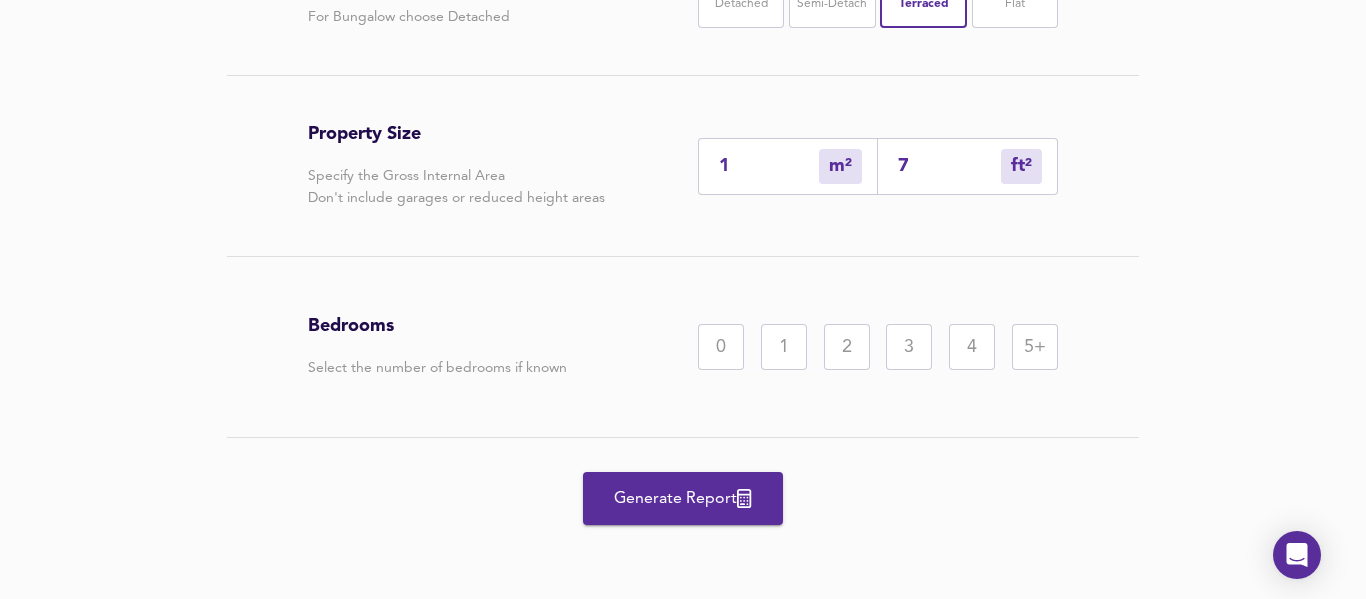 type on "7" 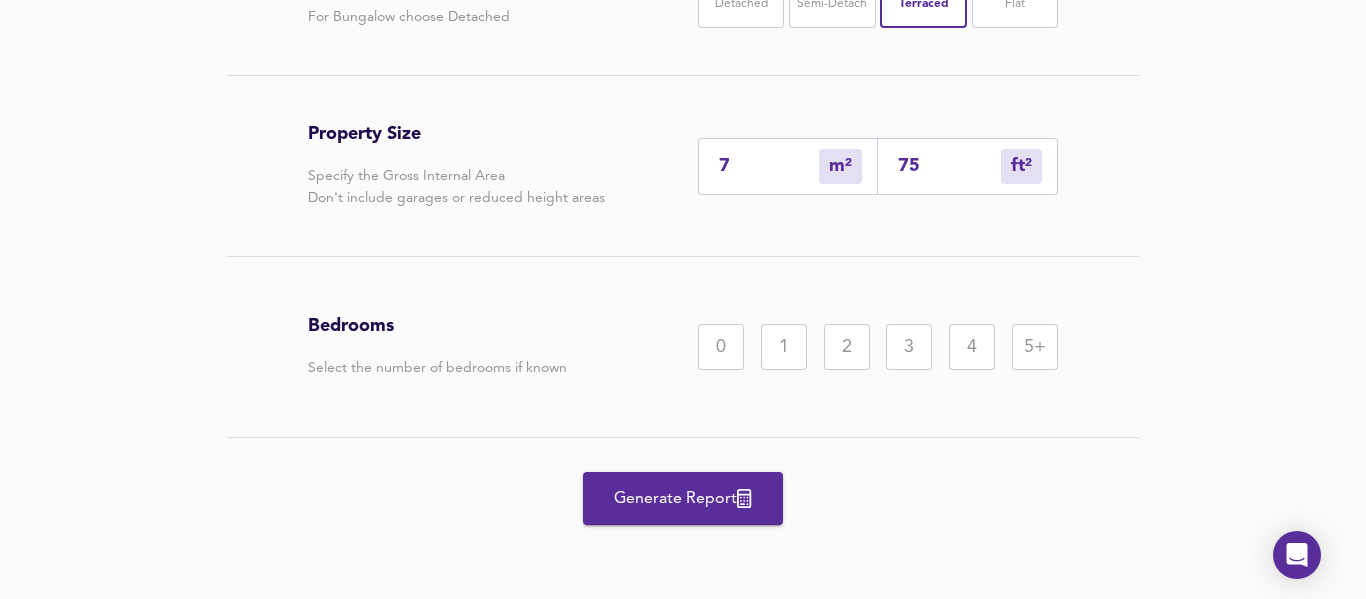 type on "70" 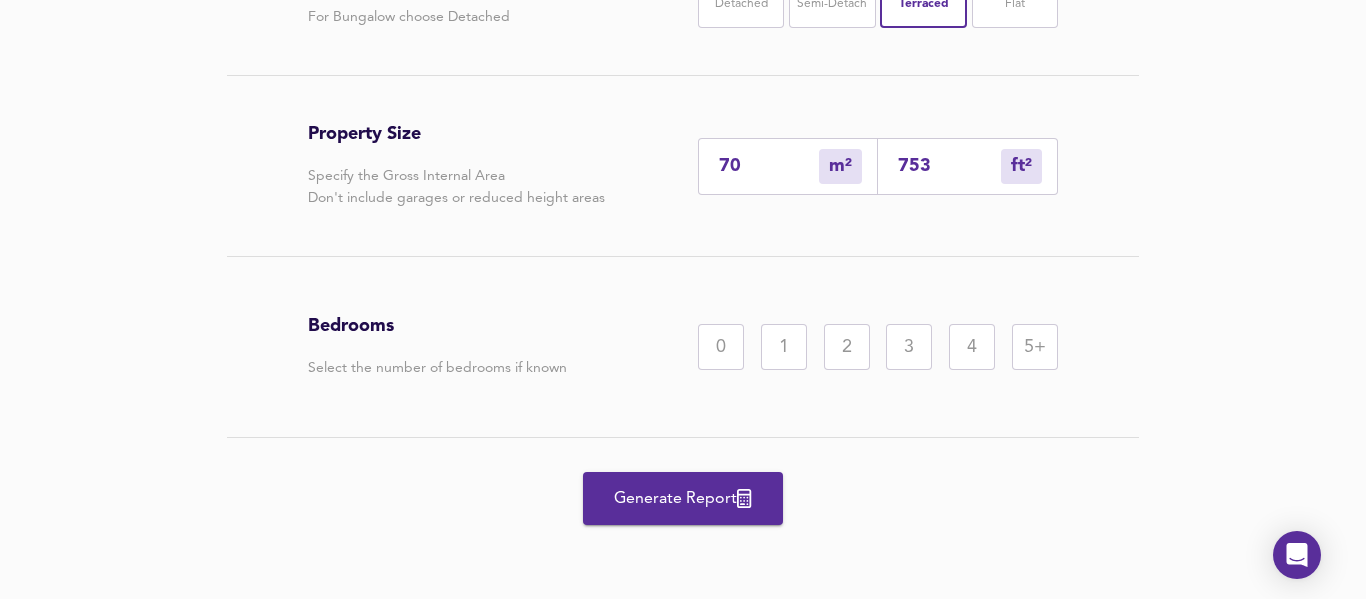 type on "753" 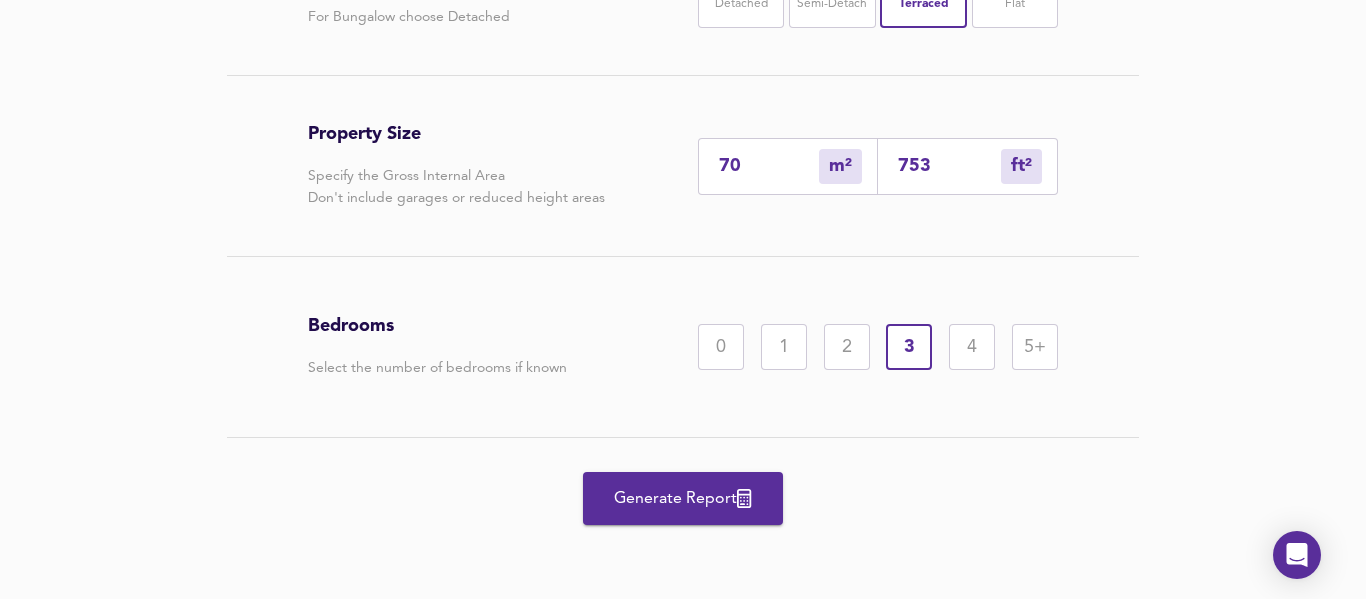 click on "Generate Report" at bounding box center (683, 499) 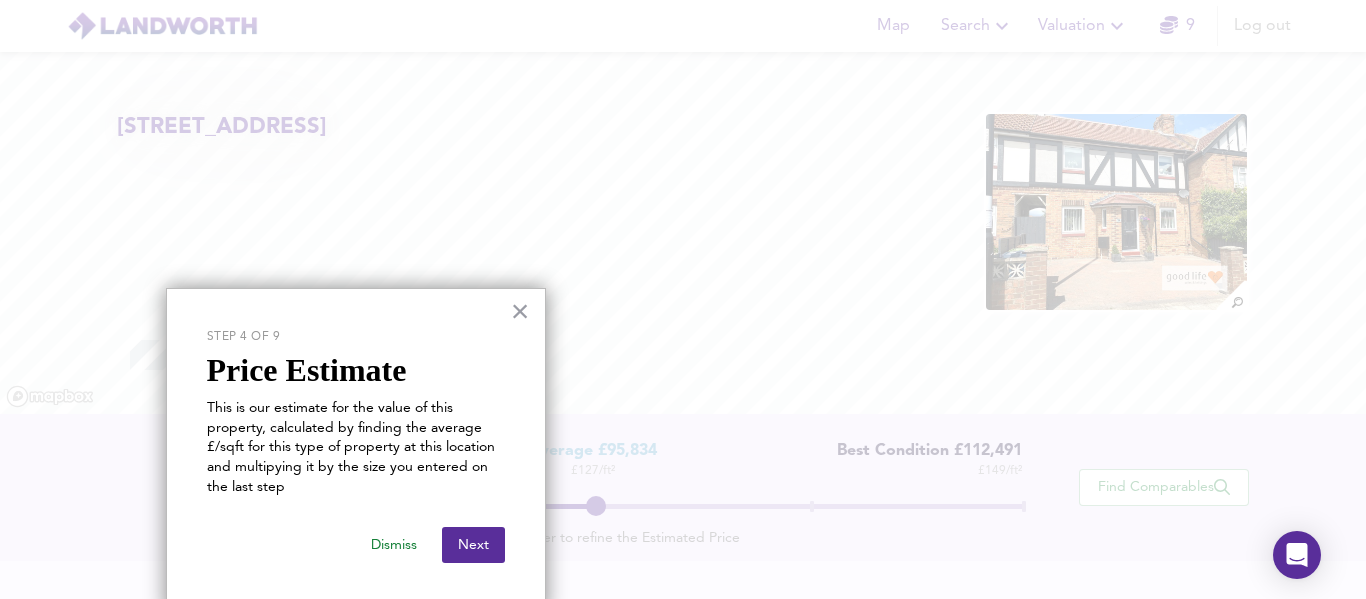 scroll, scrollTop: 288, scrollLeft: 0, axis: vertical 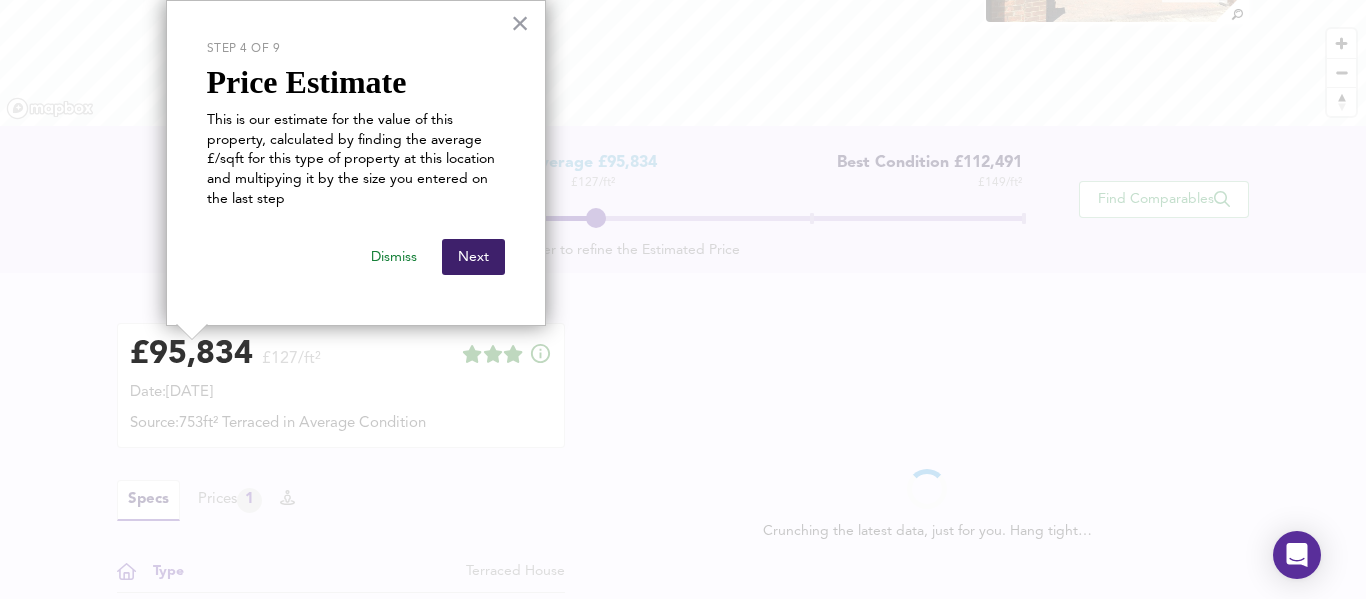 click on "Next" at bounding box center (473, 257) 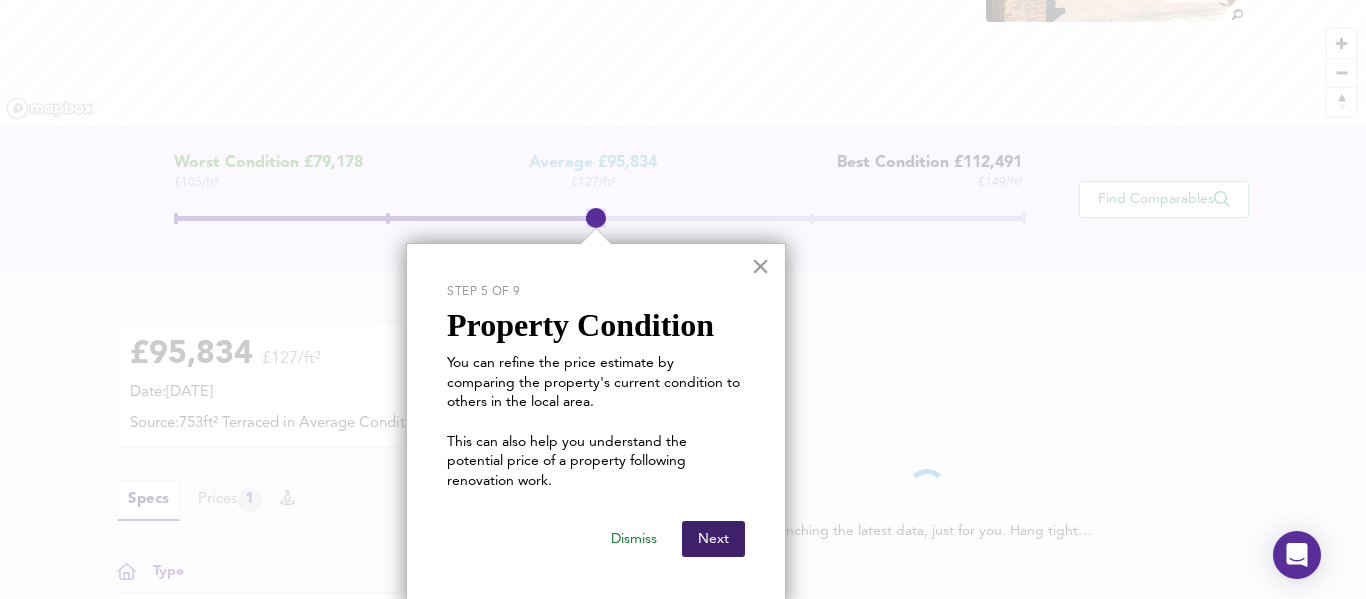 click on "Next" at bounding box center [713, 539] 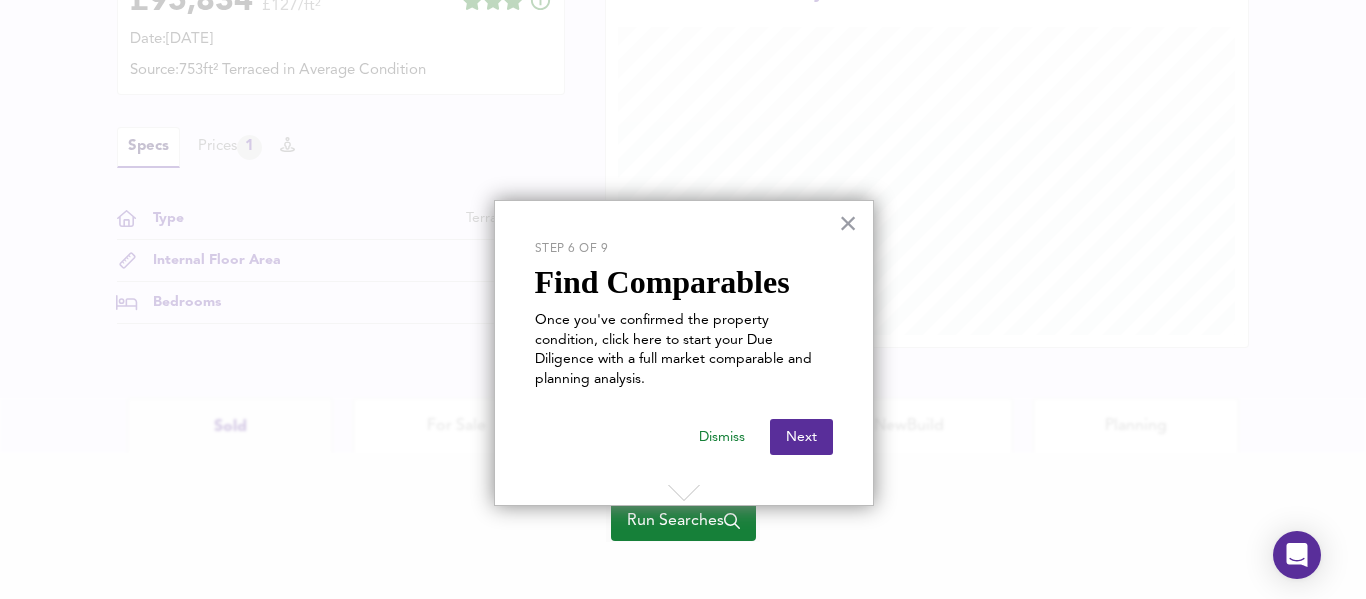 click on "Run Searches" at bounding box center [683, 521] 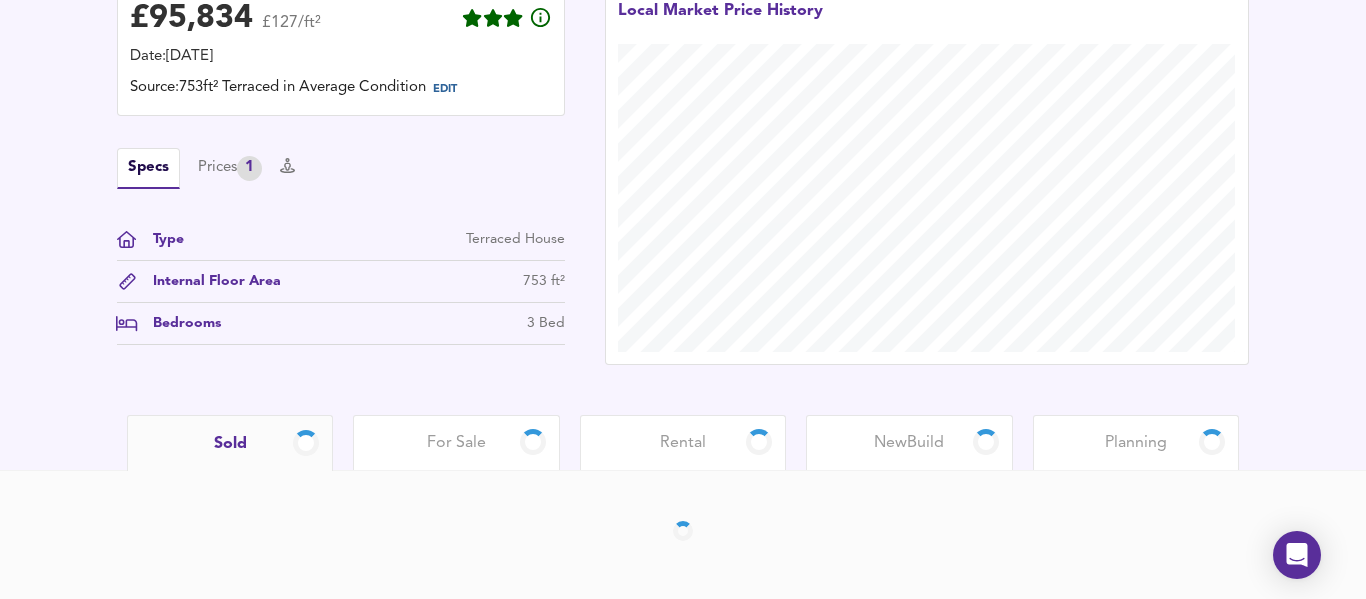 scroll, scrollTop: 540, scrollLeft: 0, axis: vertical 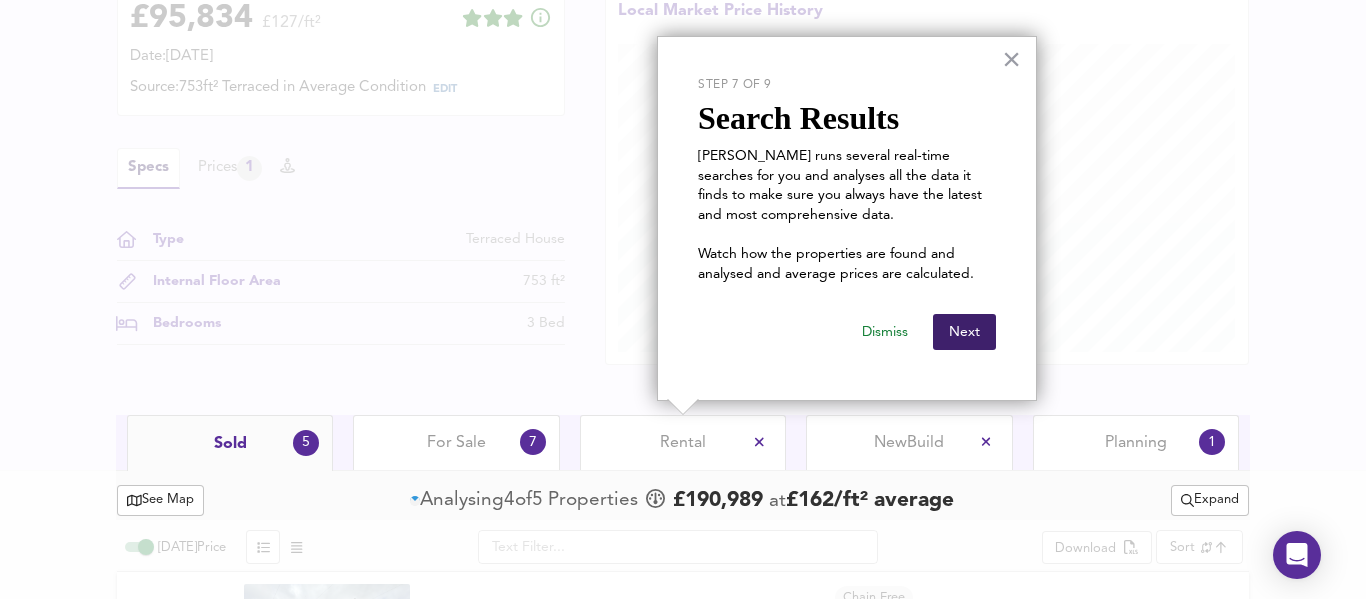 click on "Next" at bounding box center (964, 332) 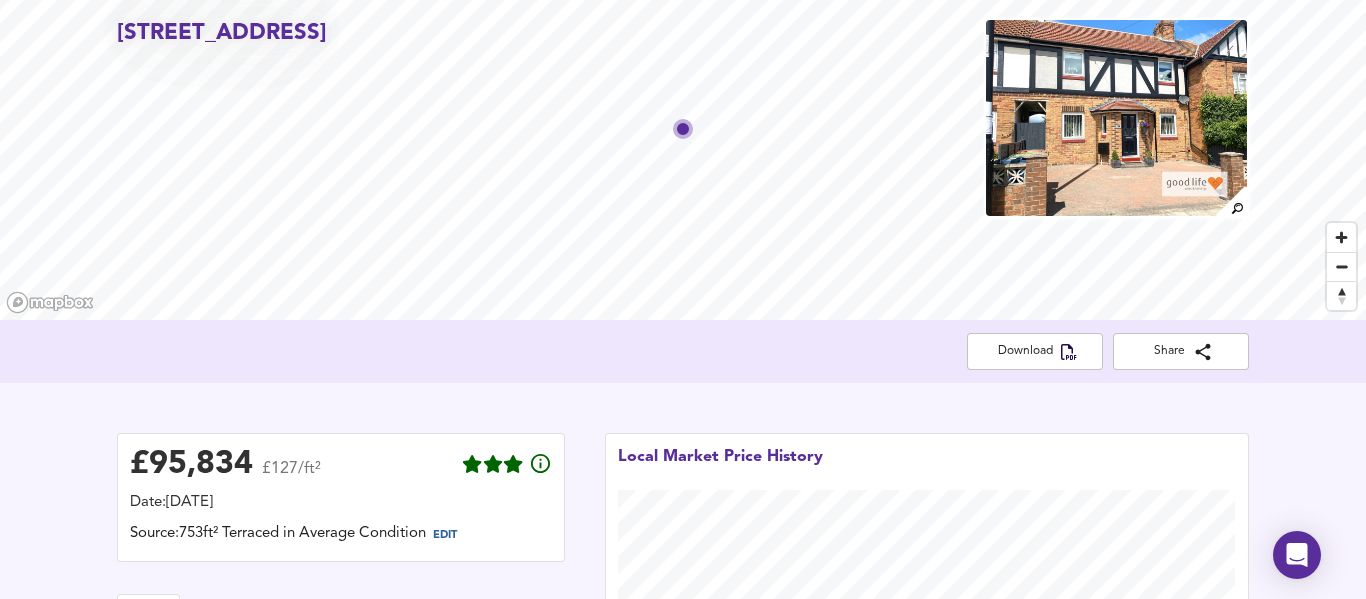 scroll, scrollTop: 0, scrollLeft: 0, axis: both 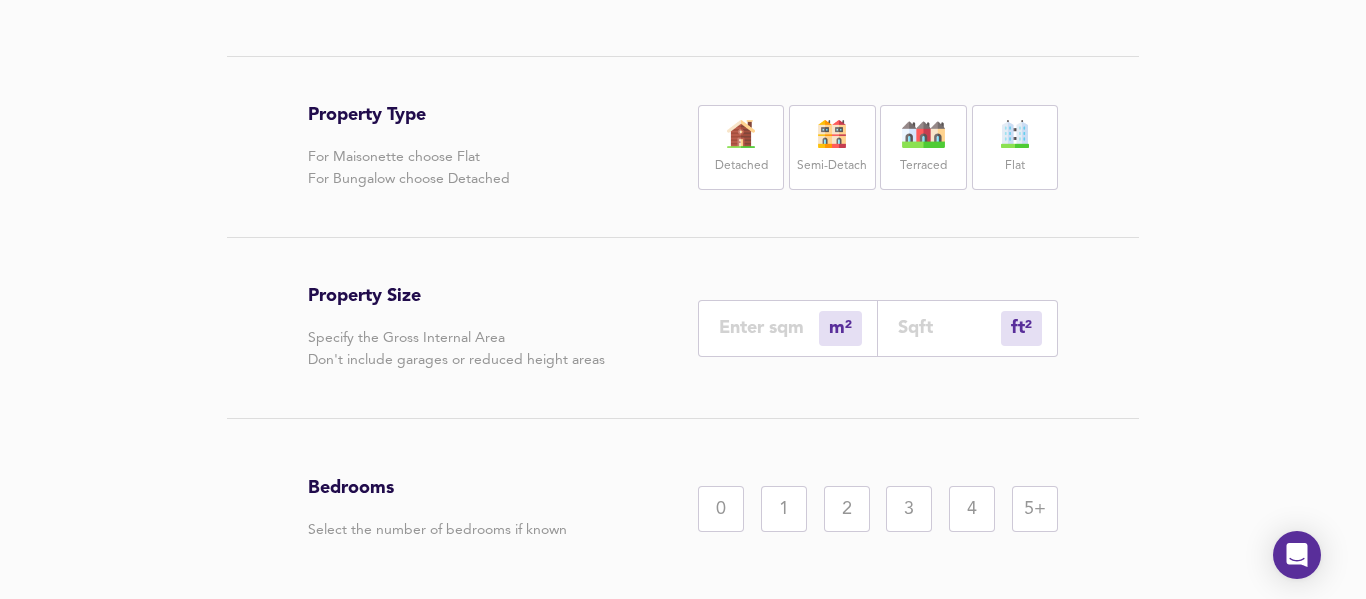 click on "Terraced" at bounding box center (923, 147) 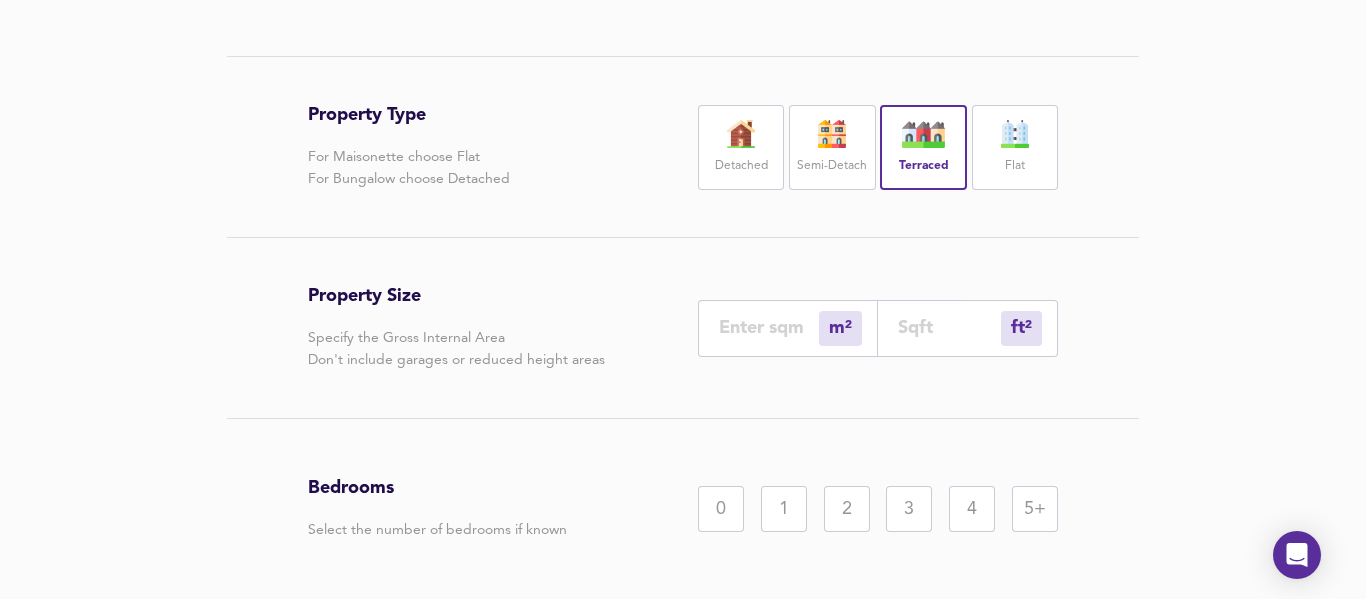scroll, scrollTop: 502, scrollLeft: 0, axis: vertical 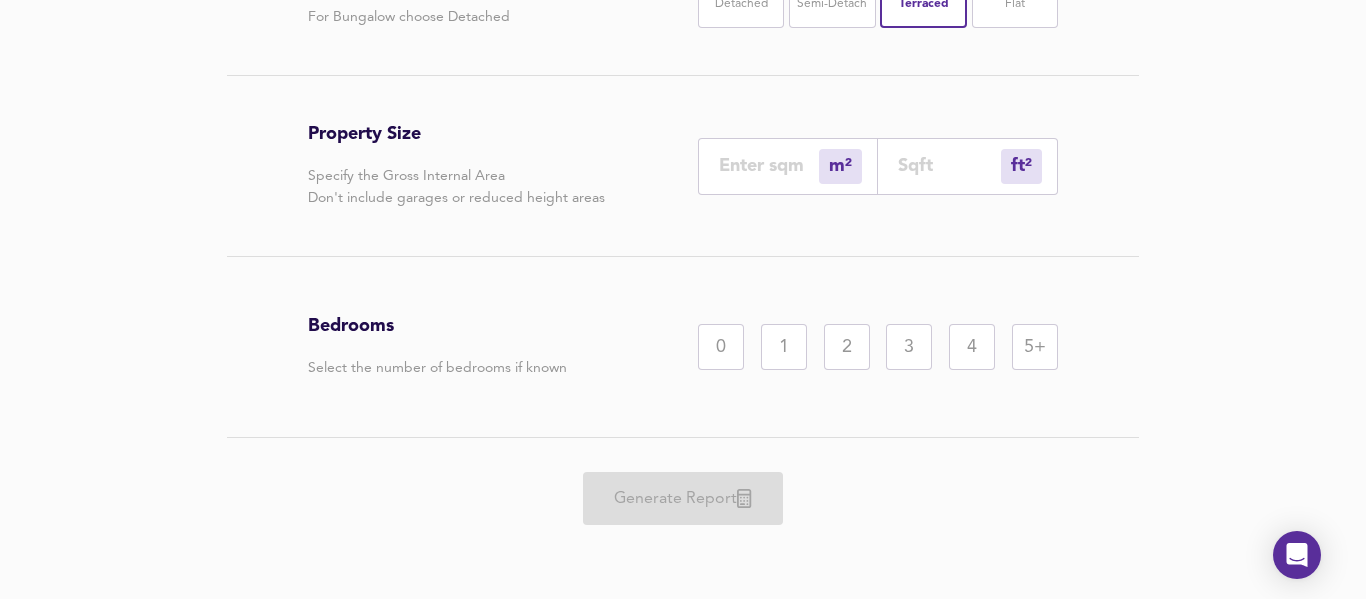 click on "3" at bounding box center (909, 347) 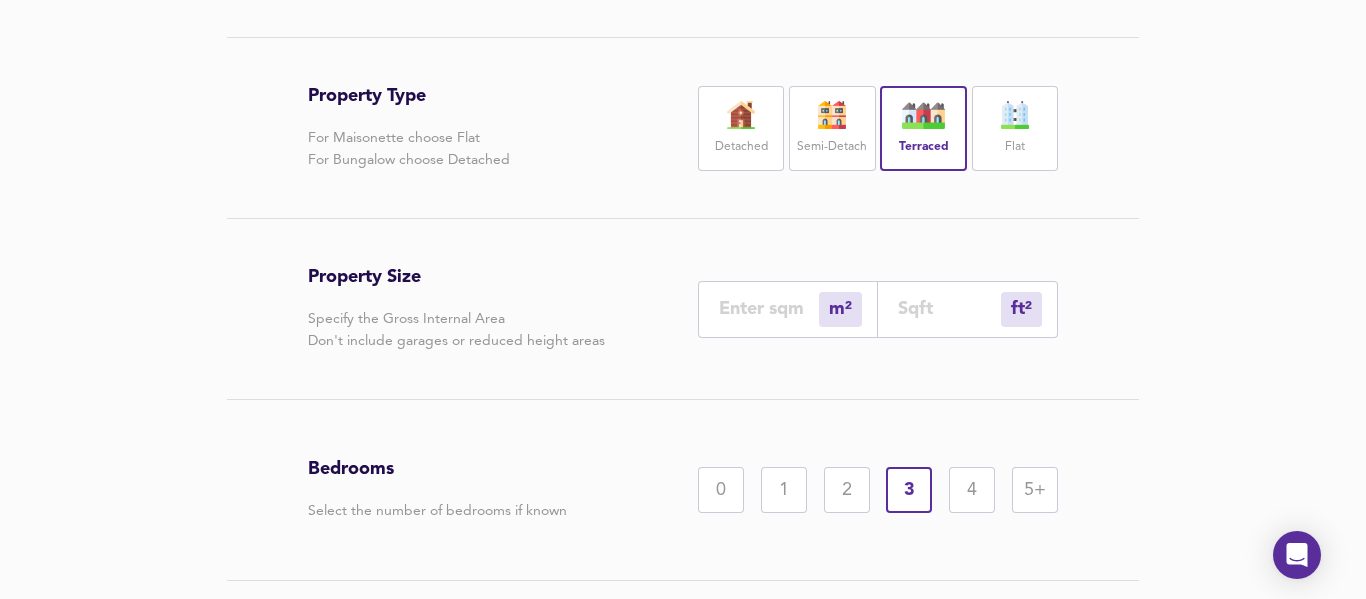 scroll, scrollTop: 388, scrollLeft: 0, axis: vertical 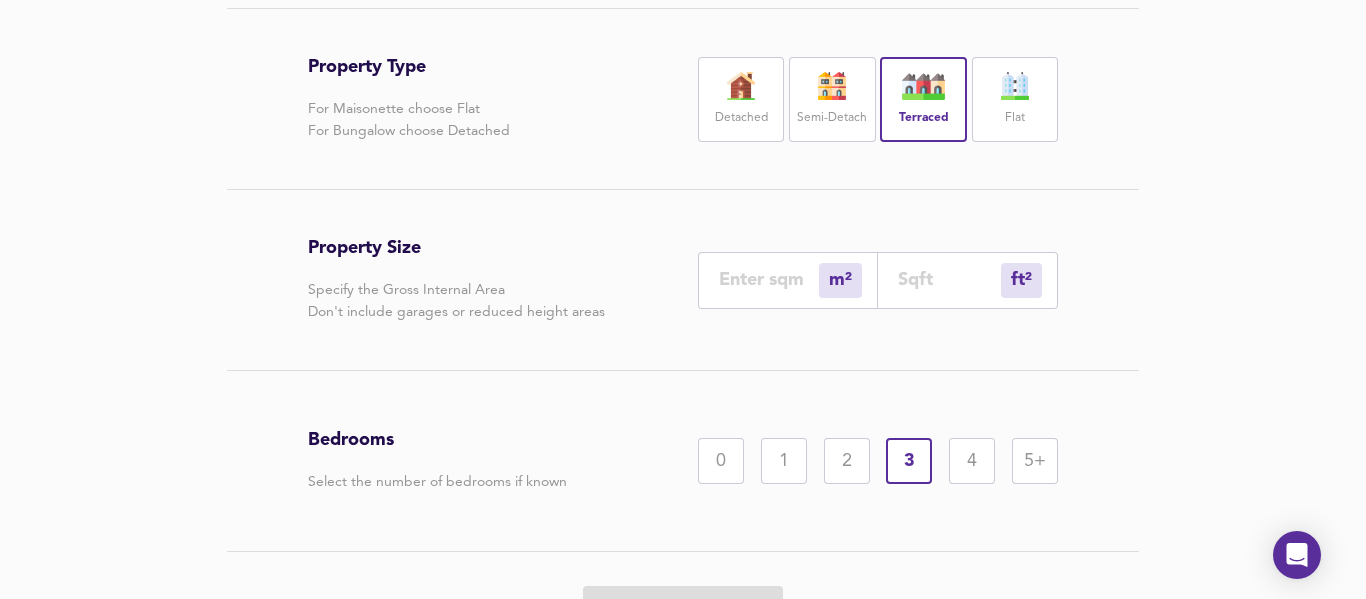 click at bounding box center (769, 279) 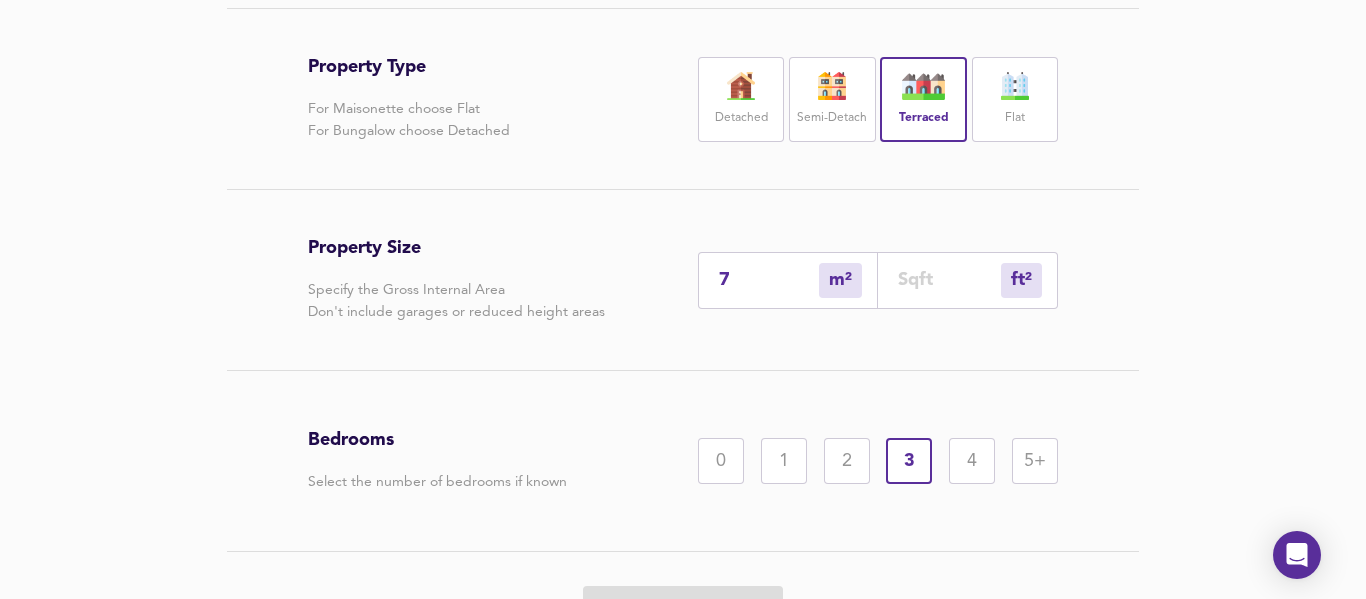 type on "75" 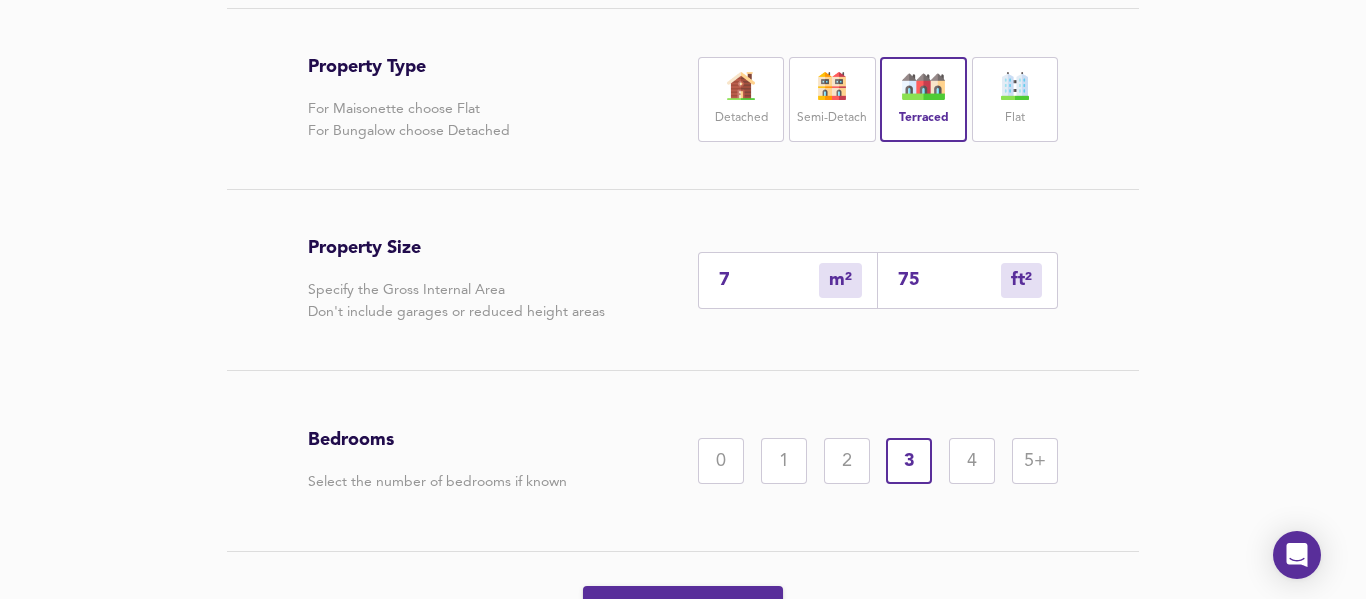 type on "70" 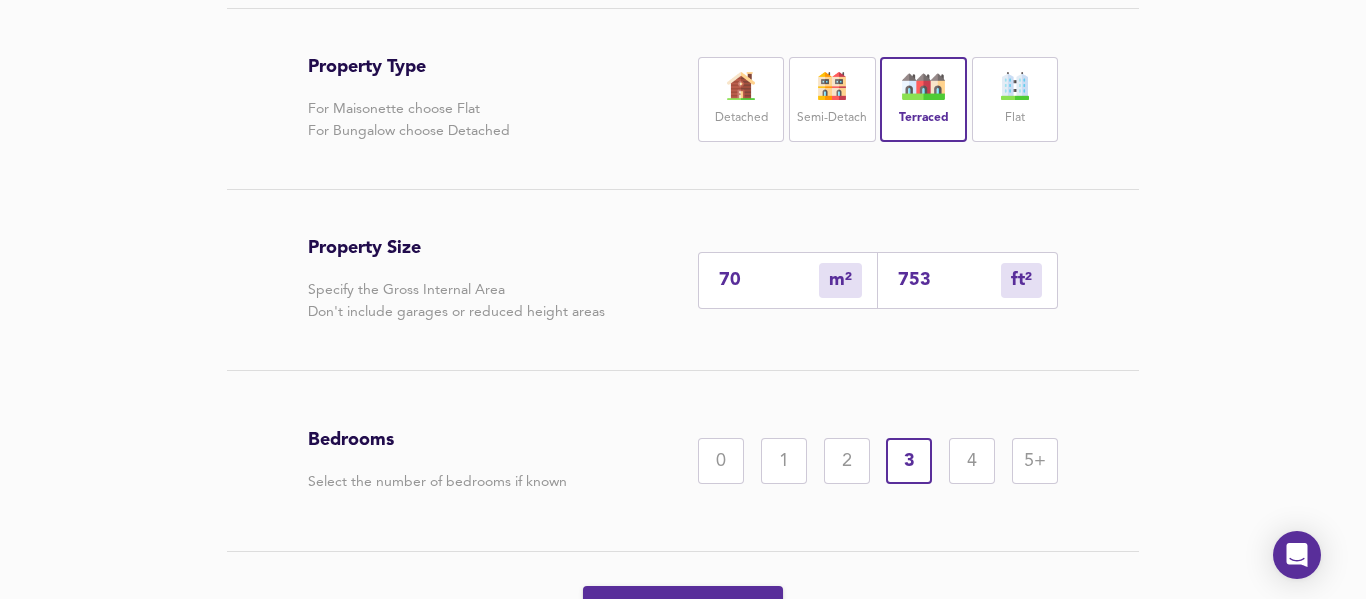 scroll, scrollTop: 496, scrollLeft: 0, axis: vertical 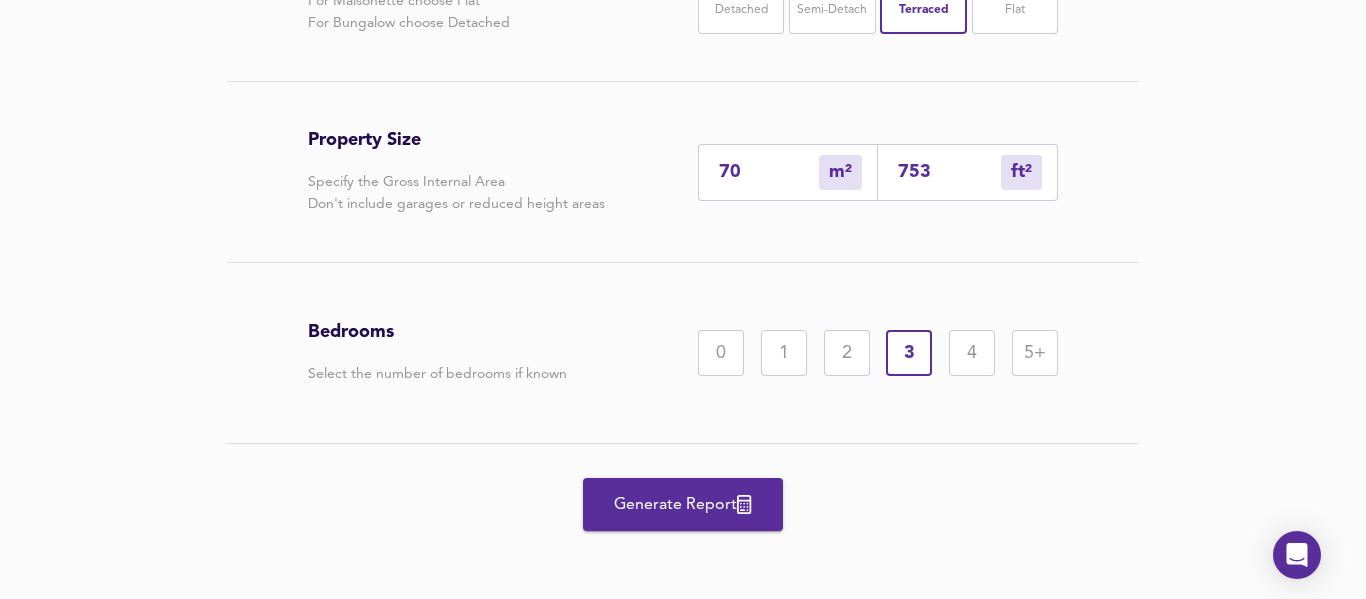type on "70" 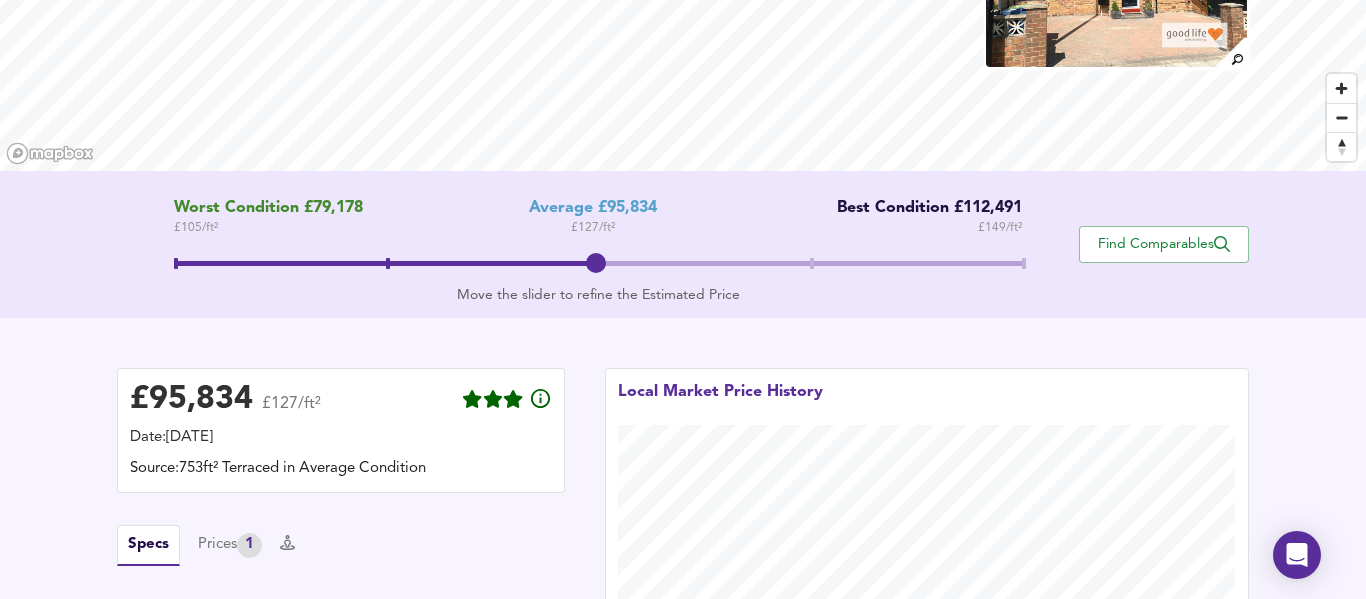 scroll, scrollTop: 246, scrollLeft: 0, axis: vertical 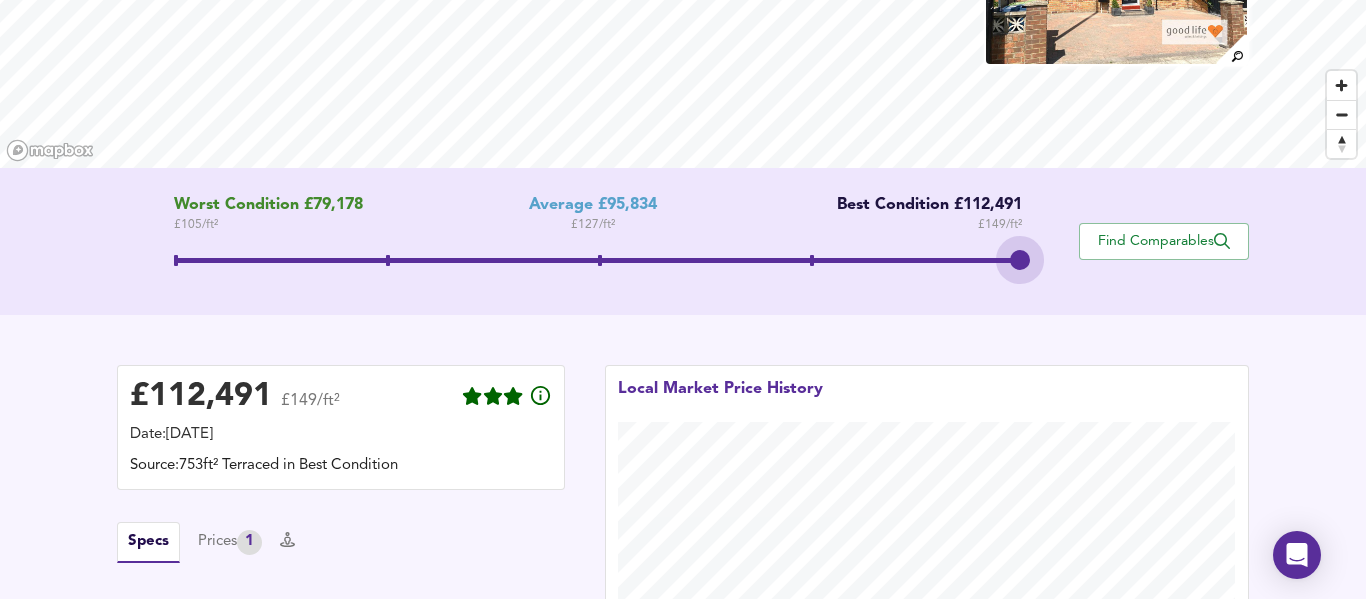 drag, startPoint x: 600, startPoint y: 267, endPoint x: 952, endPoint y: 257, distance: 352.14203 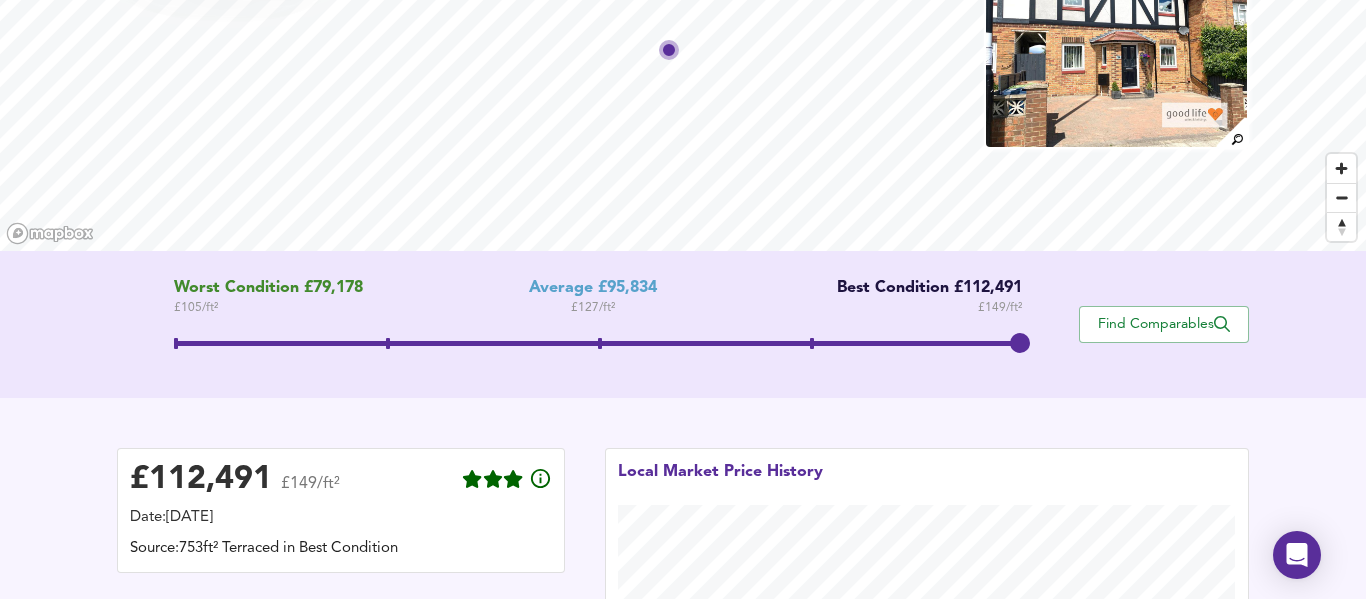 scroll, scrollTop: 162, scrollLeft: 0, axis: vertical 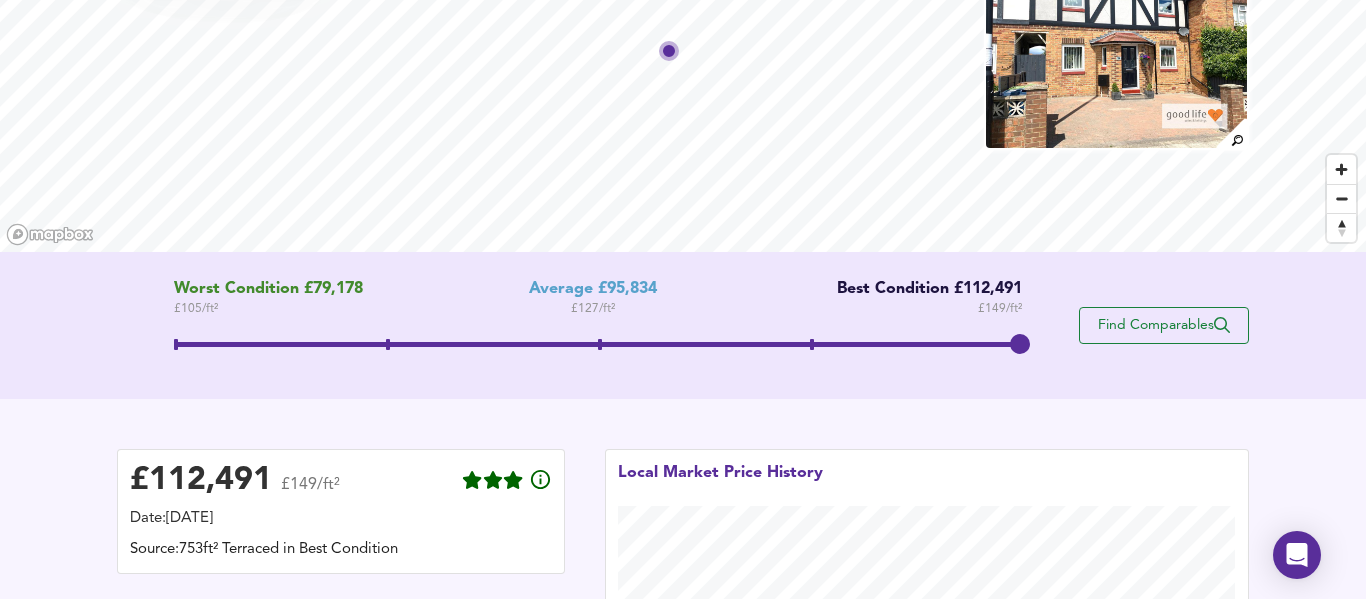 click on "Find Comparables" at bounding box center [1164, 325] 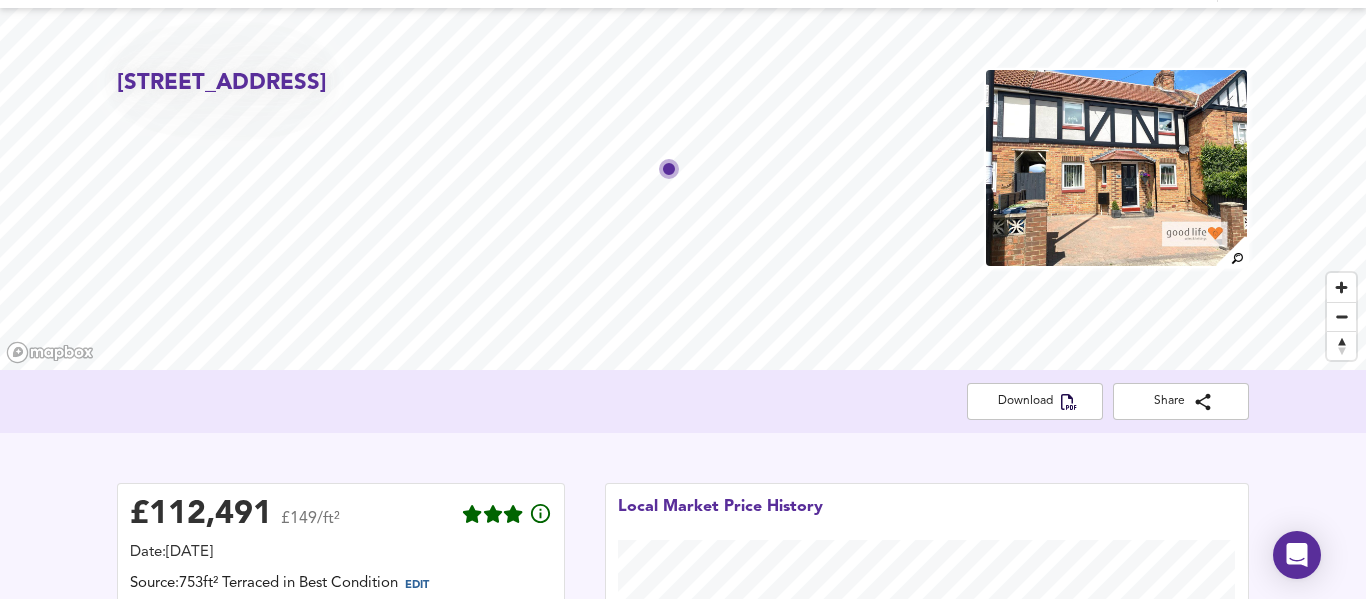 scroll, scrollTop: 40, scrollLeft: 0, axis: vertical 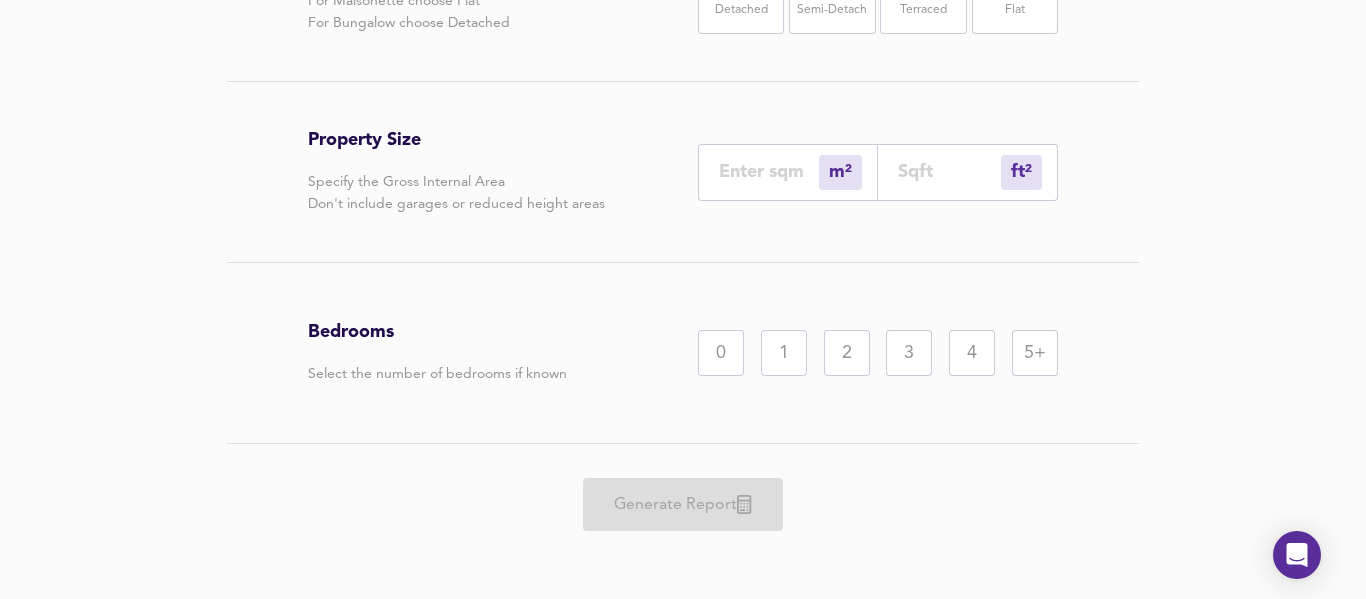 type 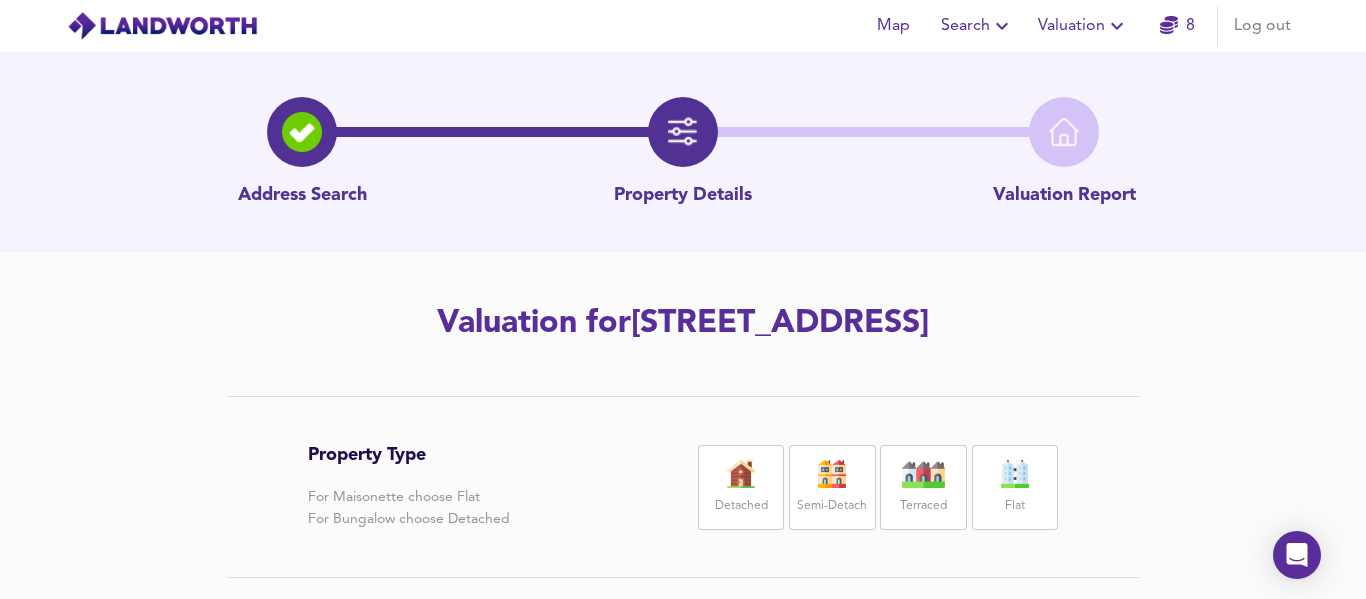 click on "Search" at bounding box center [977, 26] 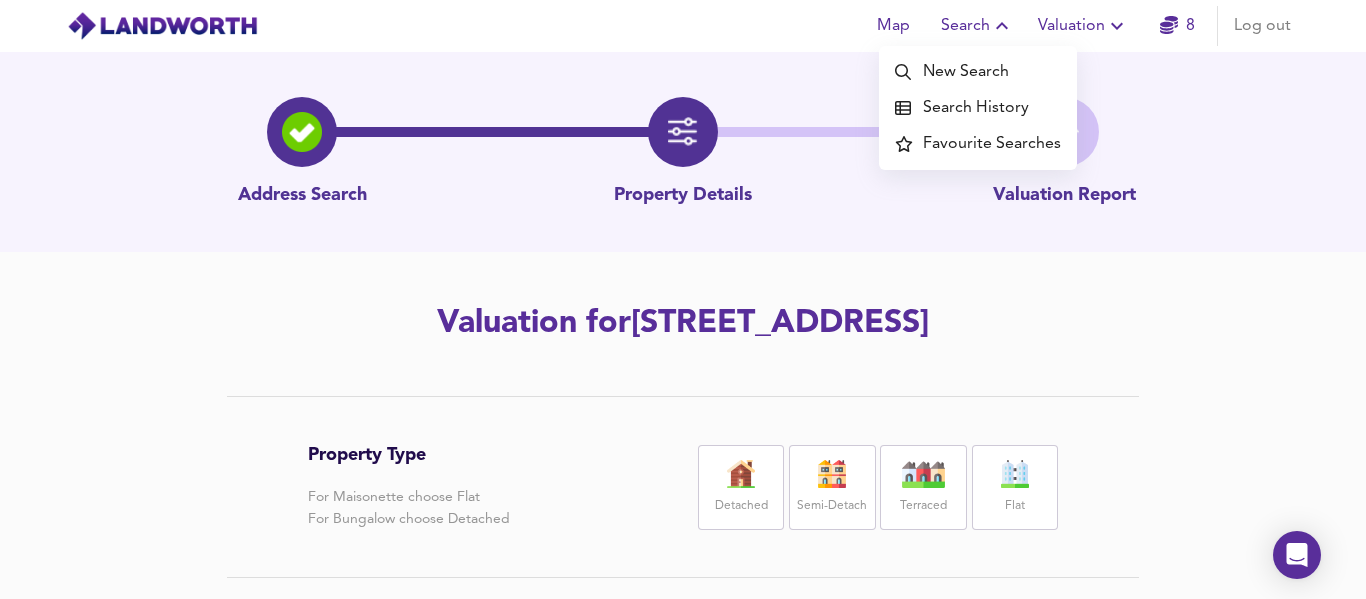 click on "New Search" at bounding box center [978, 72] 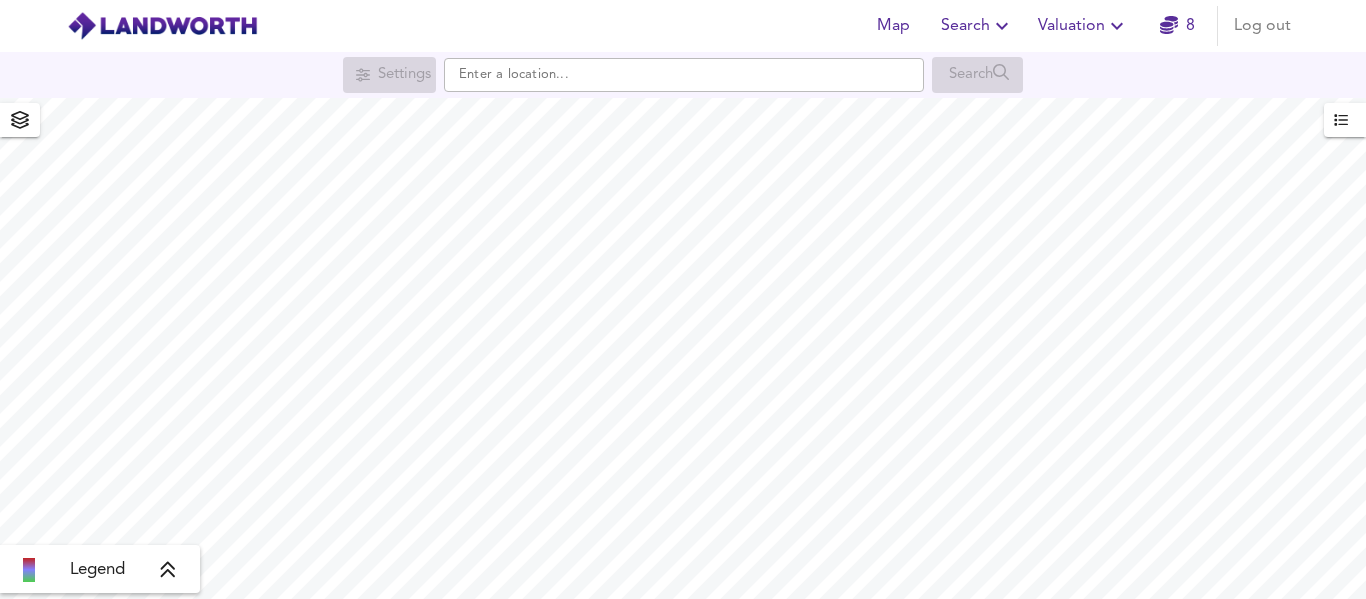 scroll, scrollTop: 0, scrollLeft: 0, axis: both 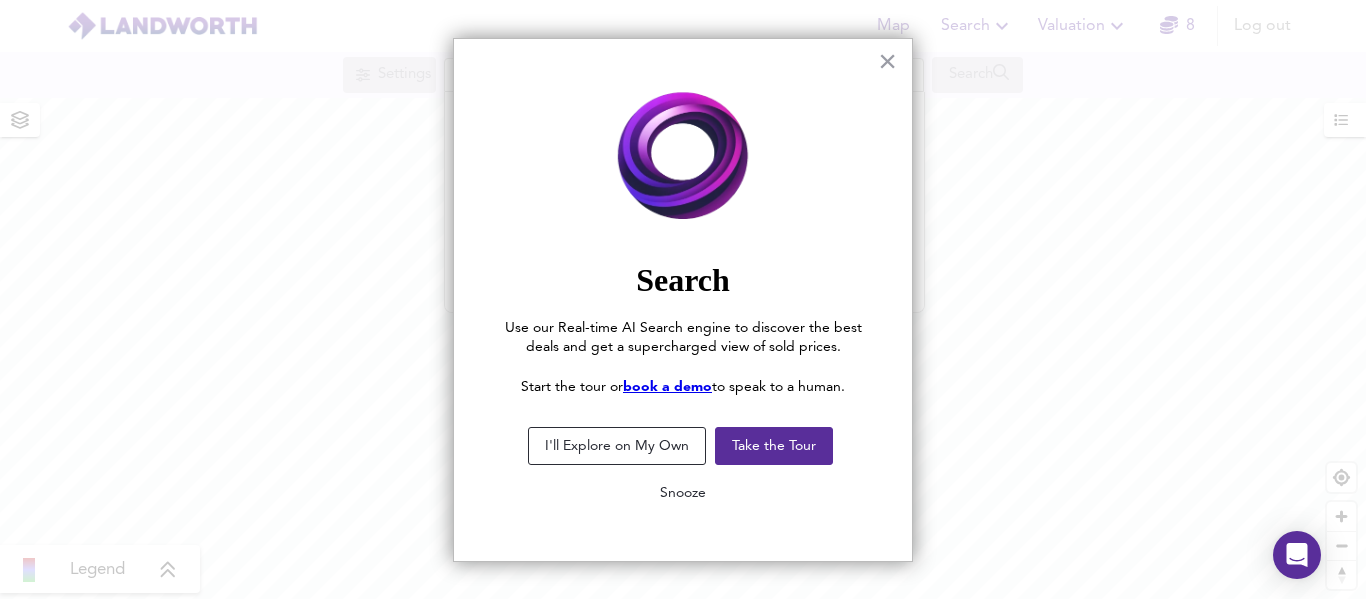 click on "Snooze" at bounding box center [683, 493] 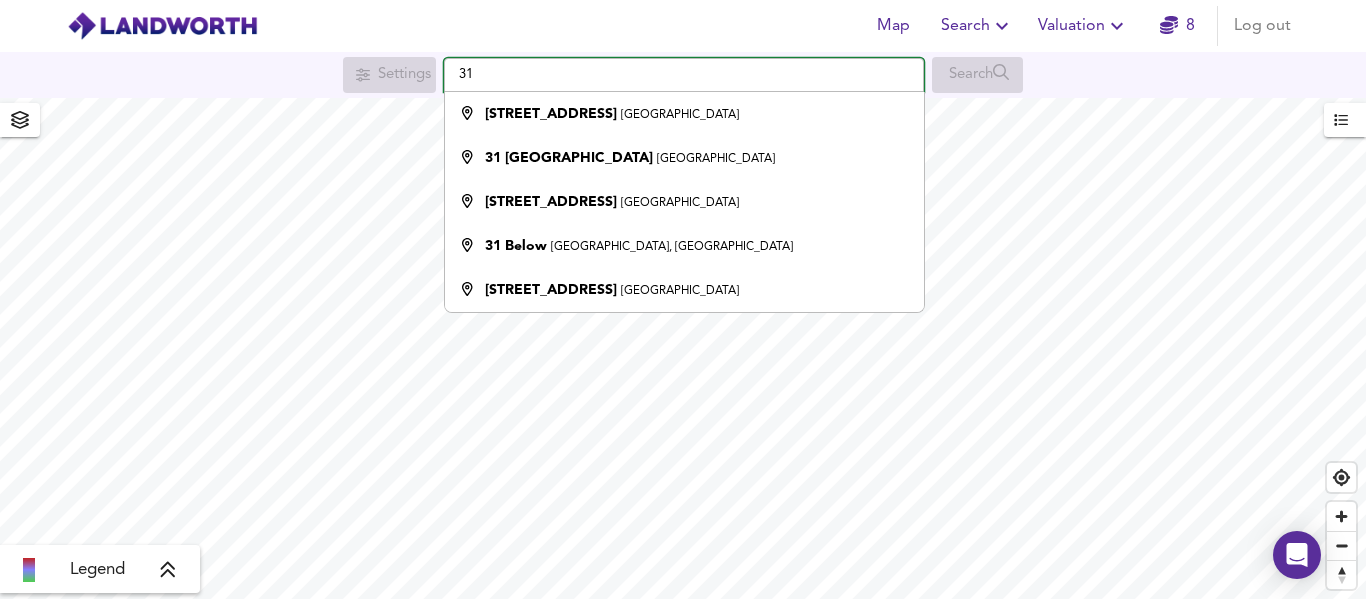 click on "31" at bounding box center (684, 75) 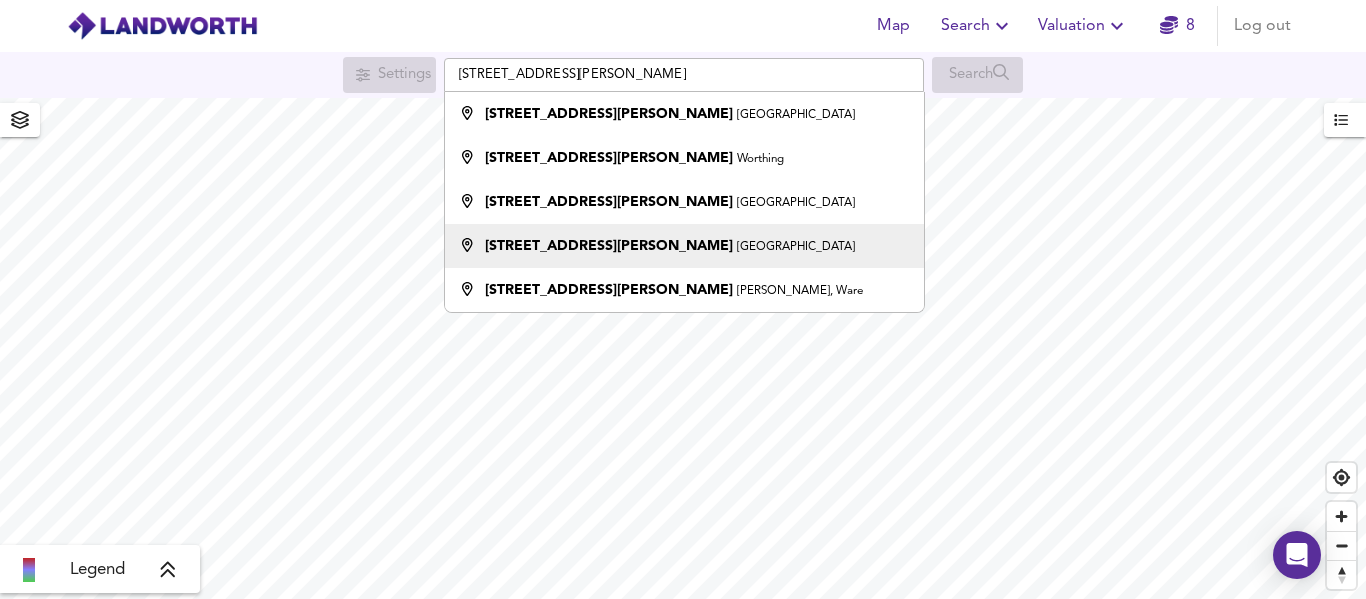 click on "66 Lawrence Avenue" at bounding box center (609, 246) 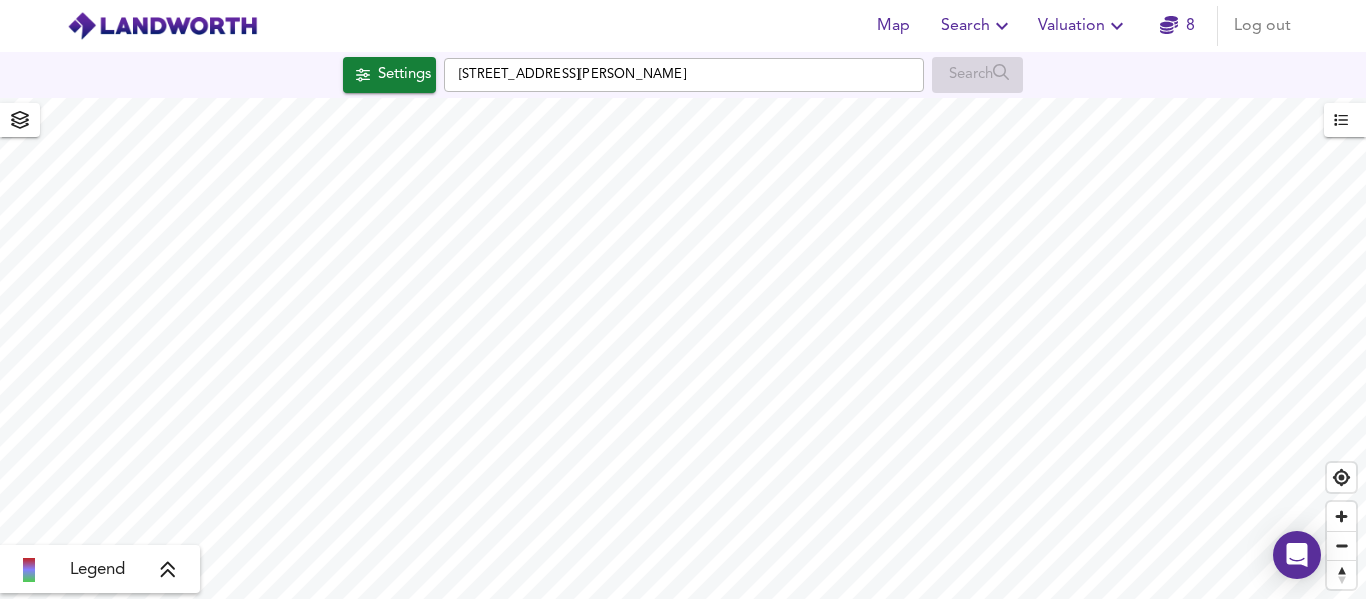 checkbox on "false" 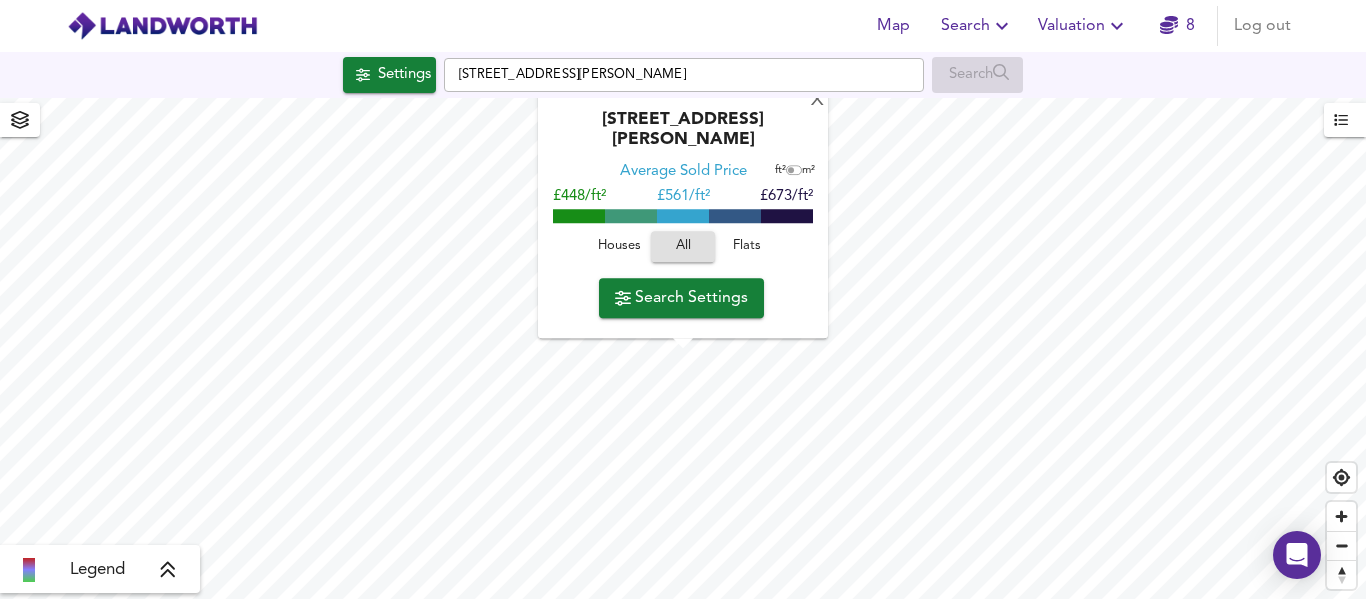 click on "Search Settings" at bounding box center [681, 298] 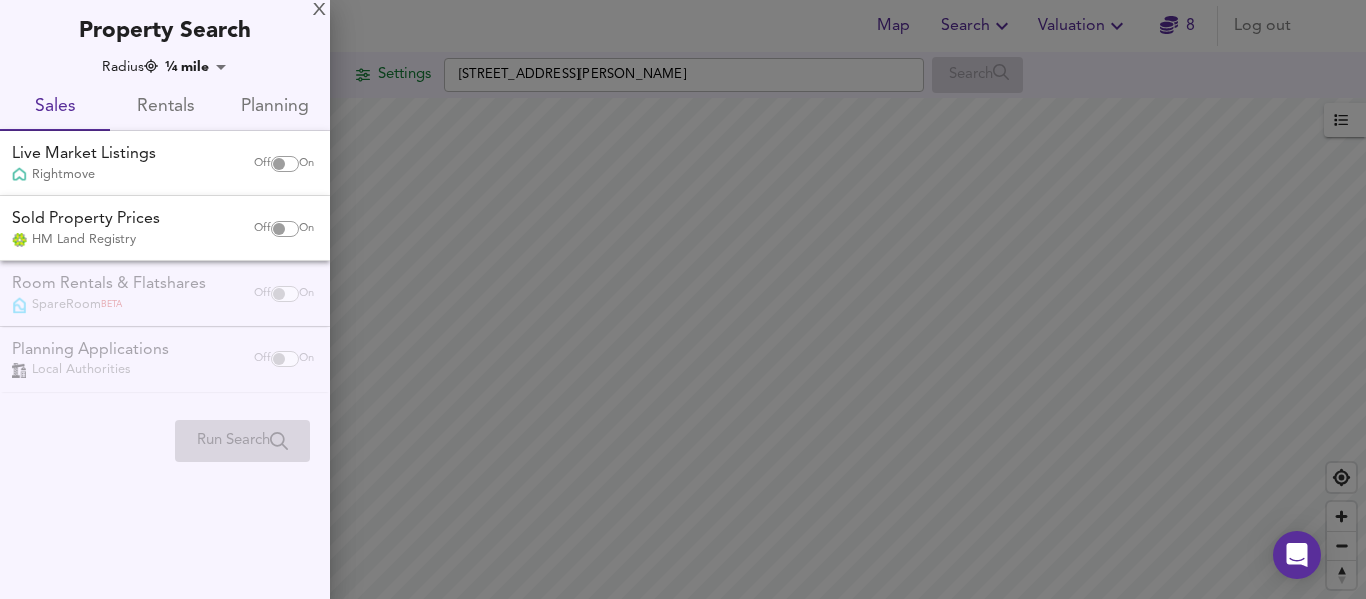 click at bounding box center (279, 164) 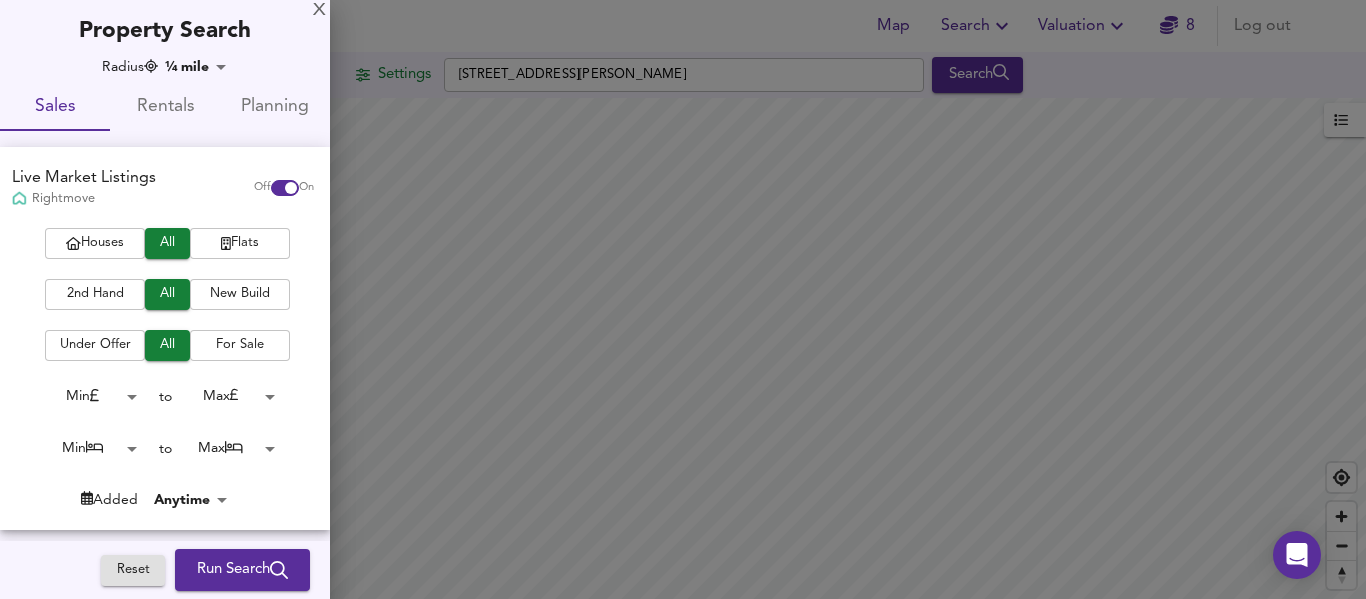 click at bounding box center [291, 188] 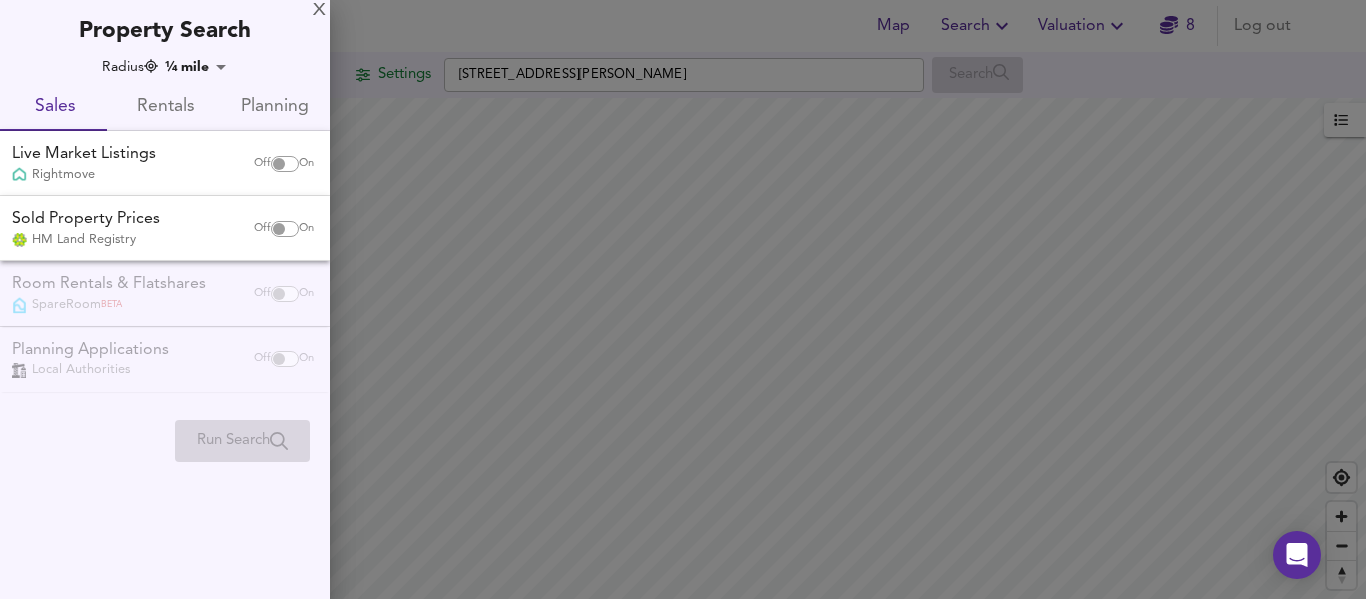 click on "Rentals" at bounding box center [165, 107] 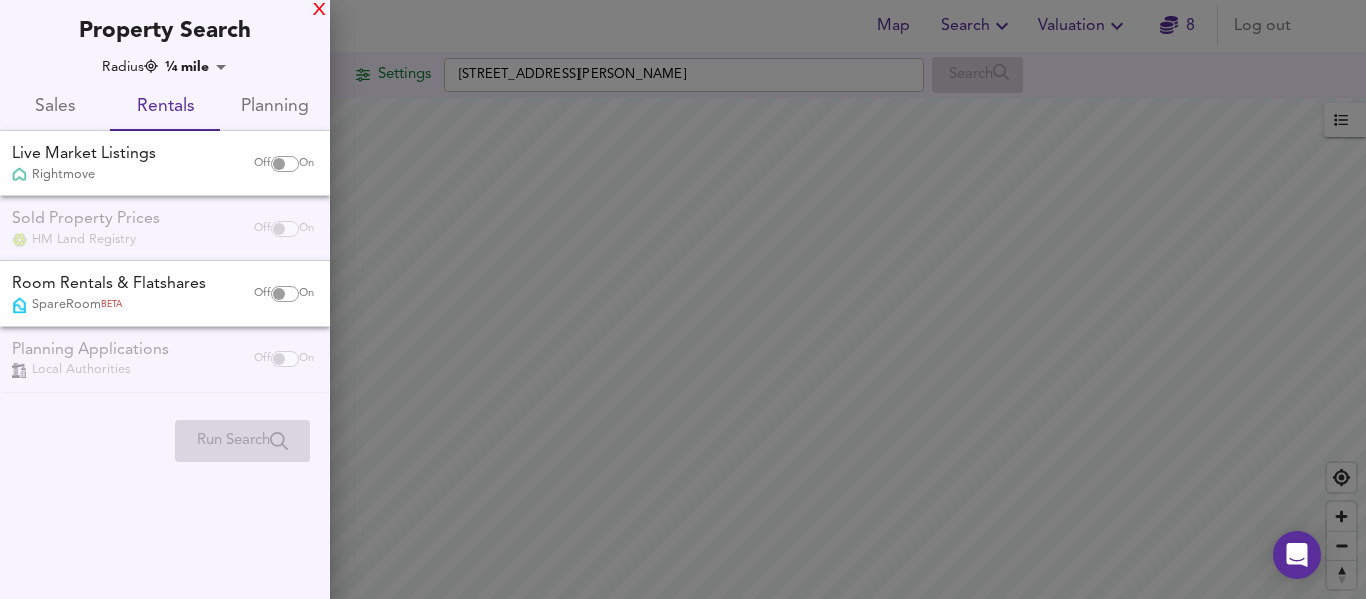 click on "X" at bounding box center (319, 11) 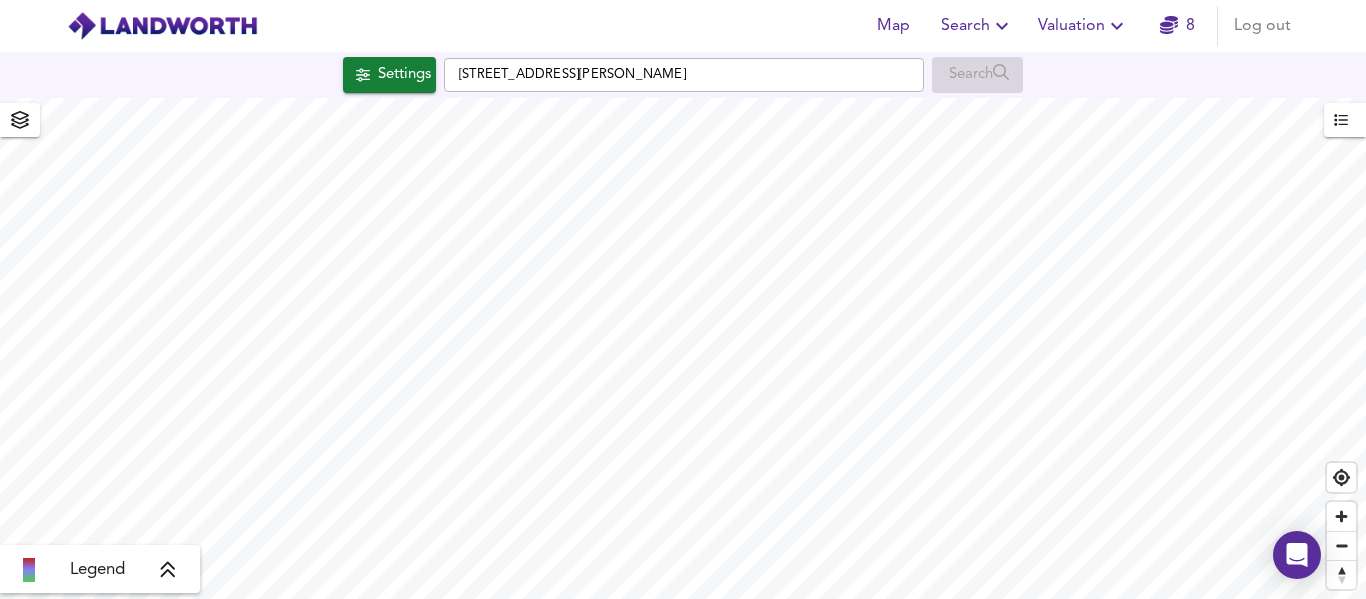 click 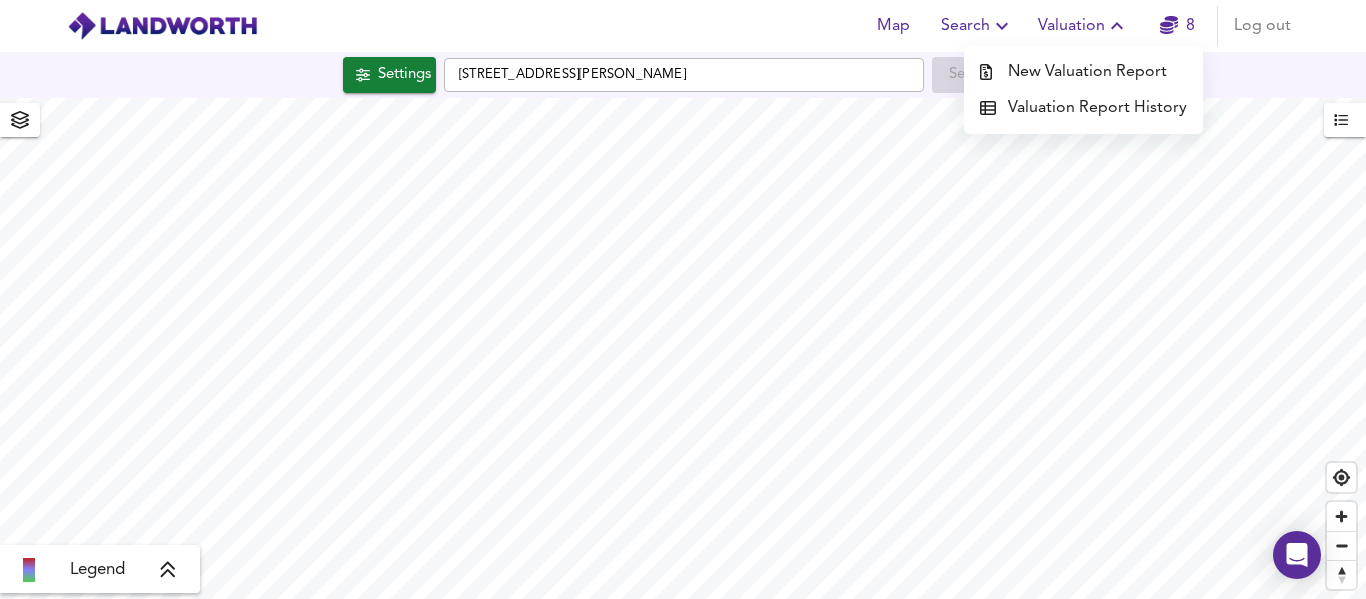 click on "New Valuation Report" at bounding box center (1083, 72) 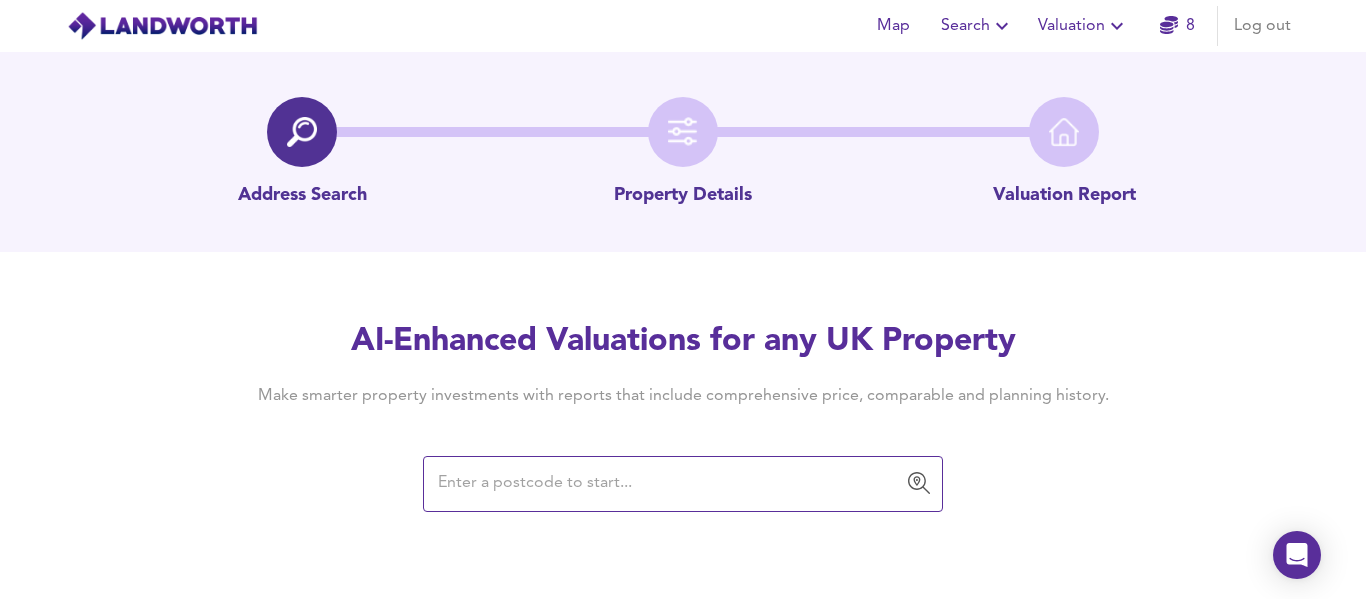 click at bounding box center (668, 484) 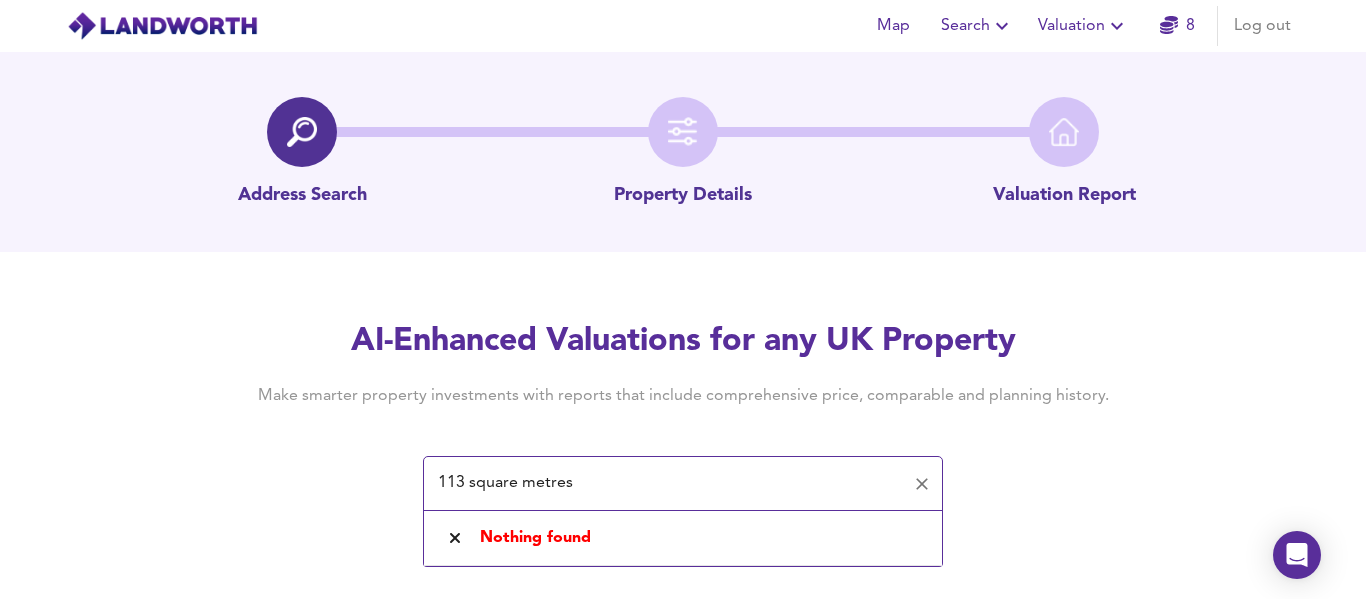 drag, startPoint x: 663, startPoint y: 481, endPoint x: 301, endPoint y: 455, distance: 362.9325 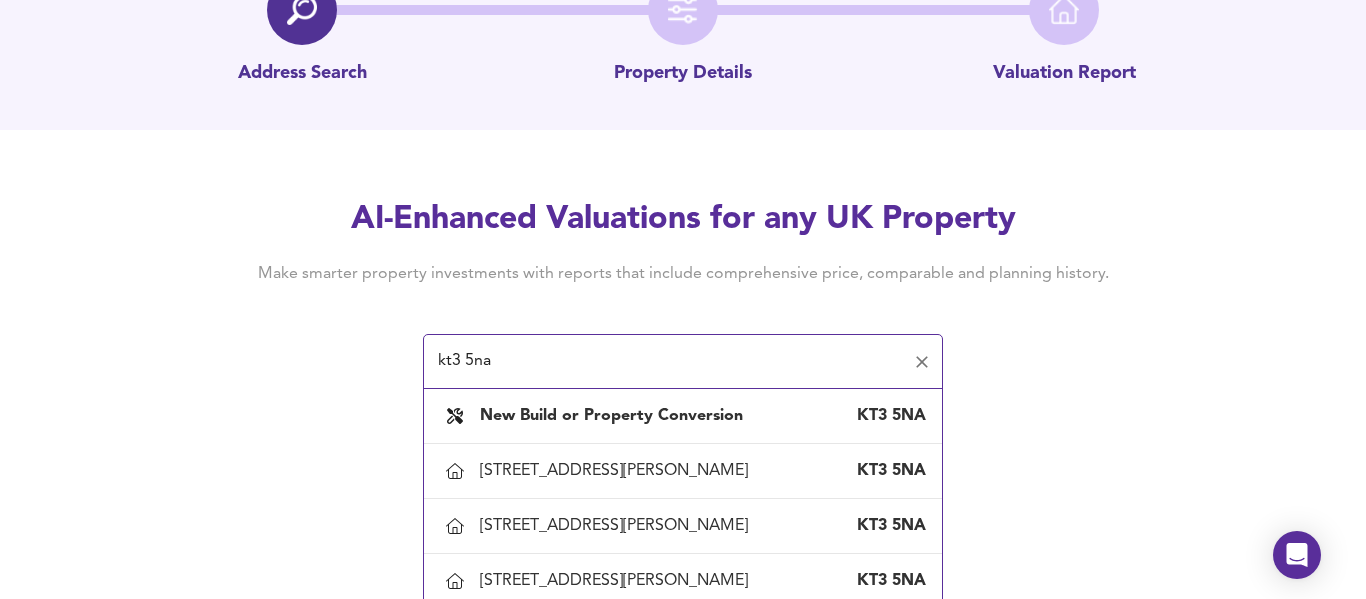 scroll, scrollTop: 151, scrollLeft: 0, axis: vertical 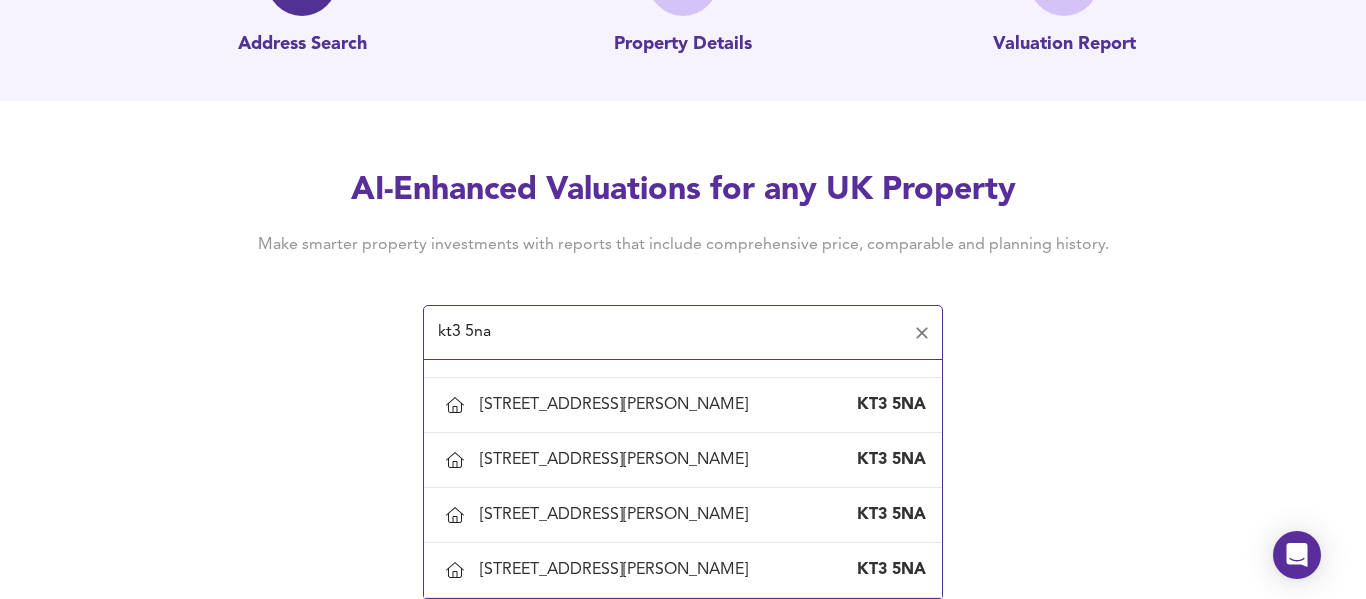 click on "66 Lawrence Avenue, New Malden, Kingston Upon Thames" at bounding box center (618, 295) 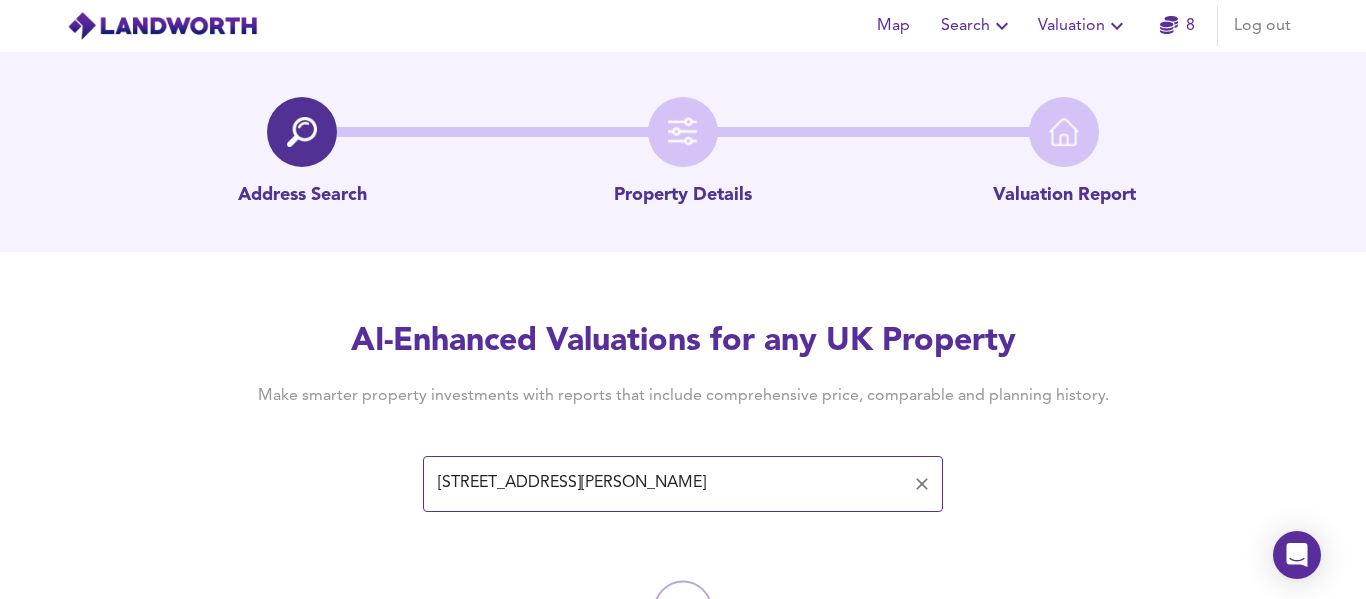 scroll, scrollTop: 111, scrollLeft: 0, axis: vertical 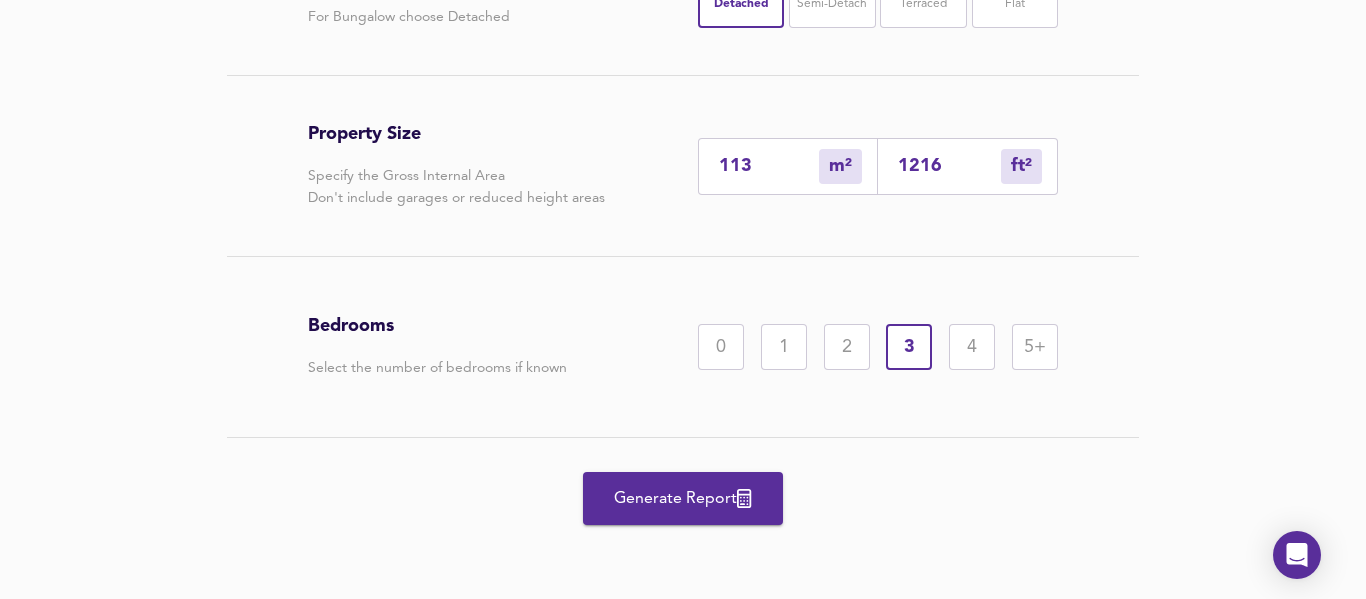 click on "4" at bounding box center [972, 347] 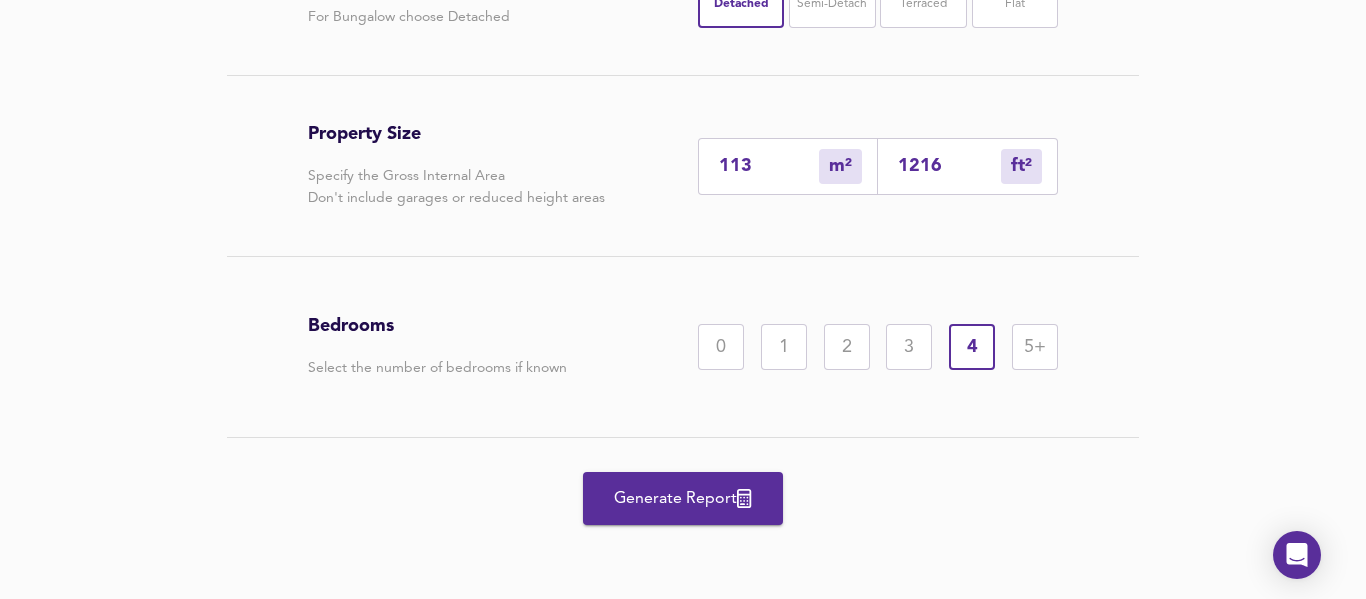 click on "Generate Report" at bounding box center (683, 499) 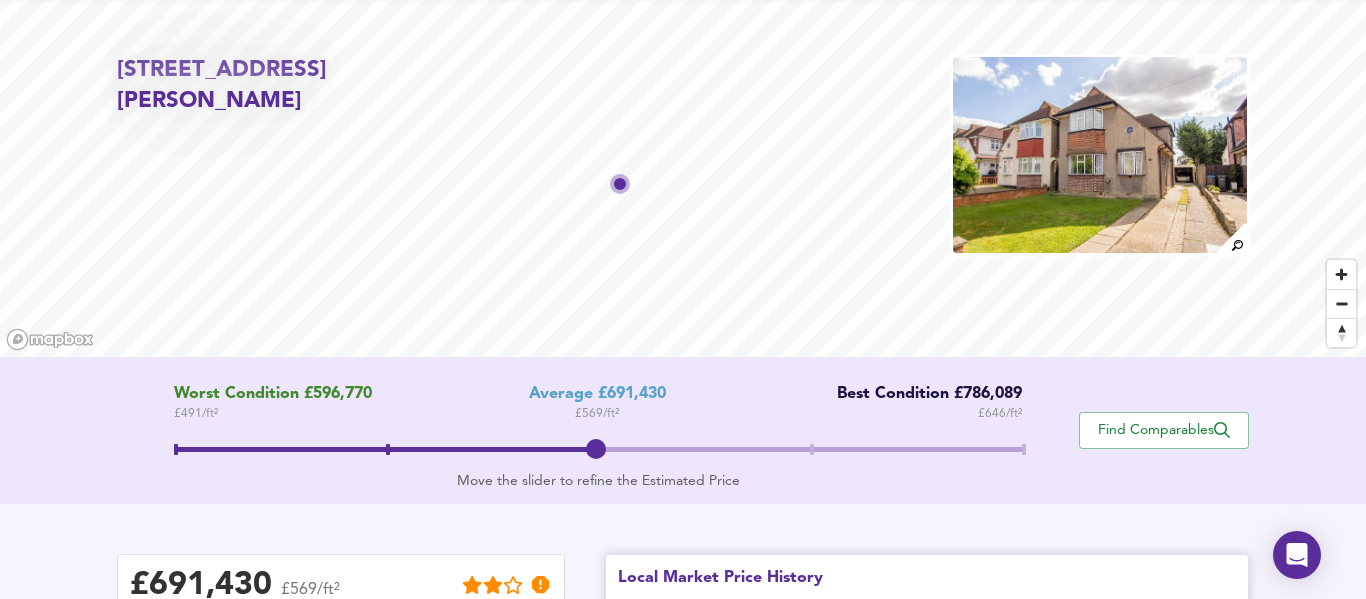 scroll, scrollTop: 56, scrollLeft: 0, axis: vertical 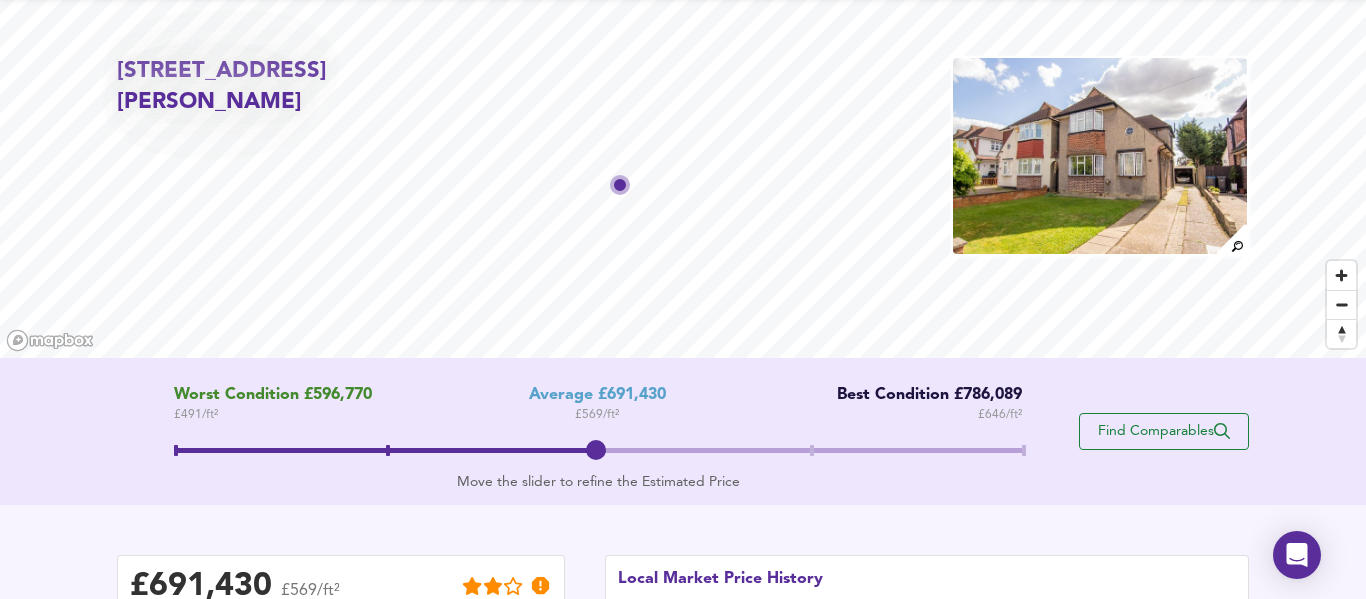click on "Find Comparables" at bounding box center [1164, 431] 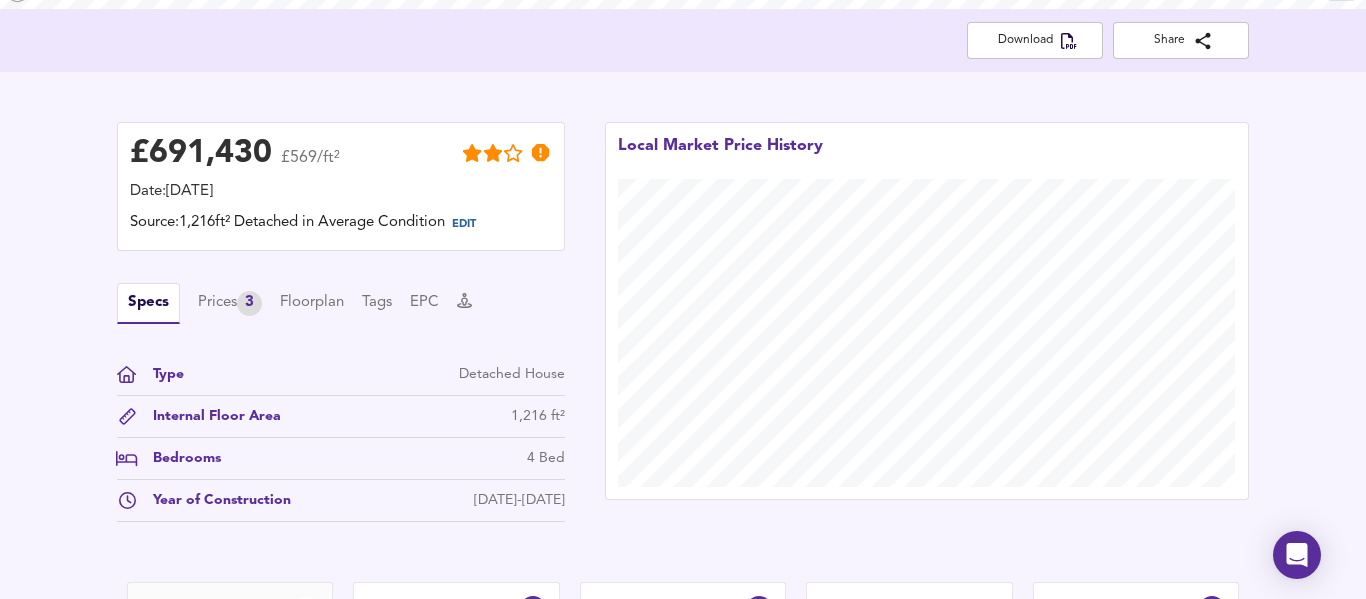 scroll, scrollTop: 399, scrollLeft: 0, axis: vertical 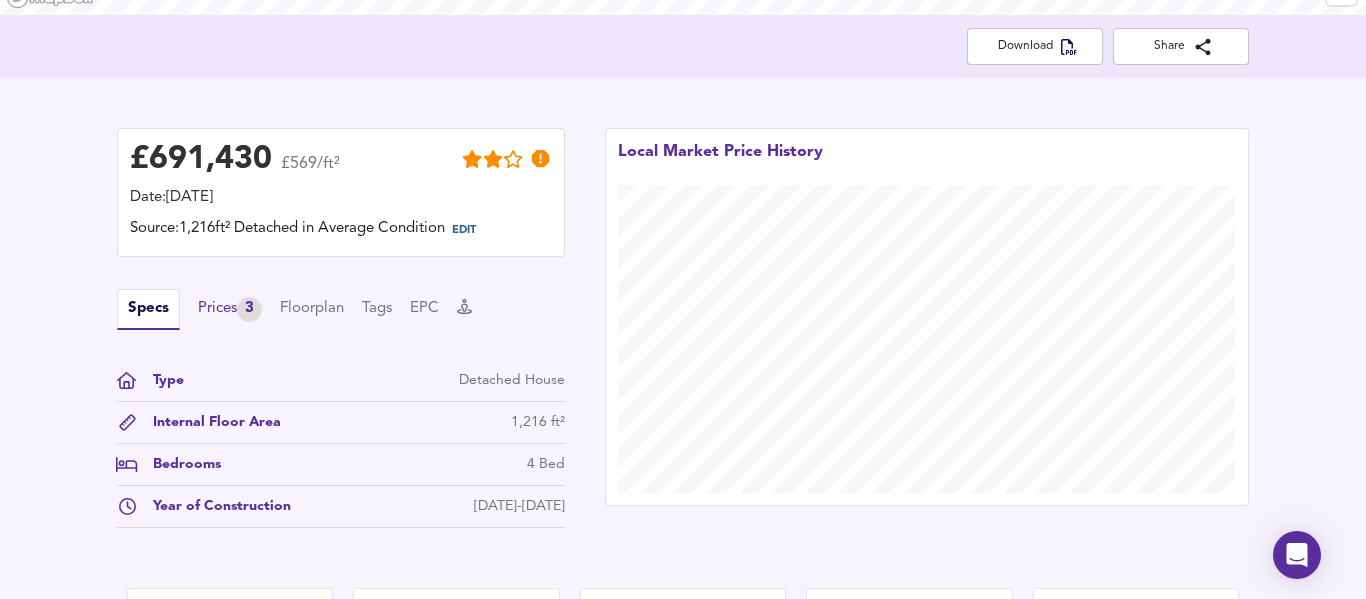 click on "Prices   3" at bounding box center (230, 309) 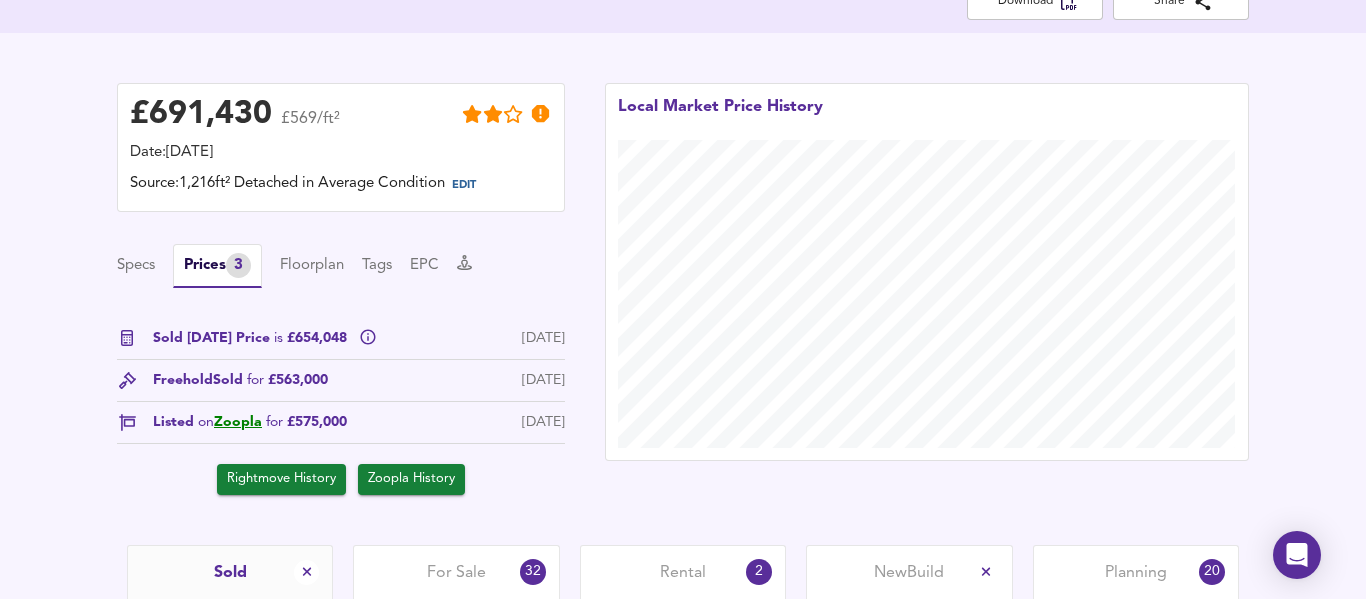 scroll, scrollTop: 446, scrollLeft: 0, axis: vertical 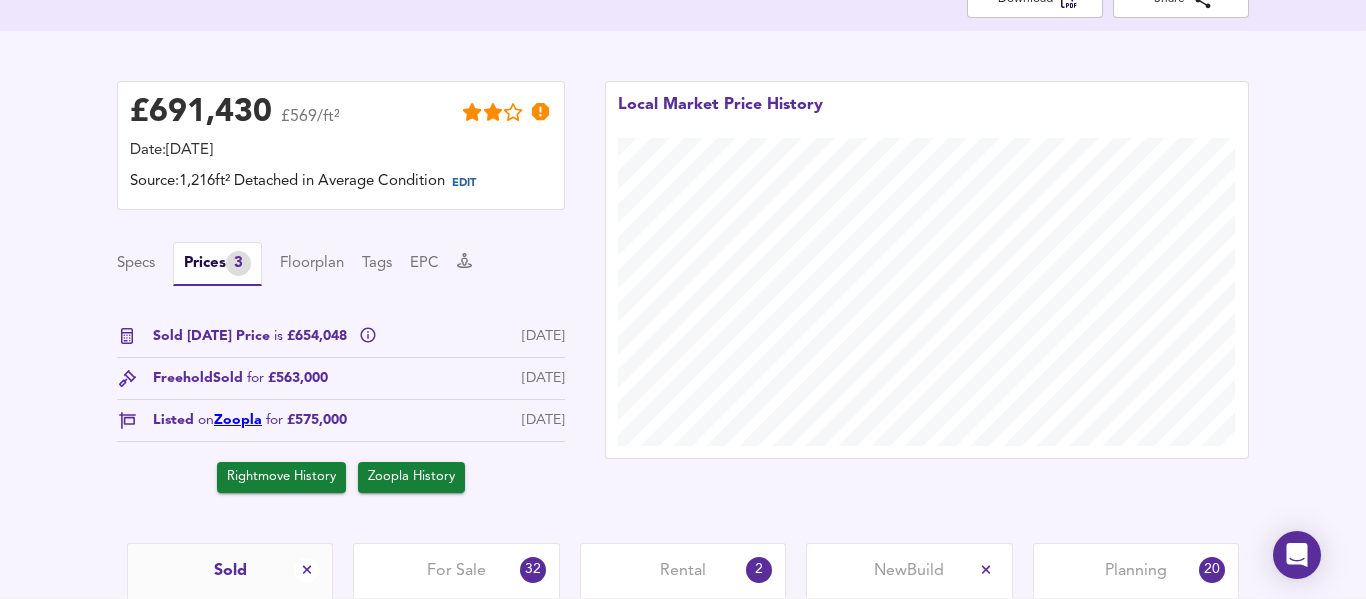 click on "Zoopla" at bounding box center [238, 420] 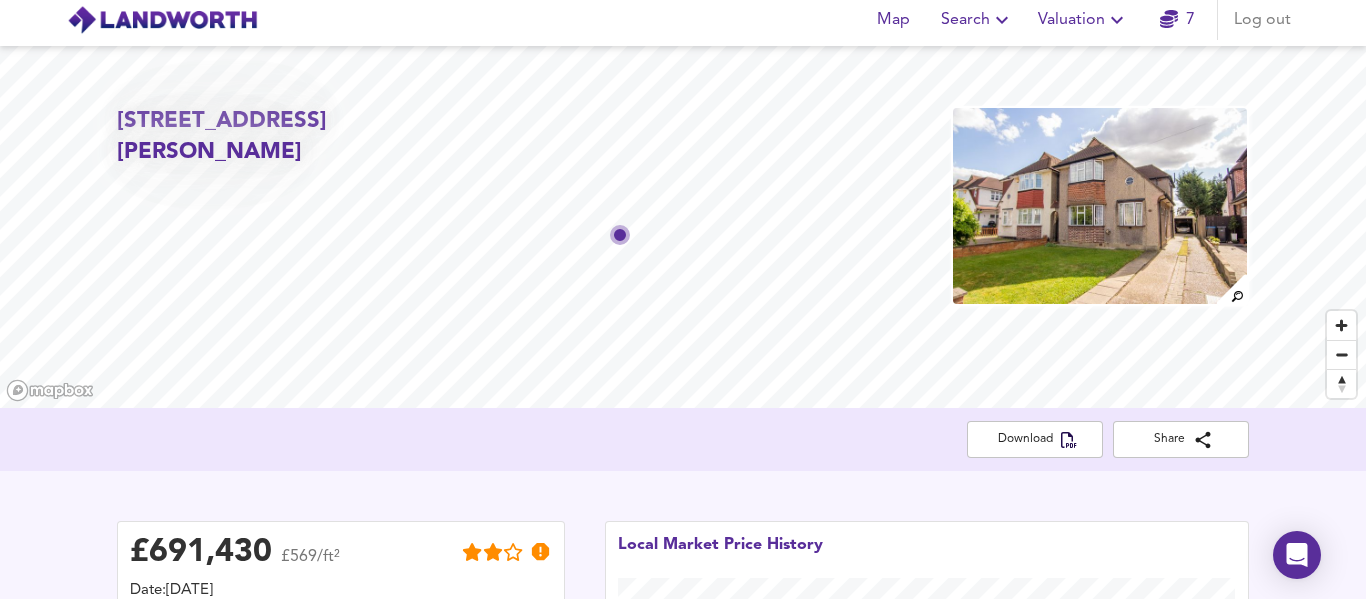 scroll, scrollTop: 0, scrollLeft: 0, axis: both 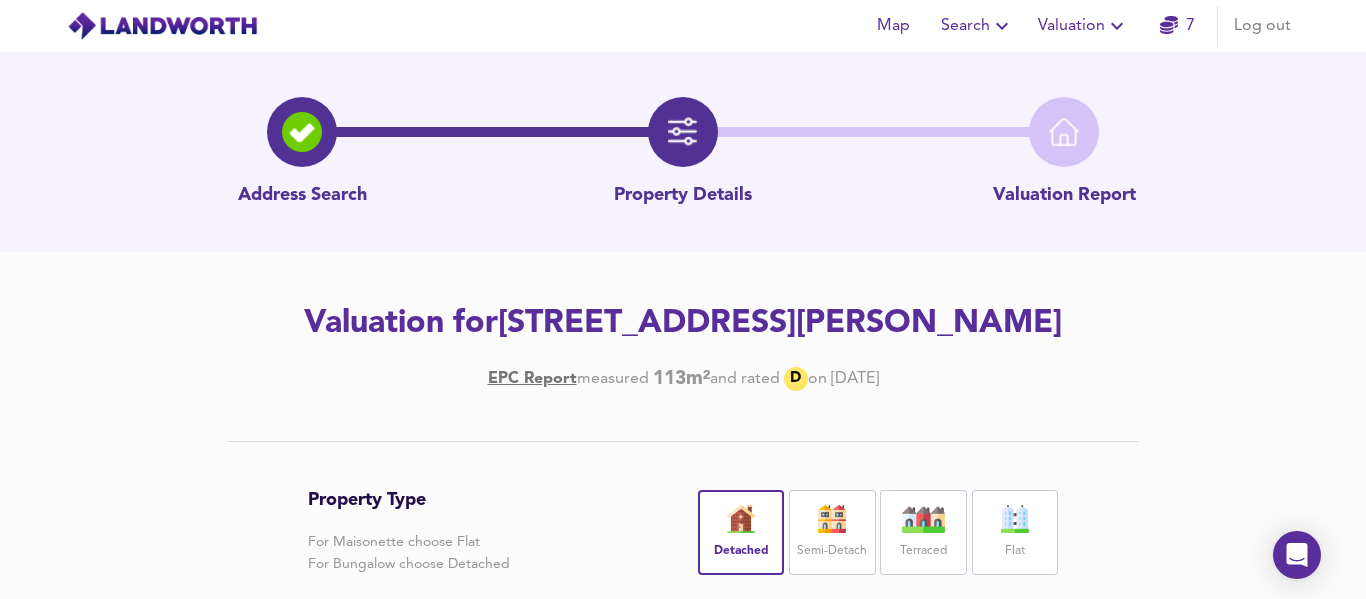 click 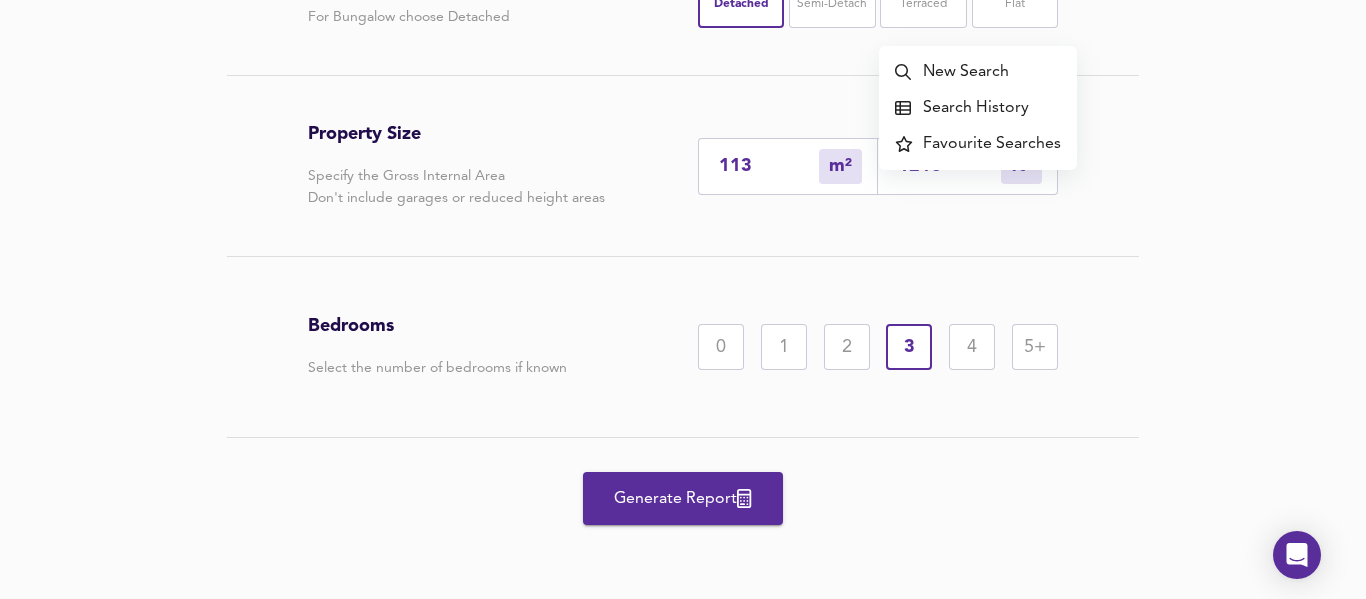 scroll, scrollTop: 0, scrollLeft: 0, axis: both 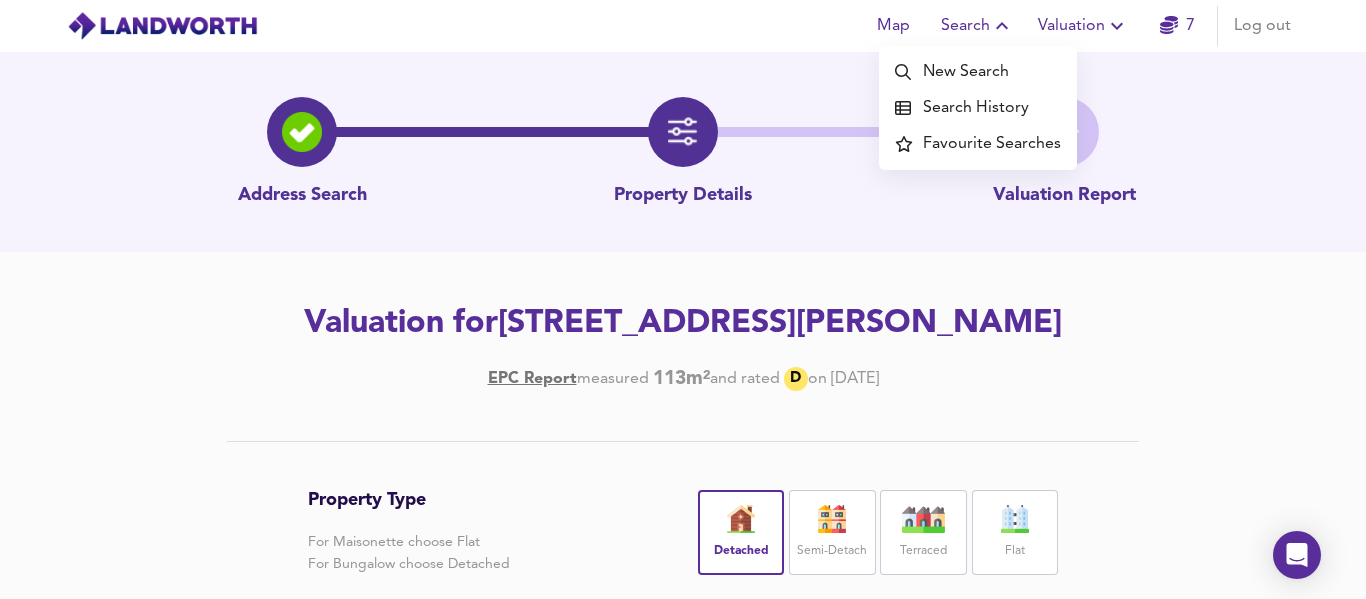 click at bounding box center (162, 26) 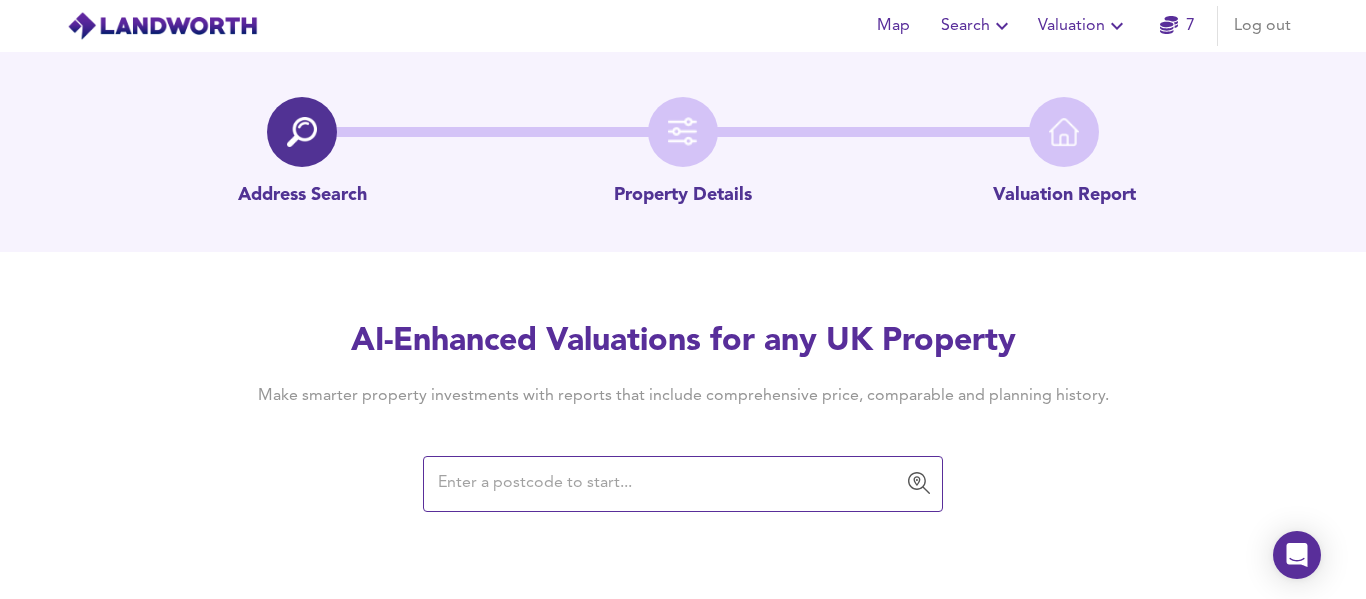click at bounding box center (162, 26) 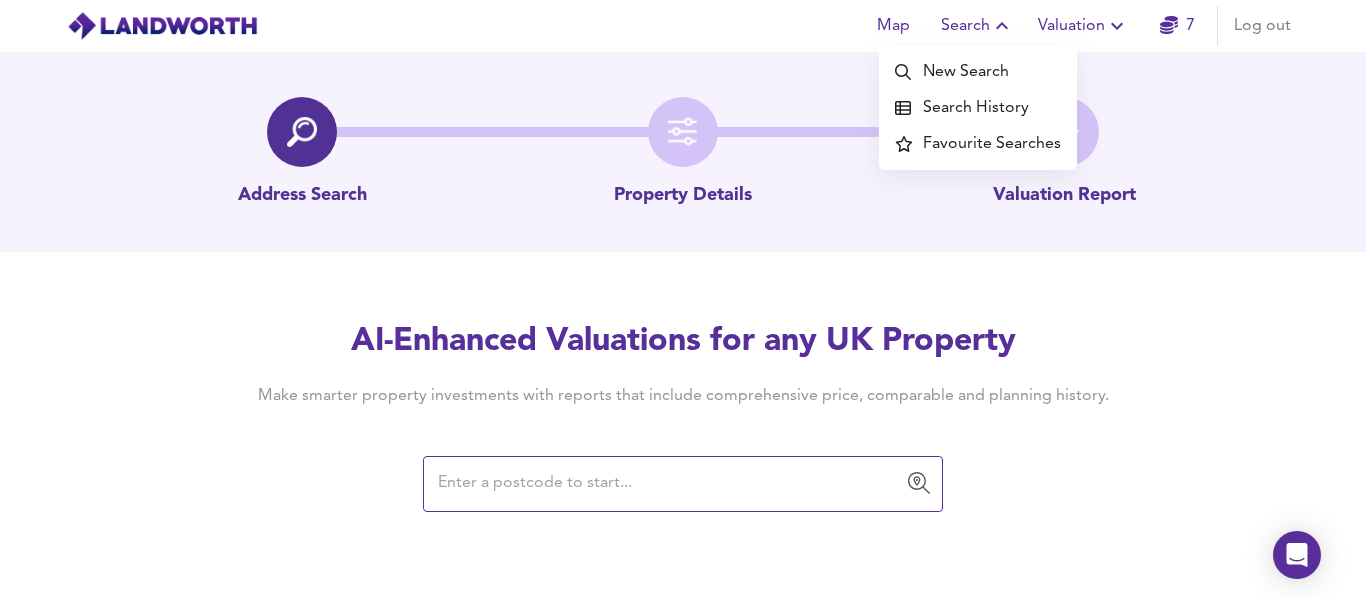 click on "Map" at bounding box center [893, 26] 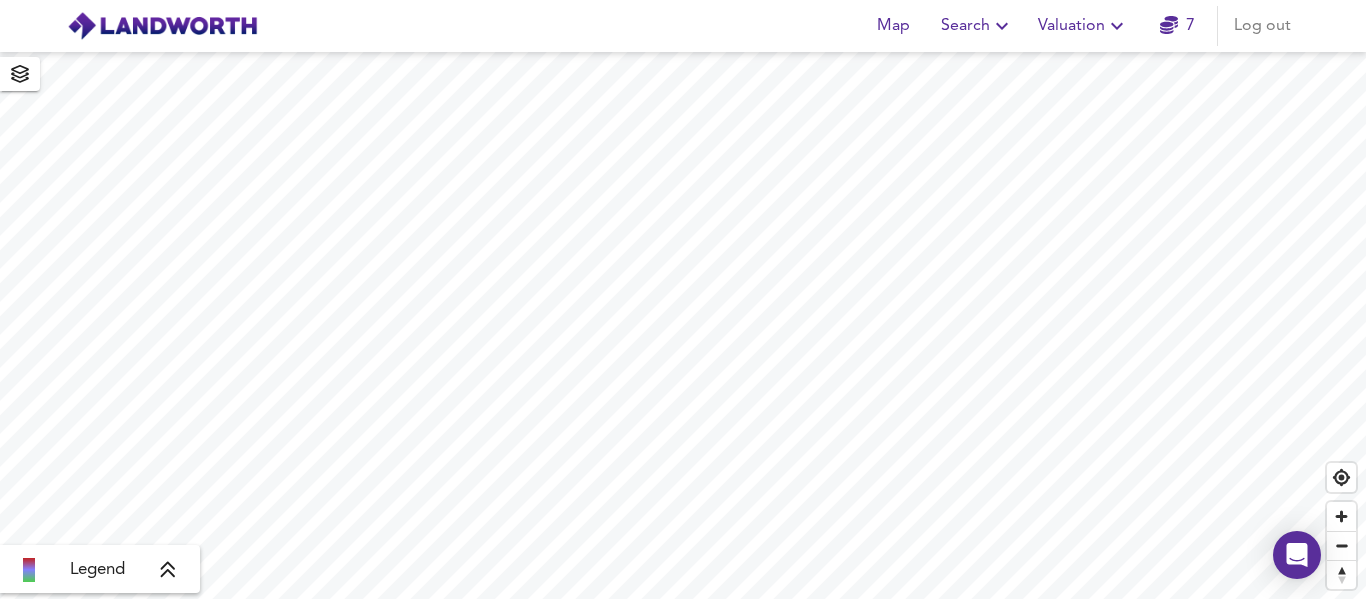 click 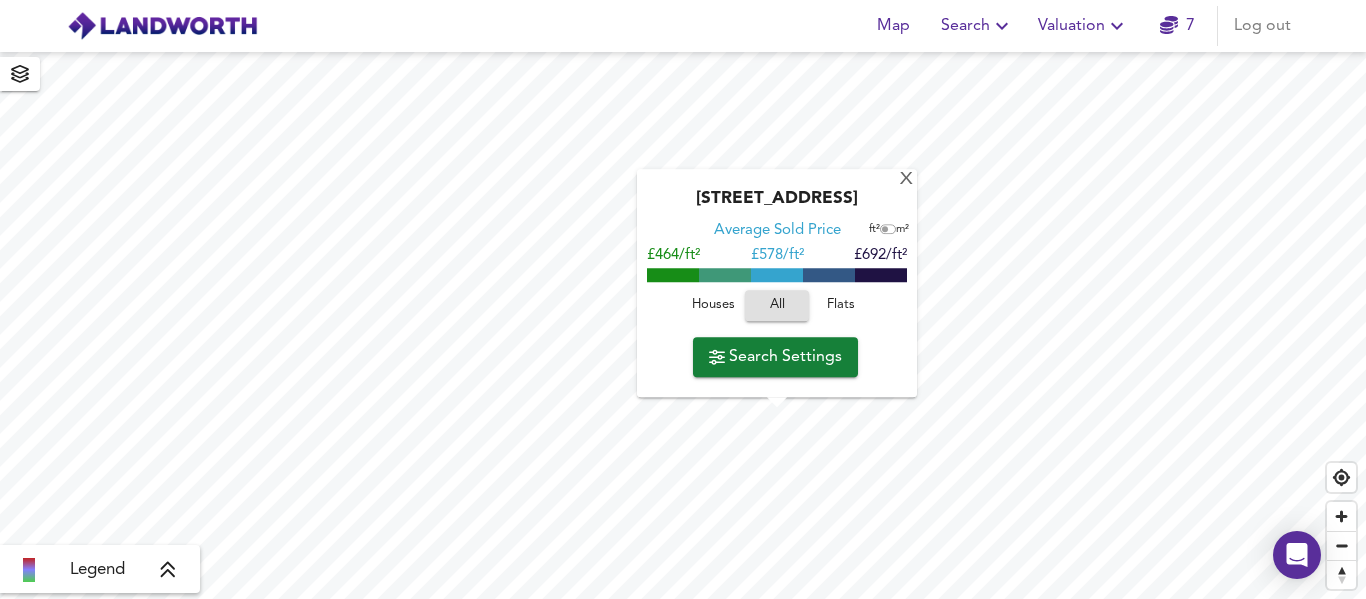 click 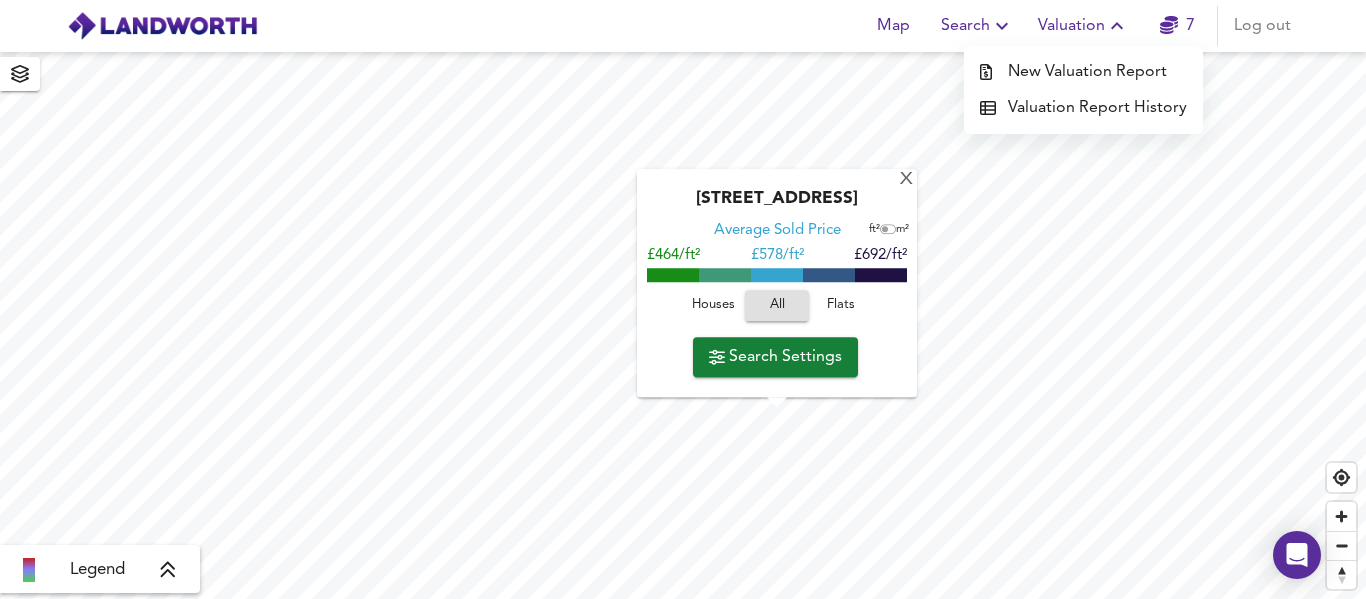 click on "Valuation Report History" at bounding box center (1083, 108) 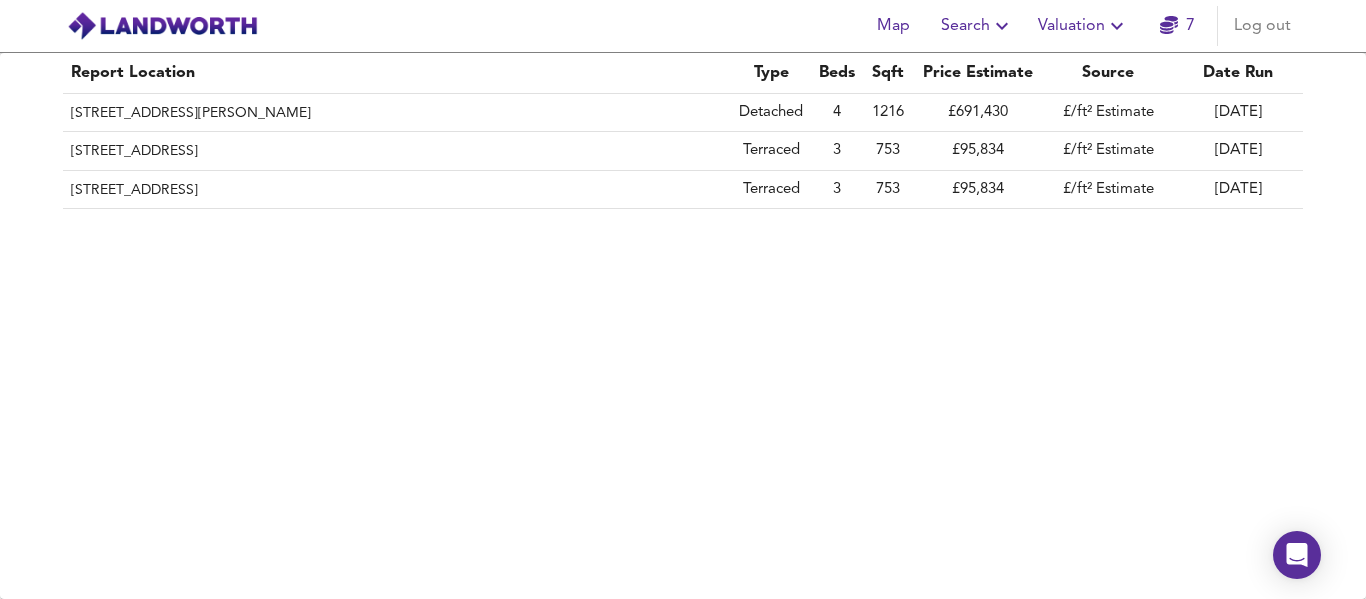 click on "7" at bounding box center (1177, 26) 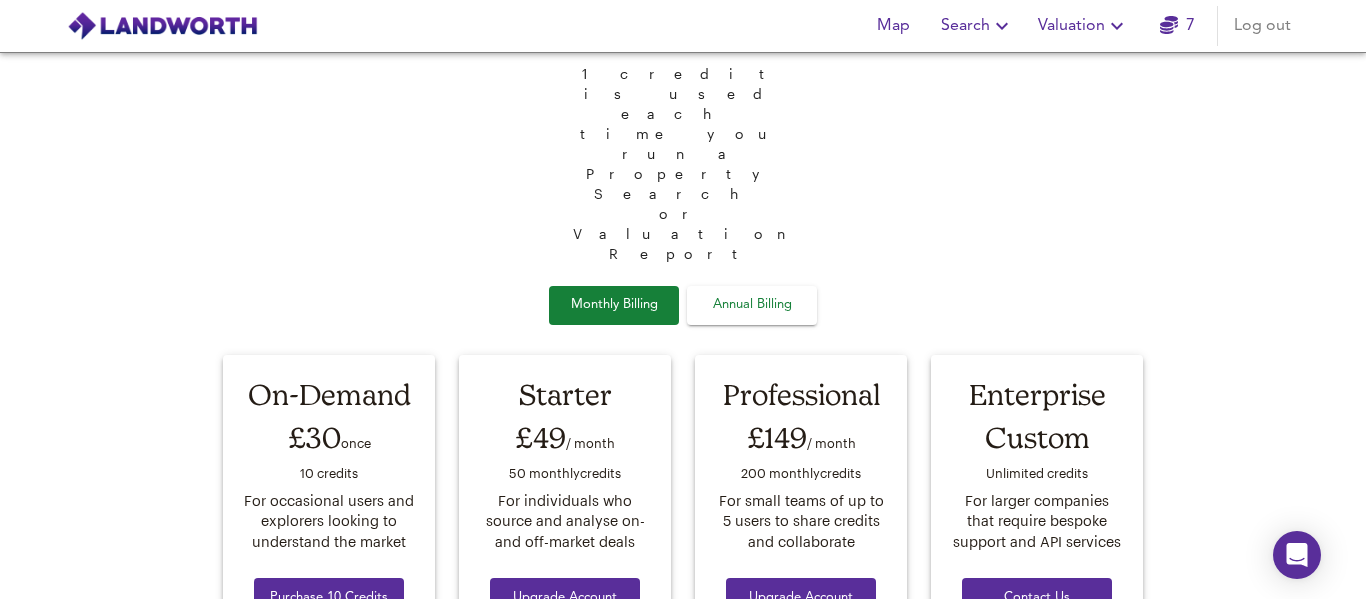 scroll, scrollTop: 0, scrollLeft: 0, axis: both 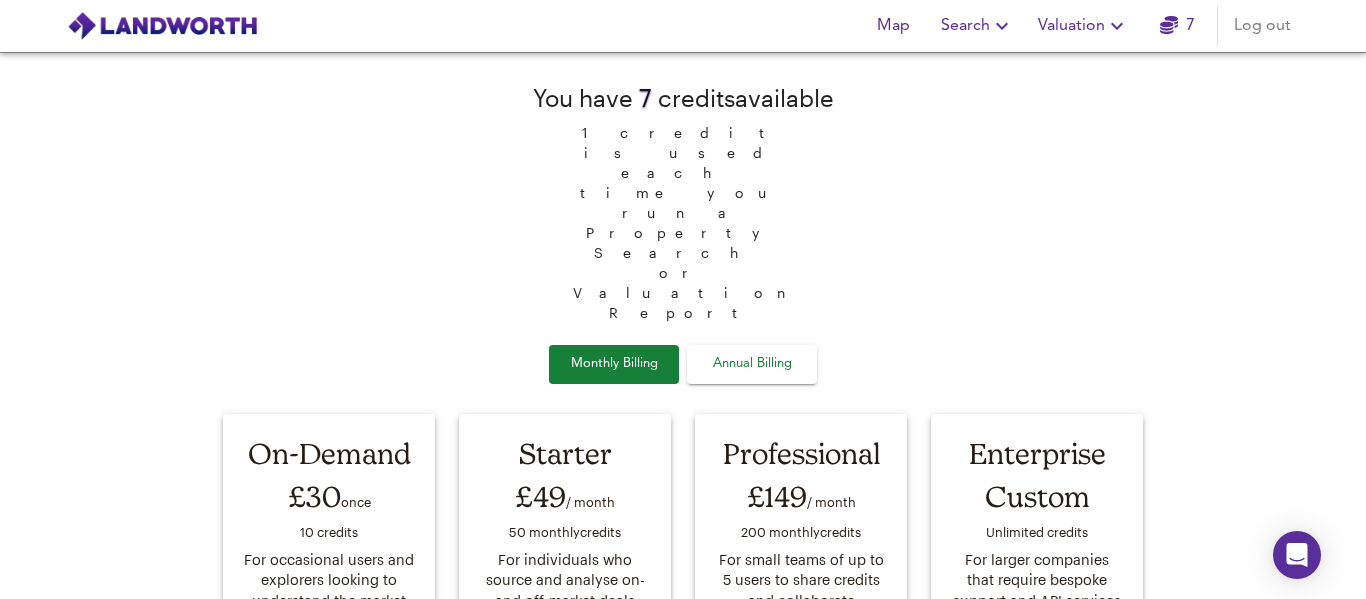 click 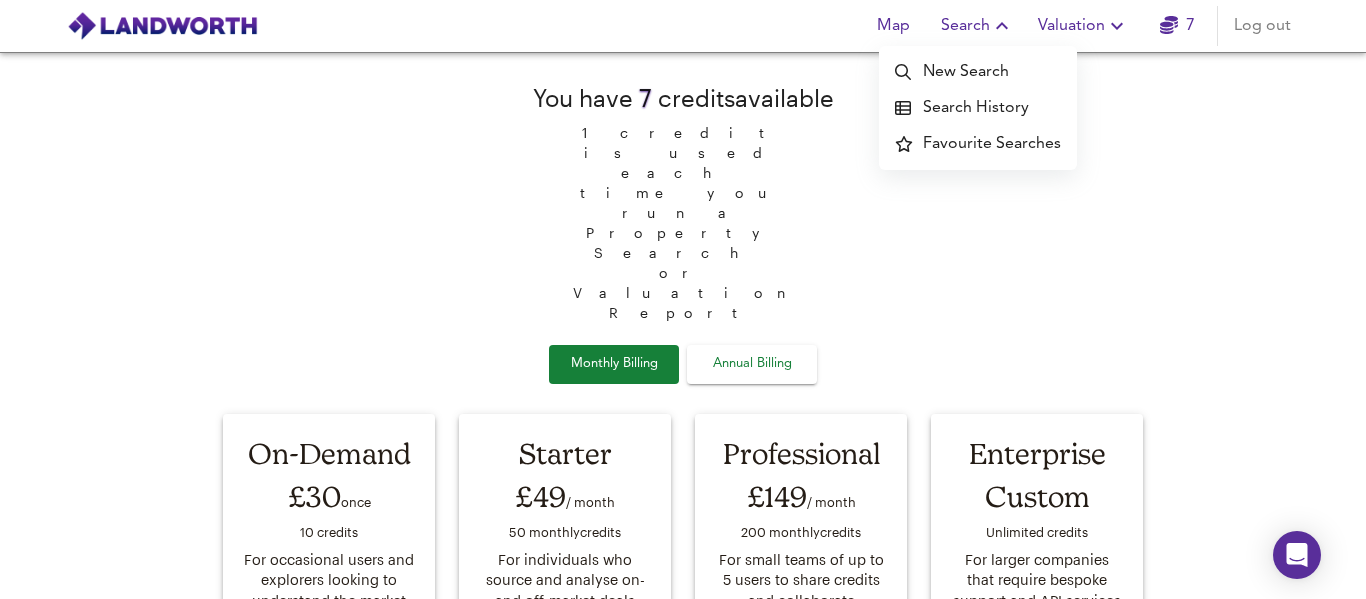 click on "Map" at bounding box center [893, 26] 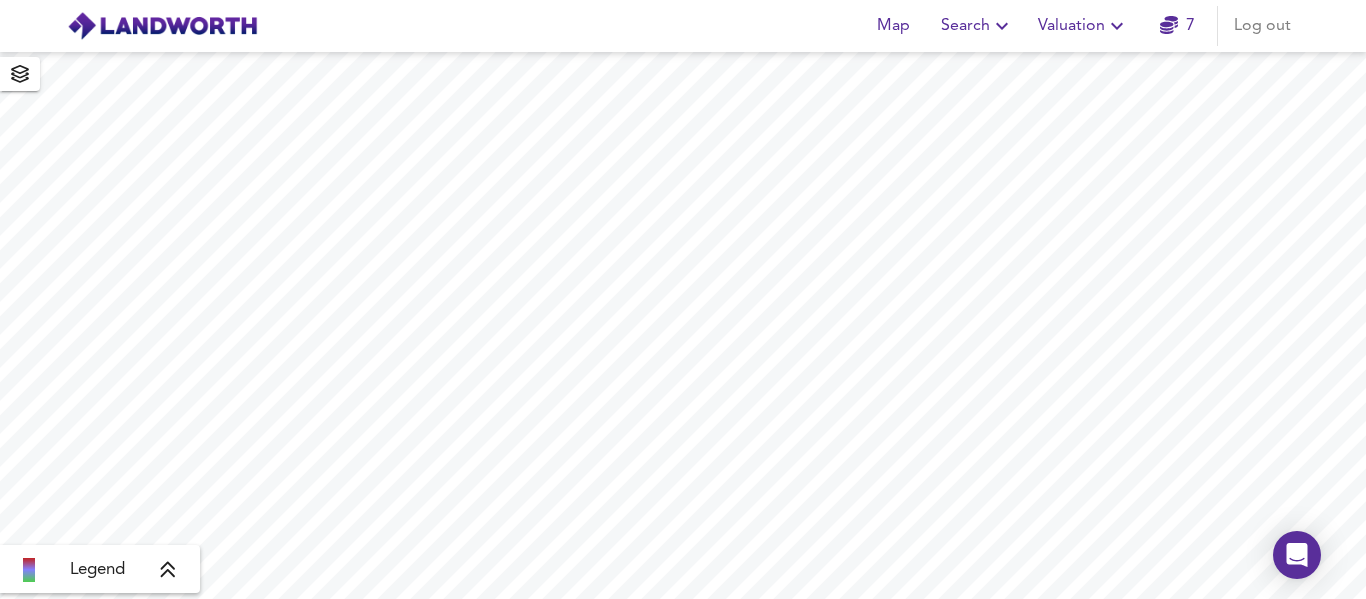 click at bounding box center [162, 26] 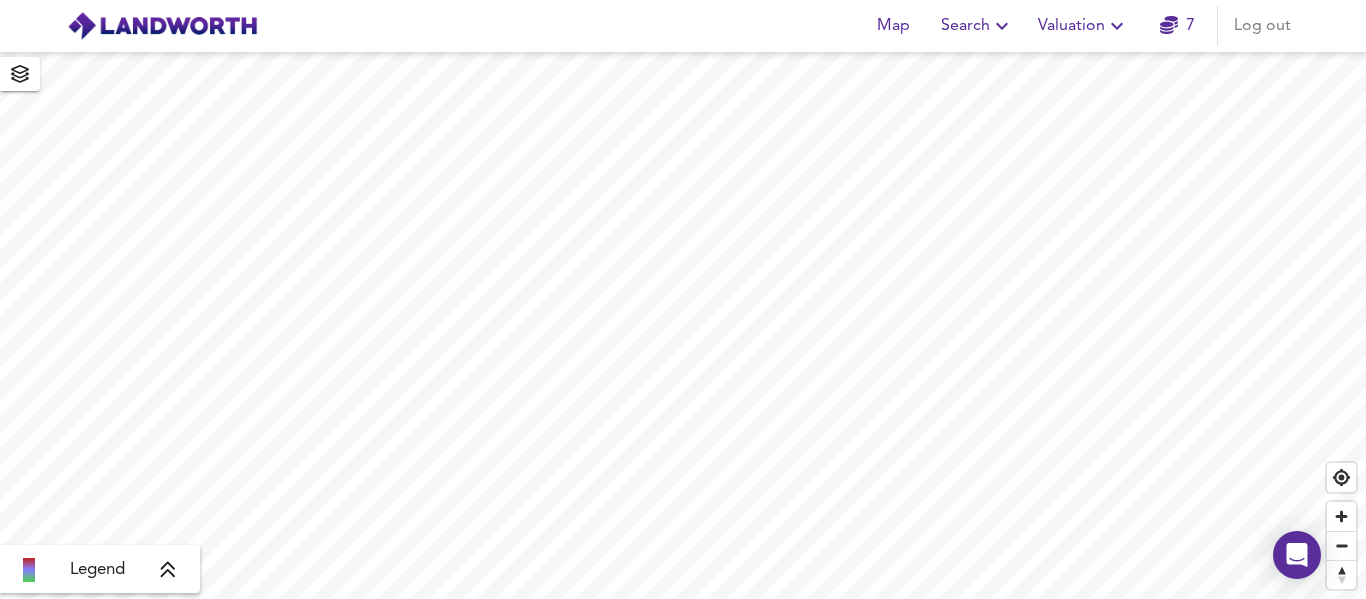 click on "Search" at bounding box center [977, 26] 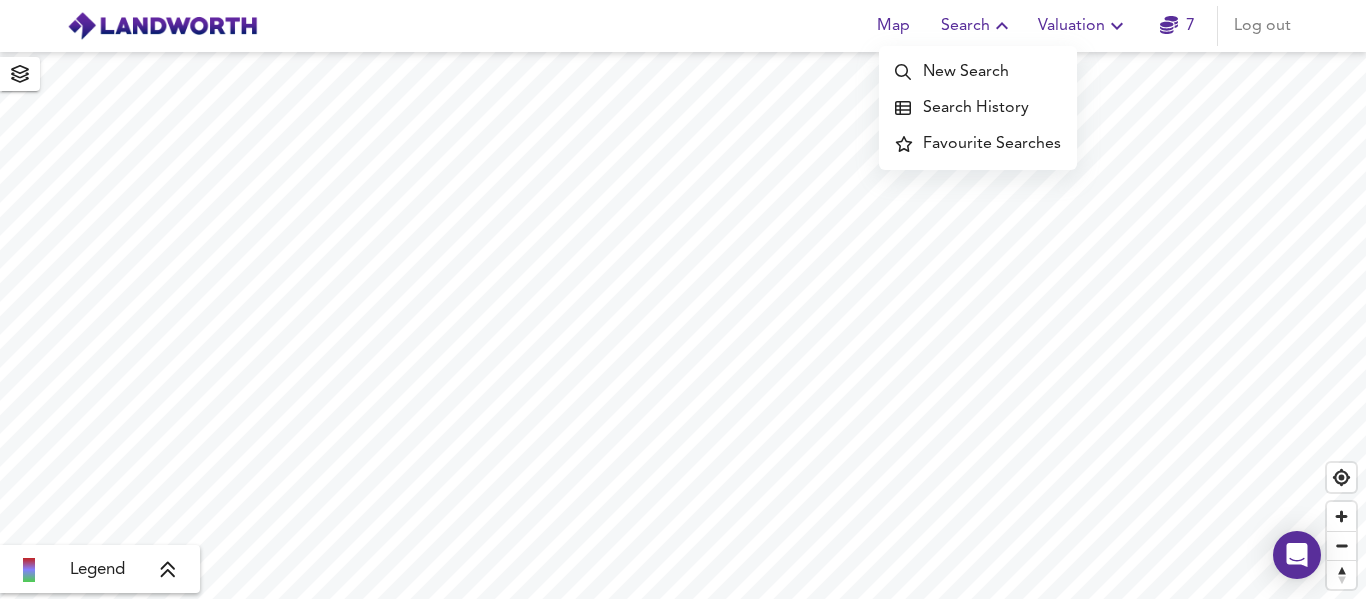 click on "New Search" at bounding box center [978, 72] 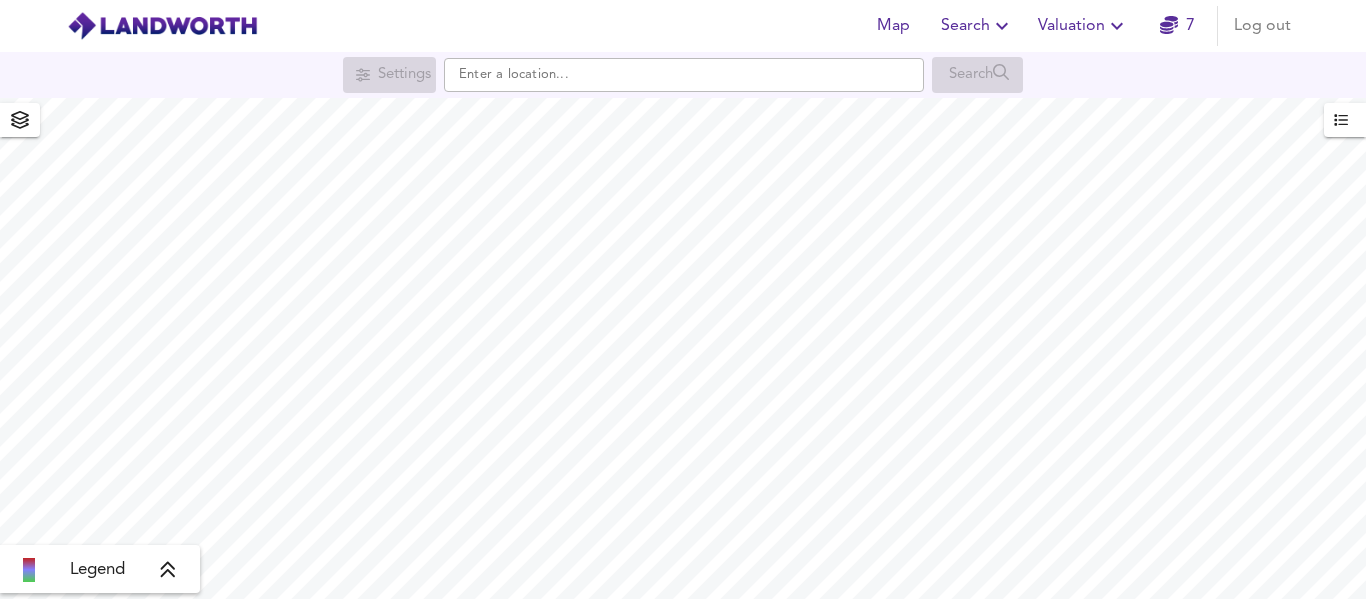 scroll, scrollTop: 0, scrollLeft: 0, axis: both 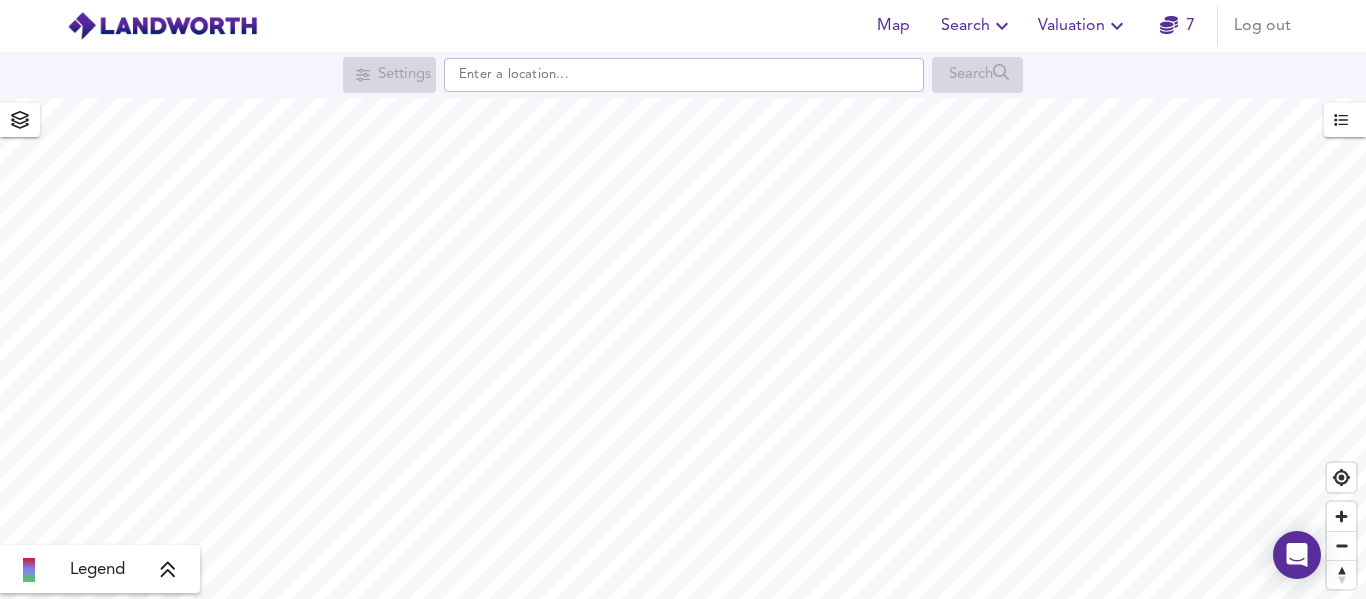 click 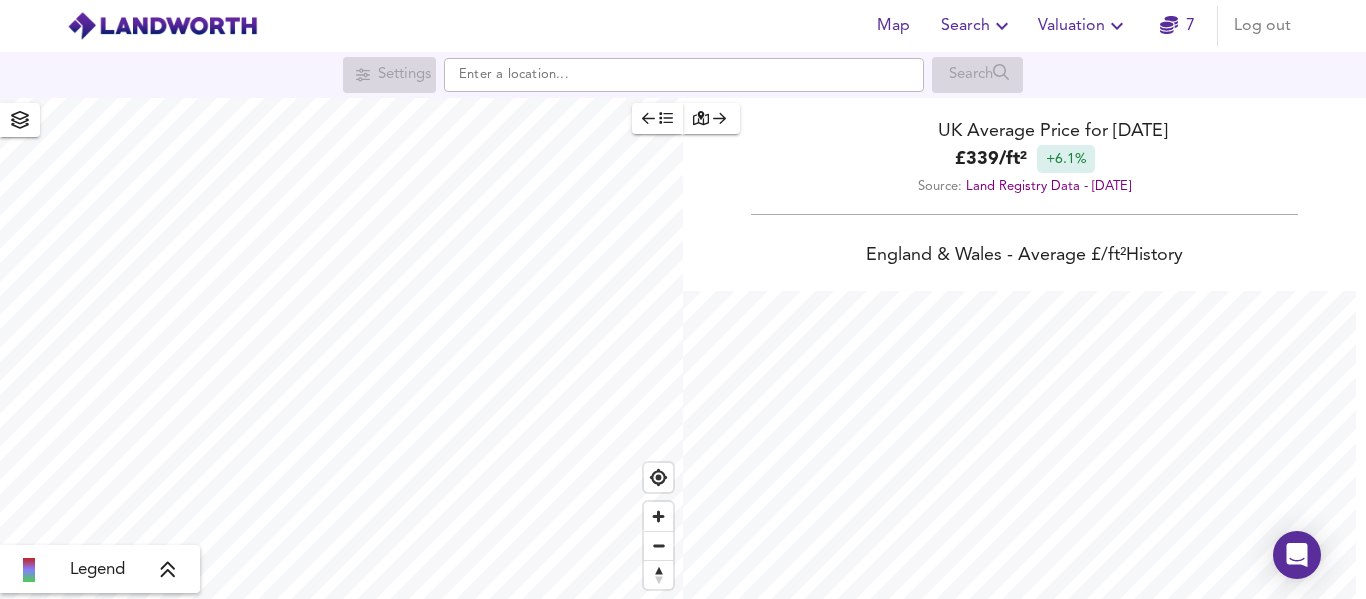 scroll, scrollTop: 999401, scrollLeft: 998634, axis: both 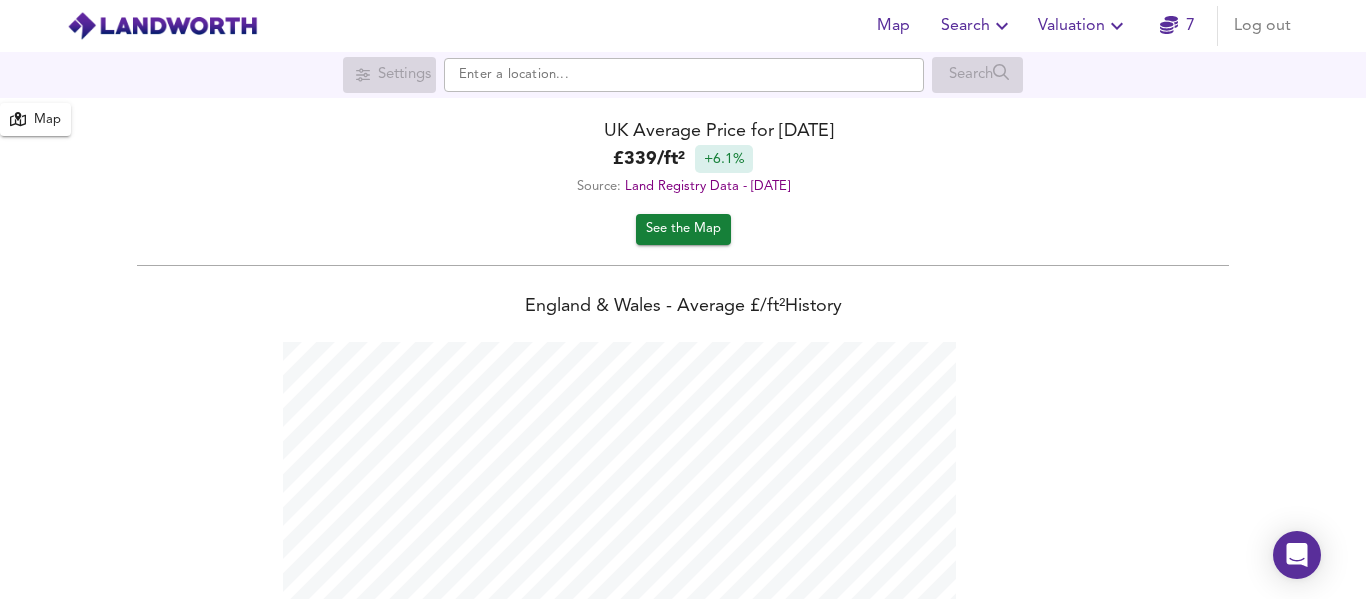 click on "Map" at bounding box center (47, 120) 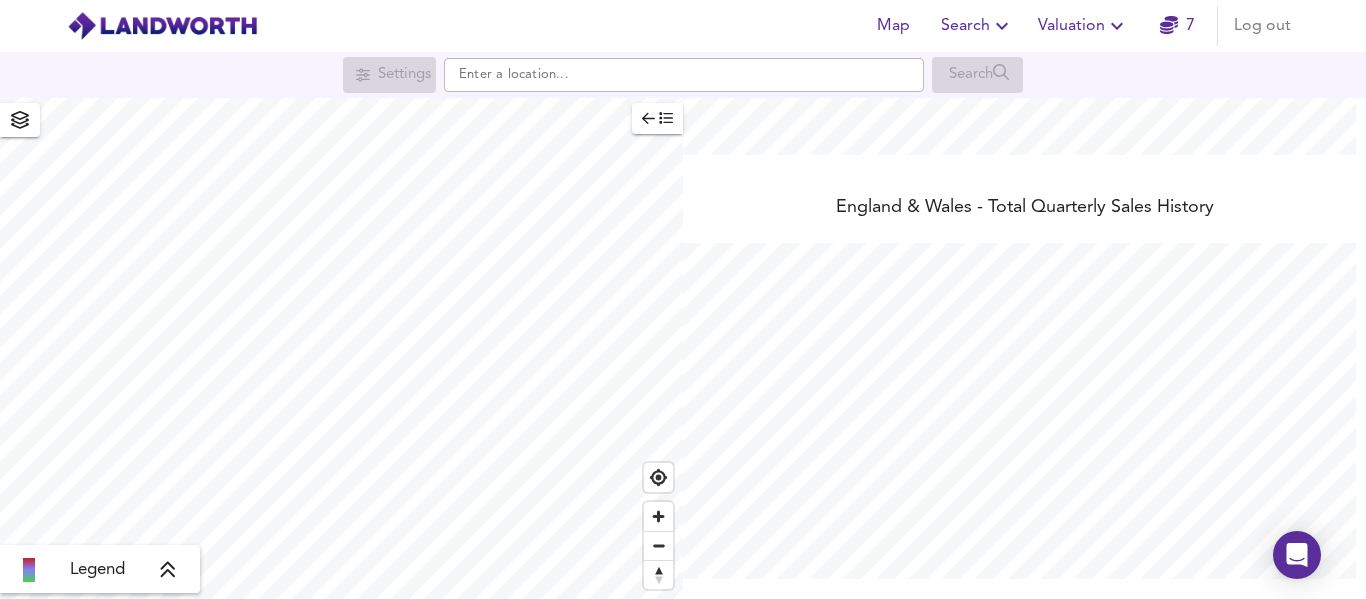 scroll, scrollTop: 0, scrollLeft: 0, axis: both 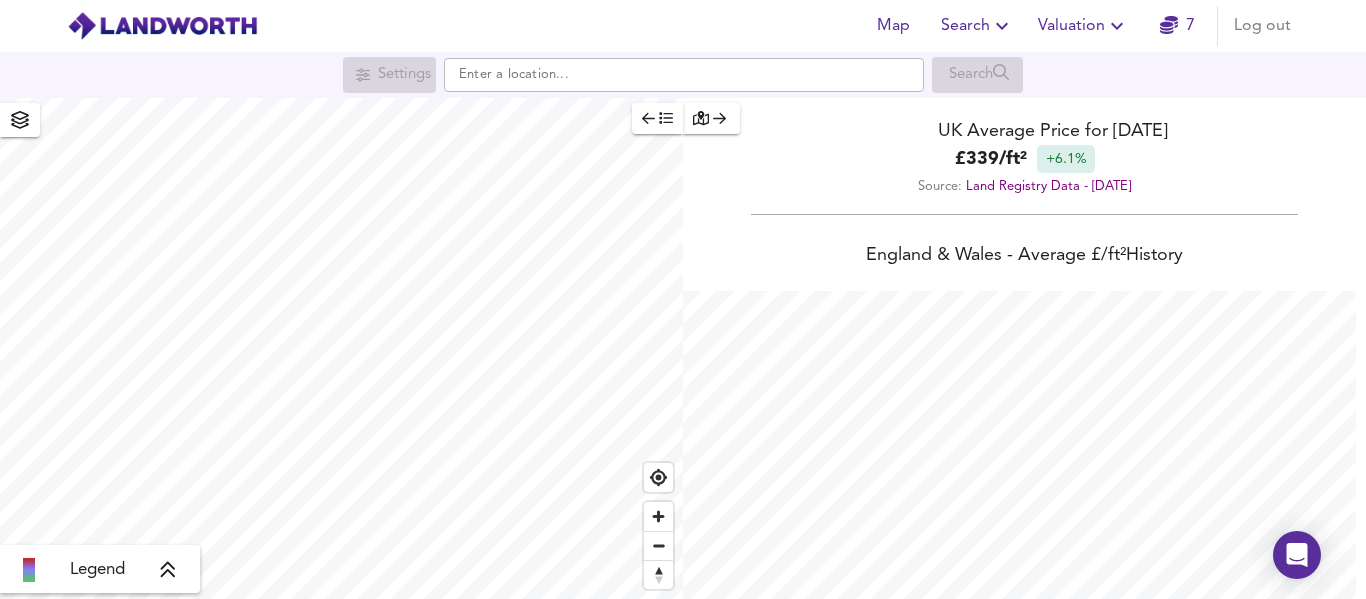 click at bounding box center (162, 26) 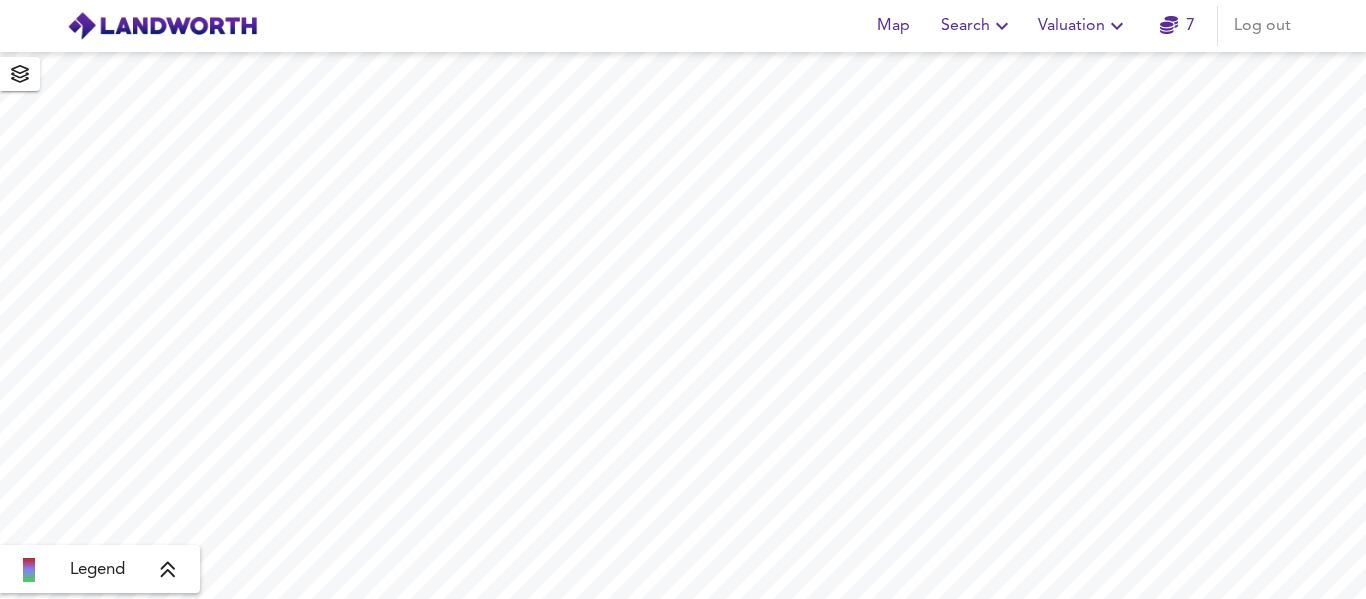 scroll, scrollTop: 0, scrollLeft: 0, axis: both 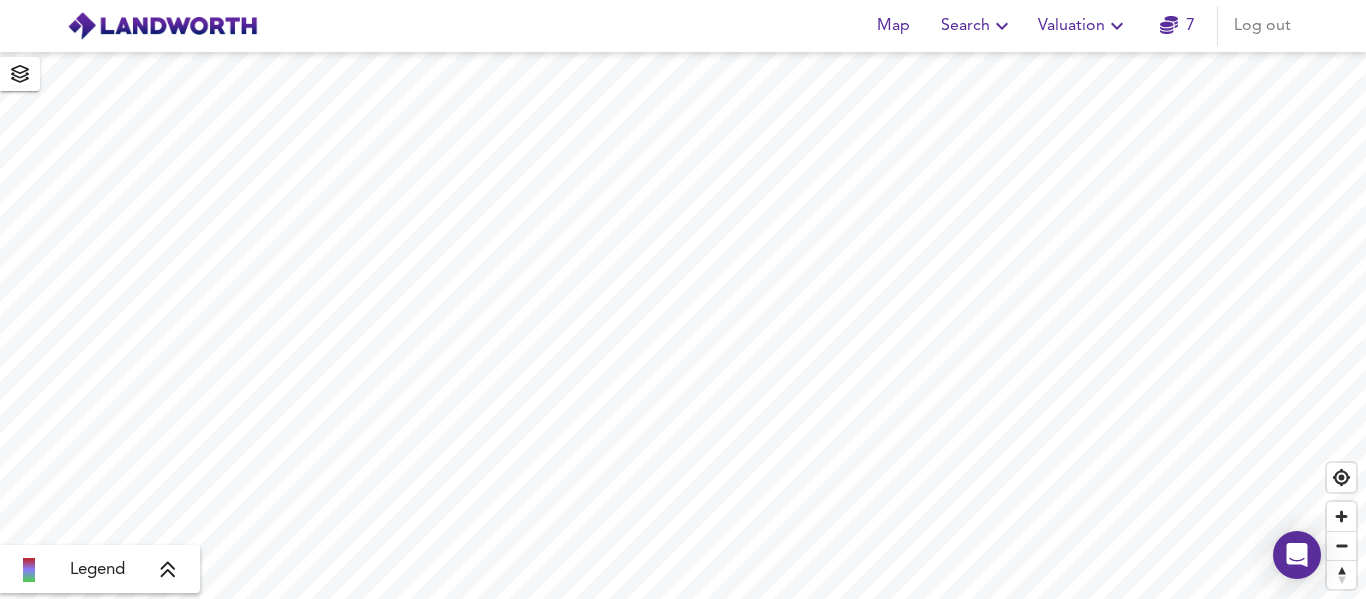click on "Map Search Valuation    7 Log out     Legend   X Map Settings Basemap          OpenStreetMap osm Heatmap          Average Price landworth 3D   View Dynamic Heatmap   Off Show Postcodes Show Boroughs 2D 3D Find Me" at bounding box center (683, 299) 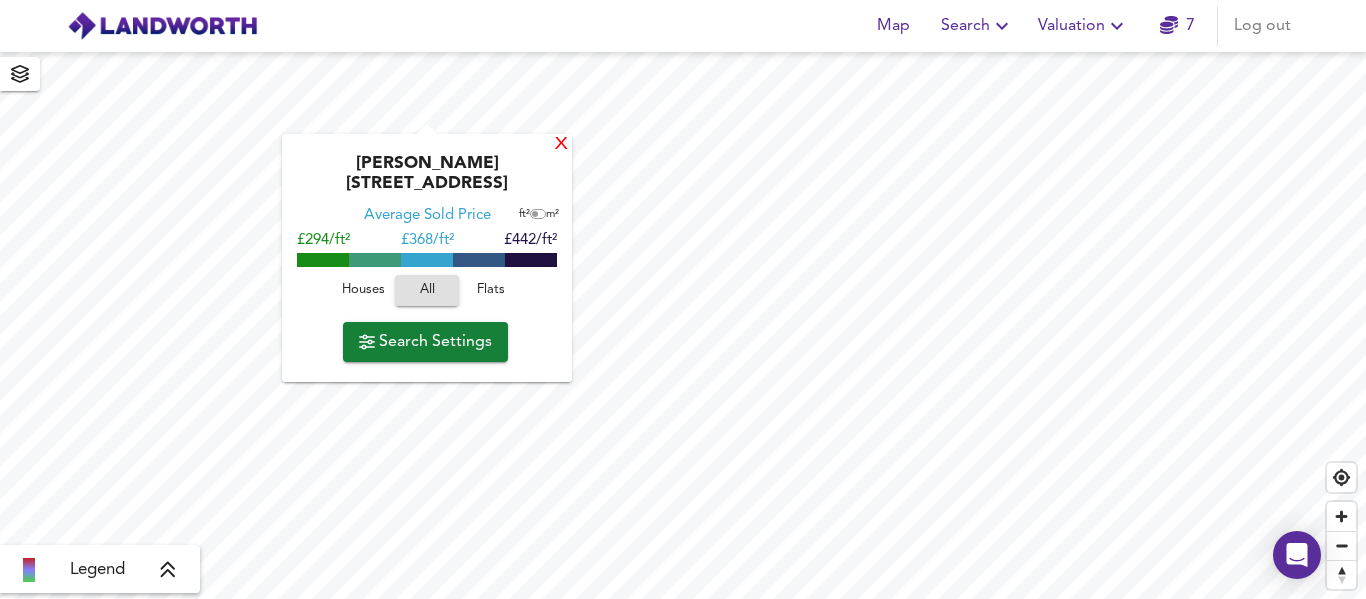click on "X" at bounding box center (561, 144) 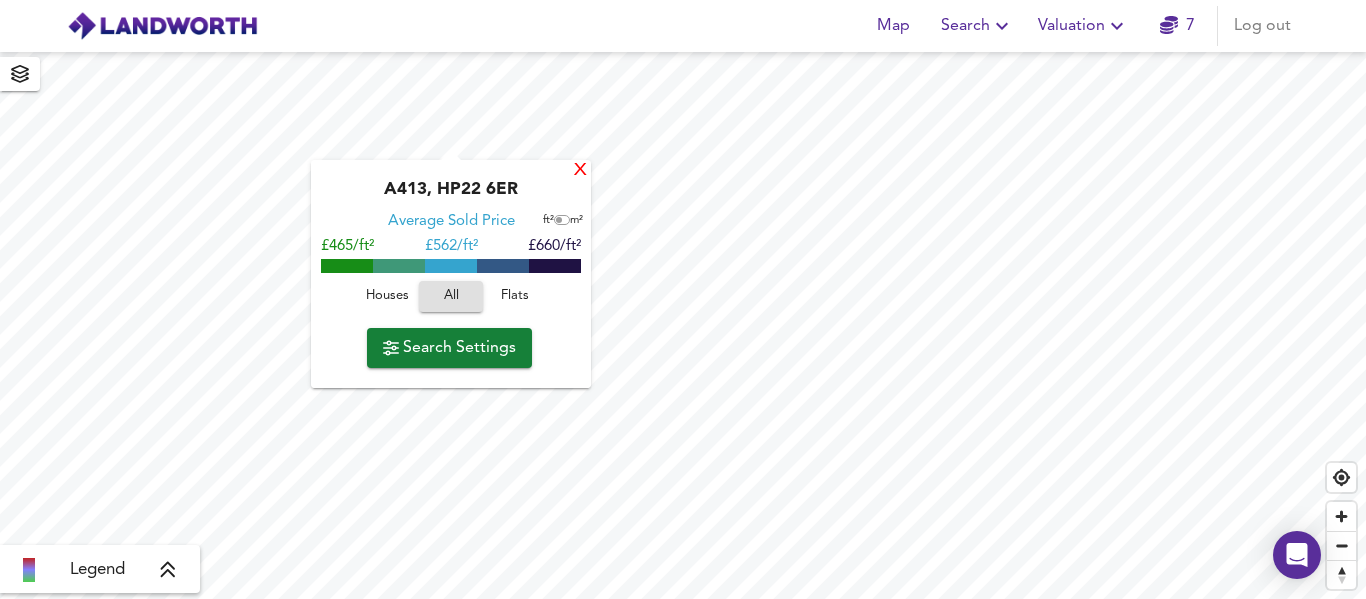 click on "X" at bounding box center [580, 170] 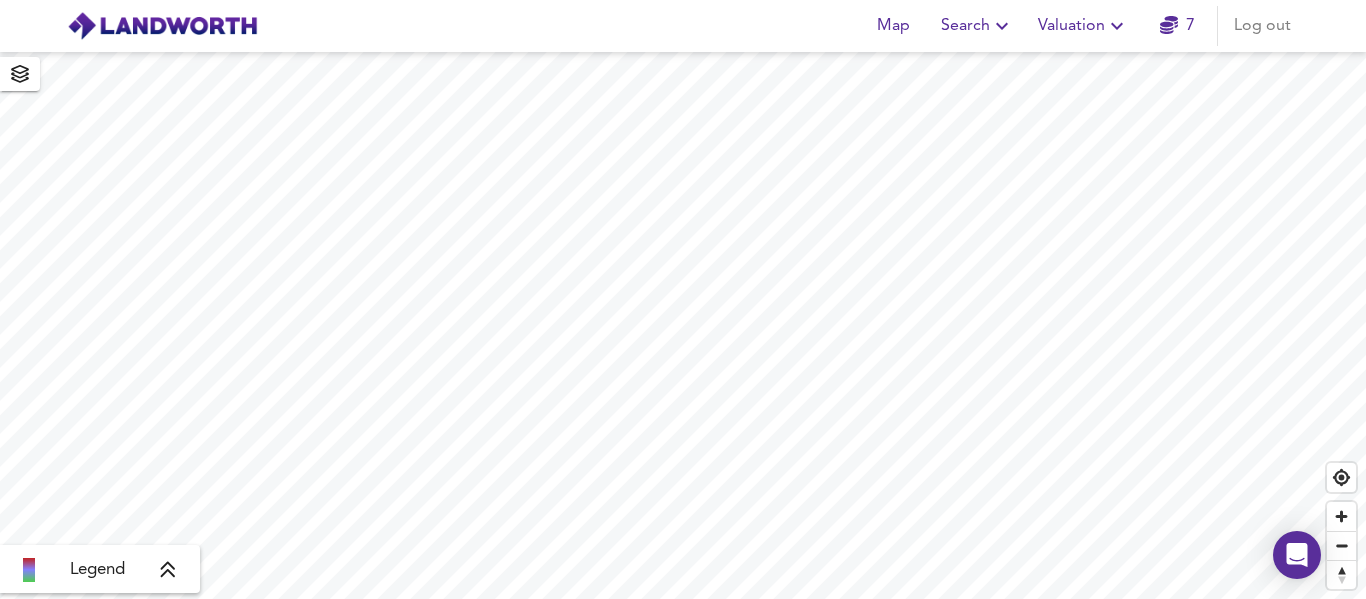 click on "Log out" at bounding box center [1262, 26] 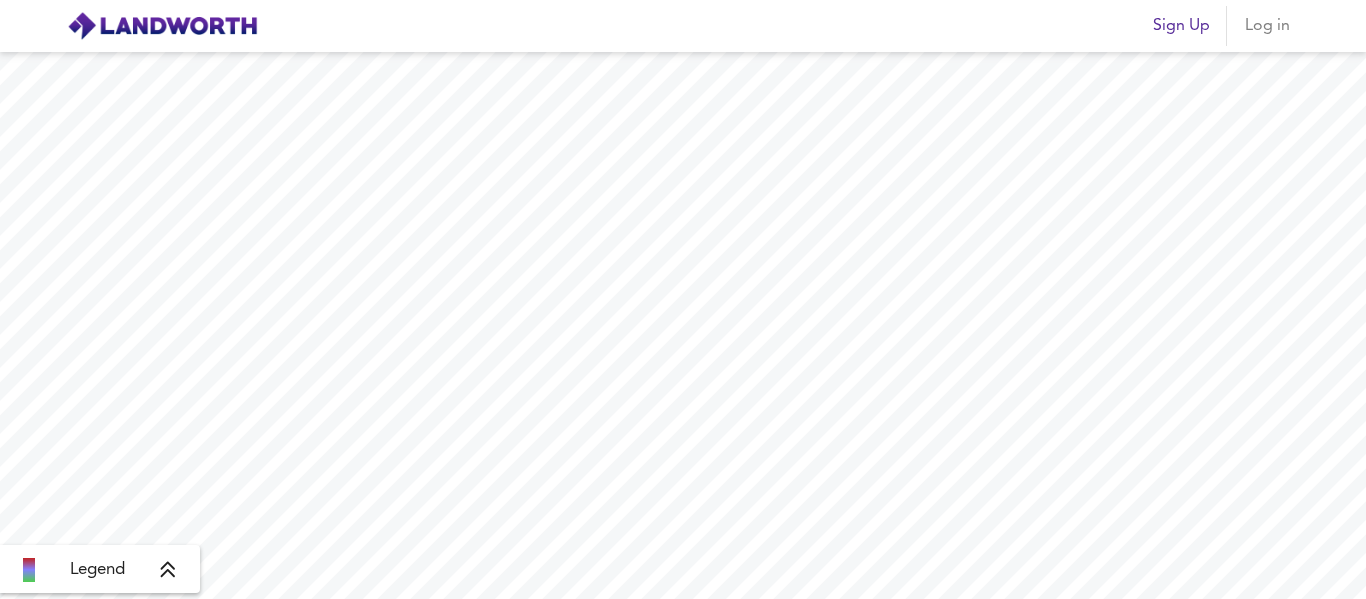 scroll, scrollTop: 0, scrollLeft: 0, axis: both 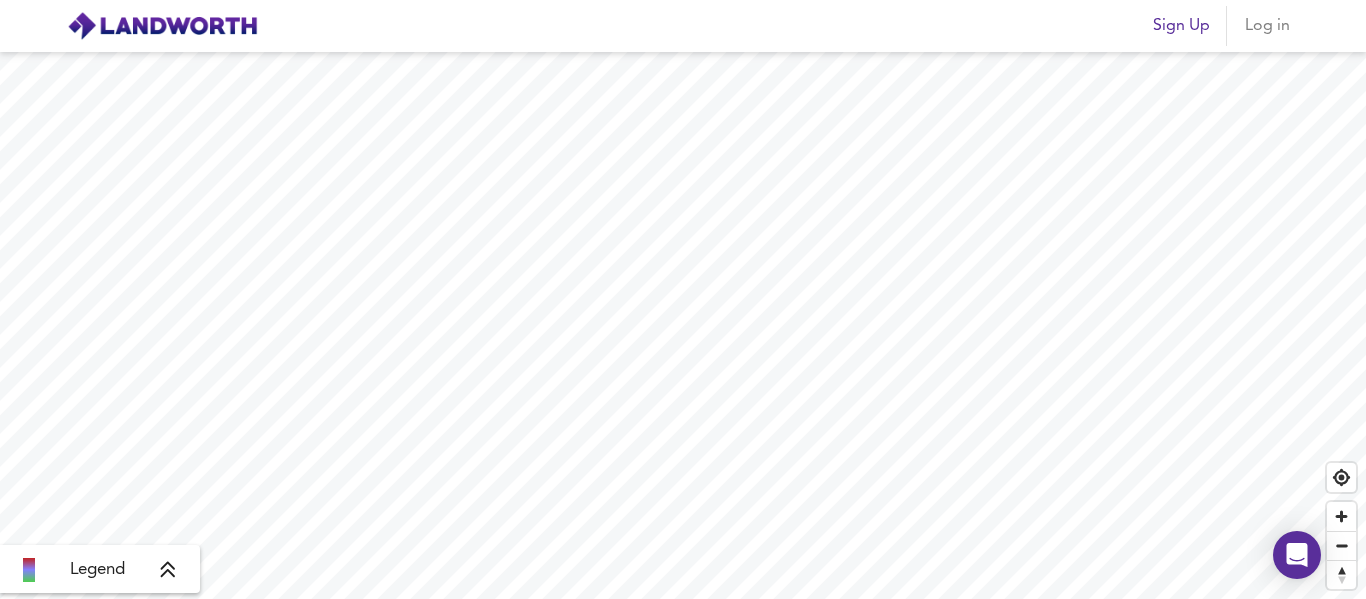 click on "Log in" at bounding box center (1267, 26) 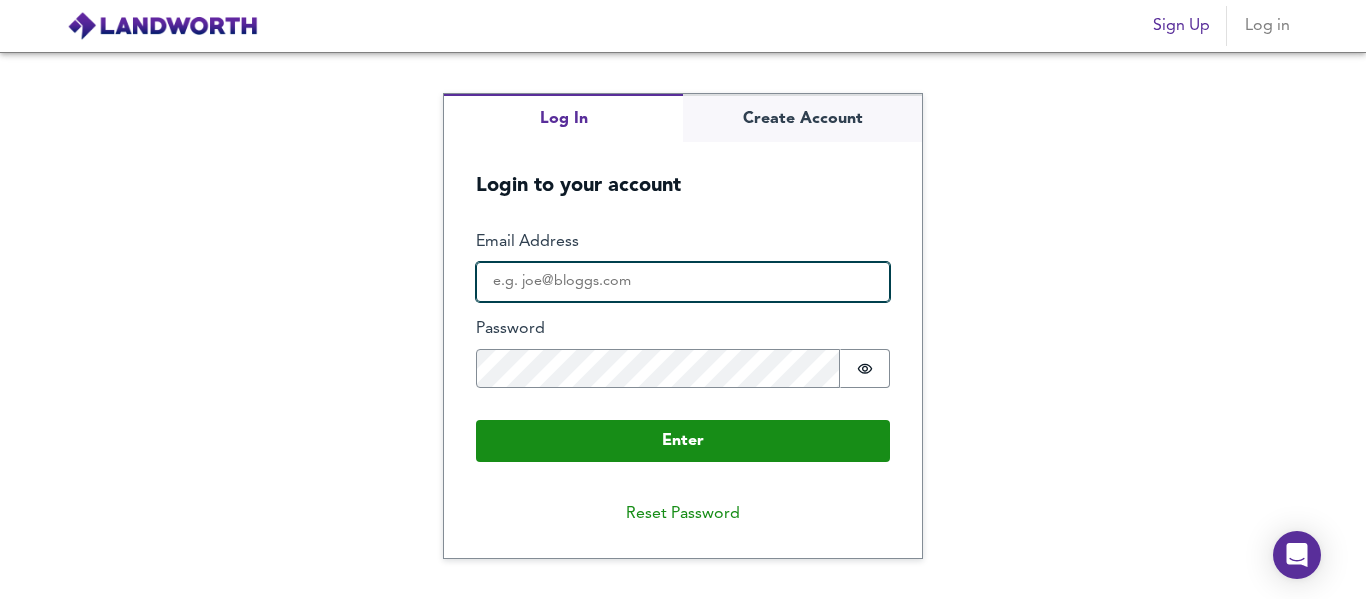 type 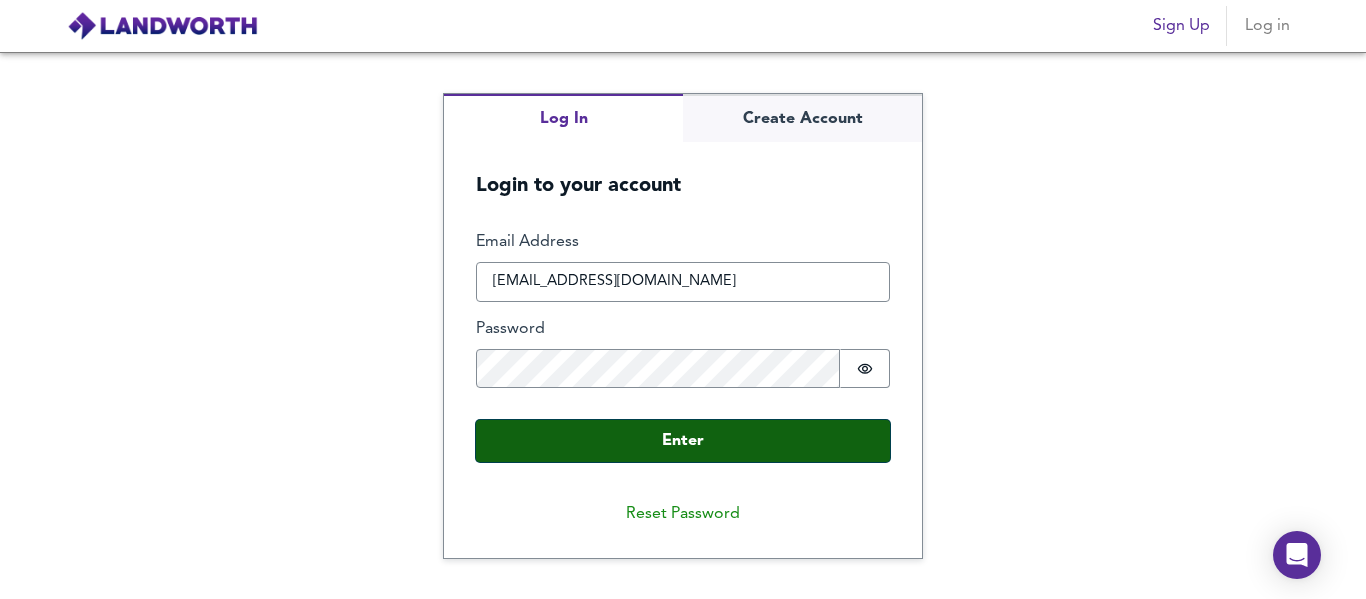 click on "Enter" at bounding box center [683, 441] 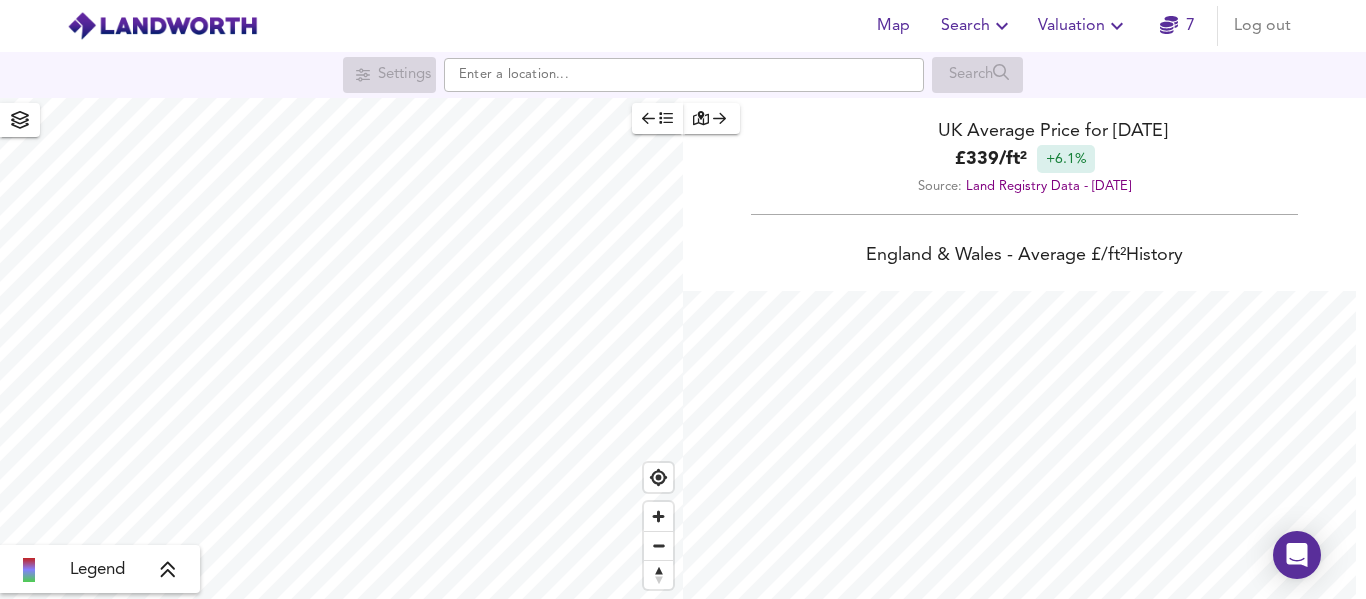 scroll, scrollTop: 999401, scrollLeft: 998634, axis: both 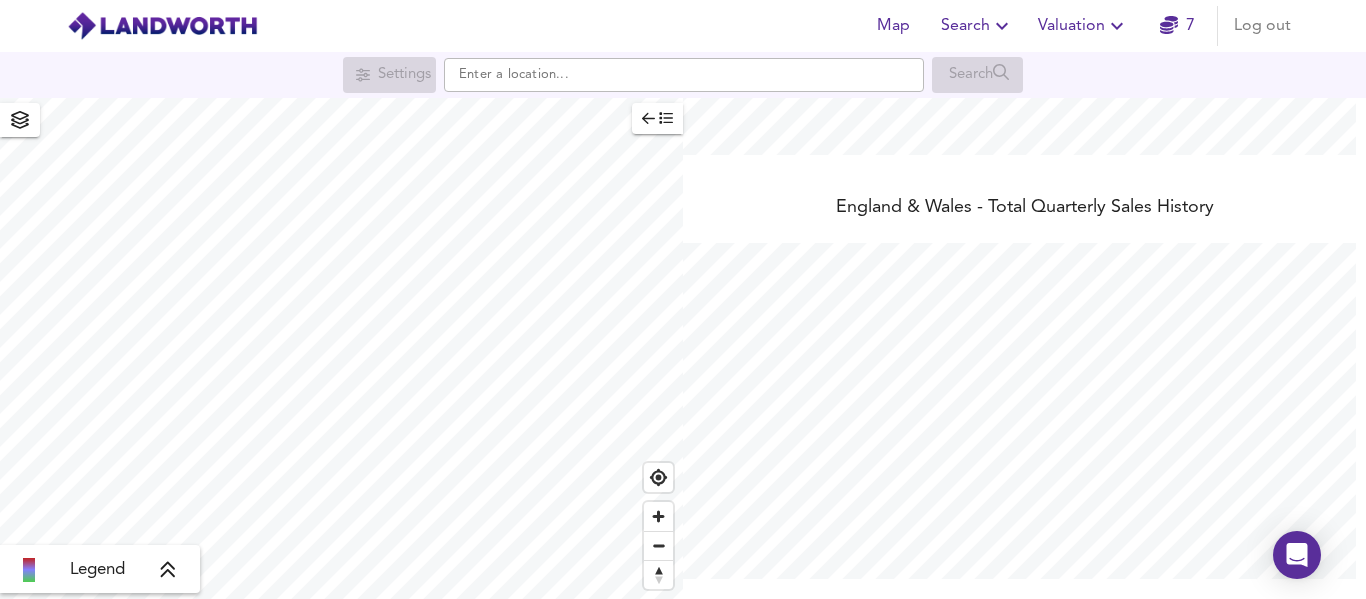 click 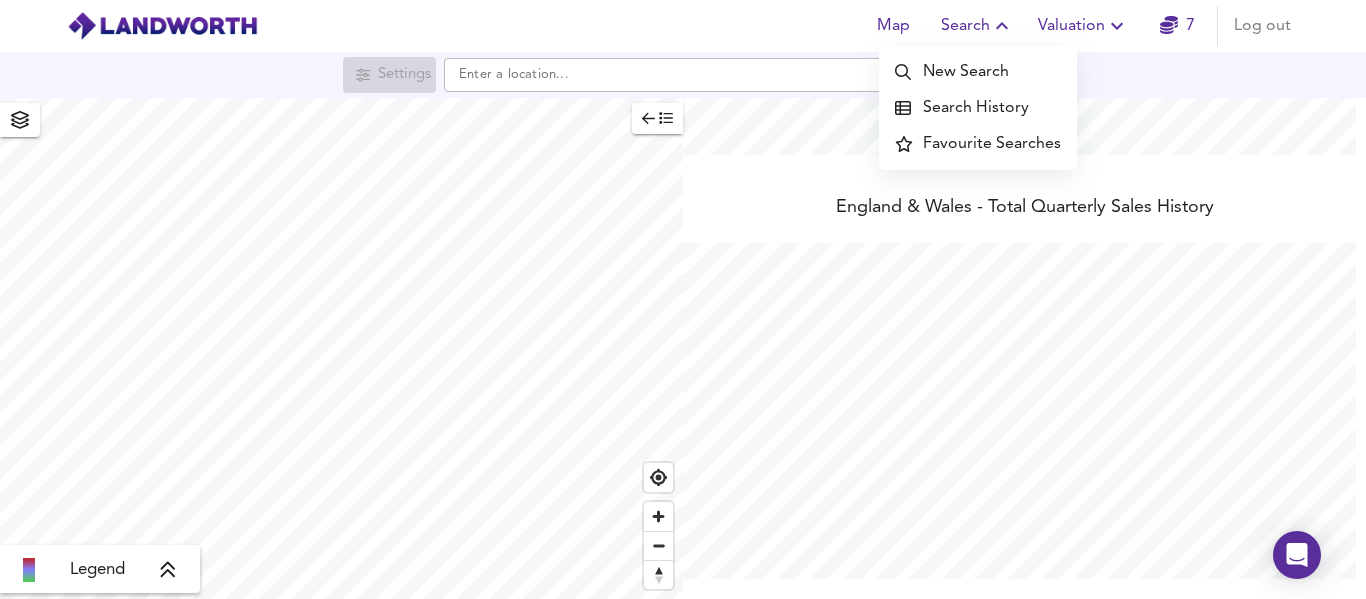 click 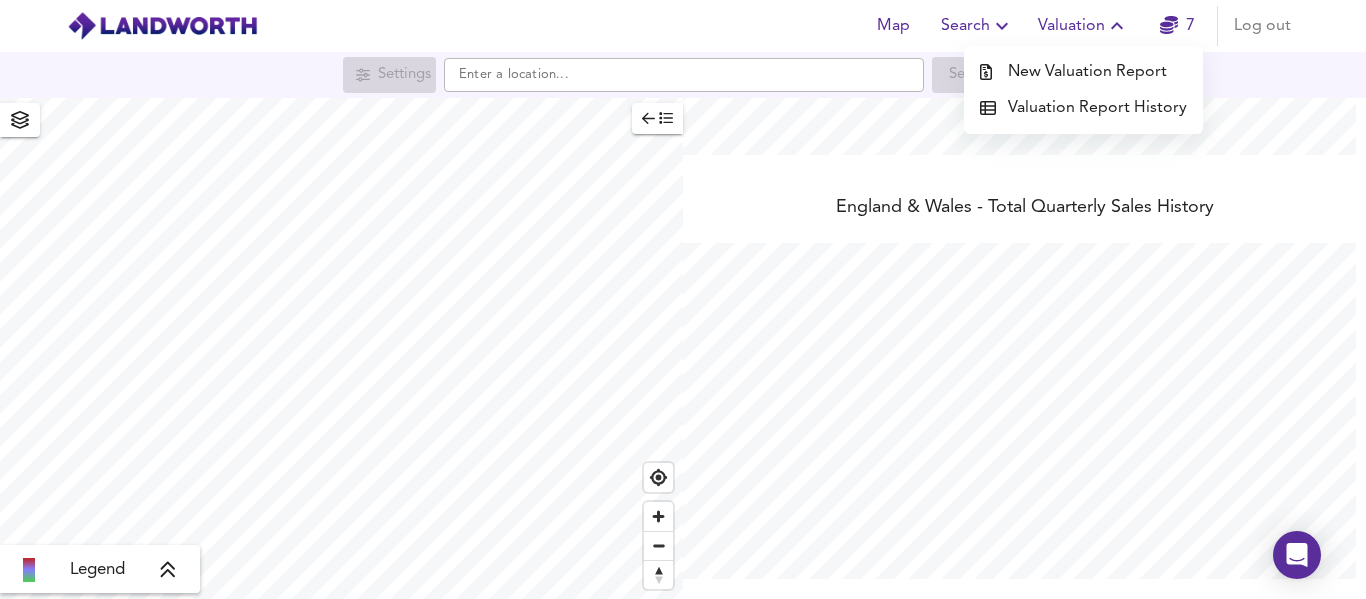 click on "7" at bounding box center (1177, 26) 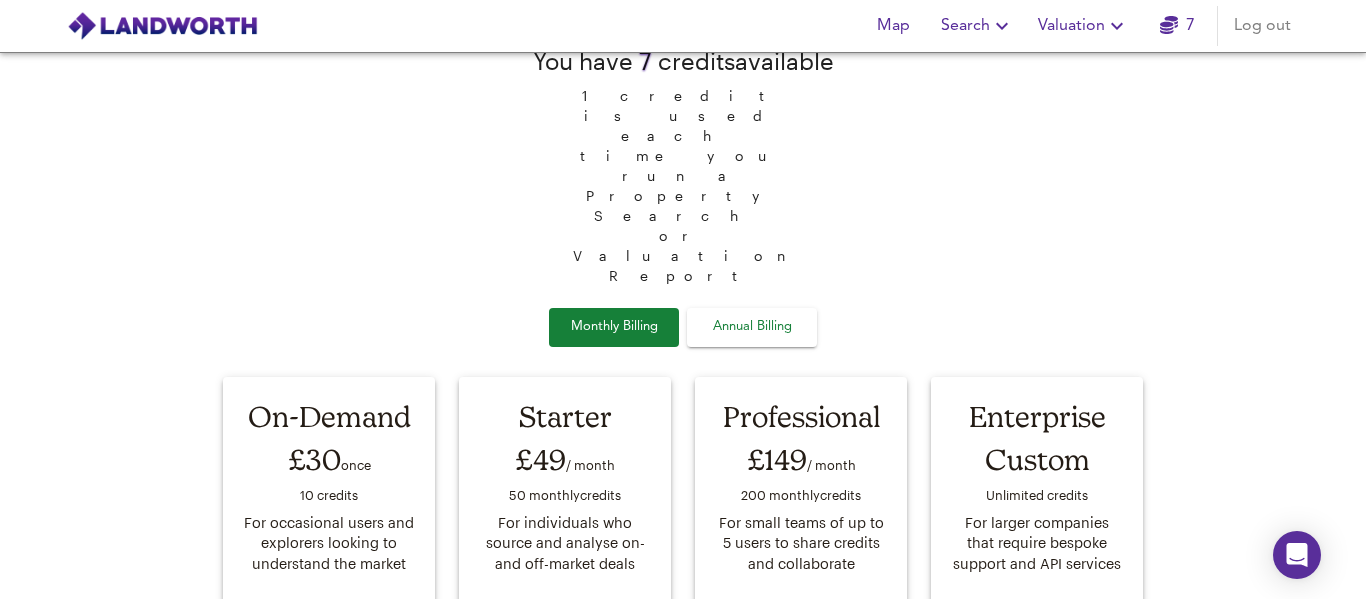scroll, scrollTop: 43, scrollLeft: 0, axis: vertical 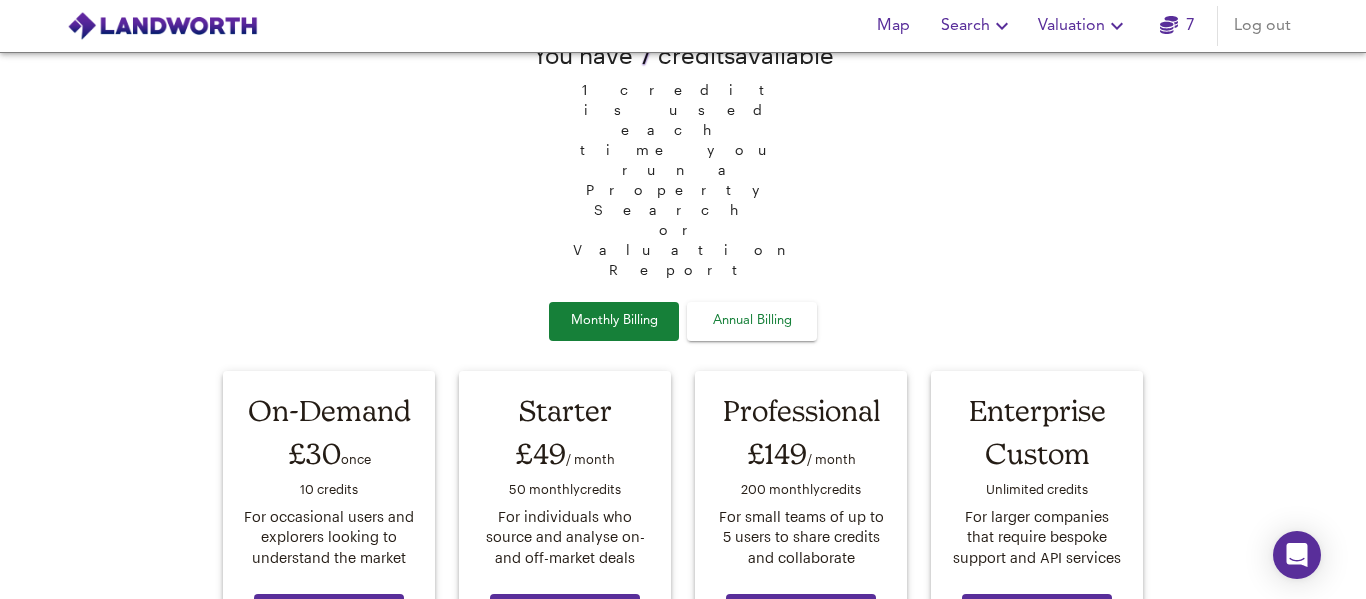 click on "send us a message" at bounding box center (624, 691) 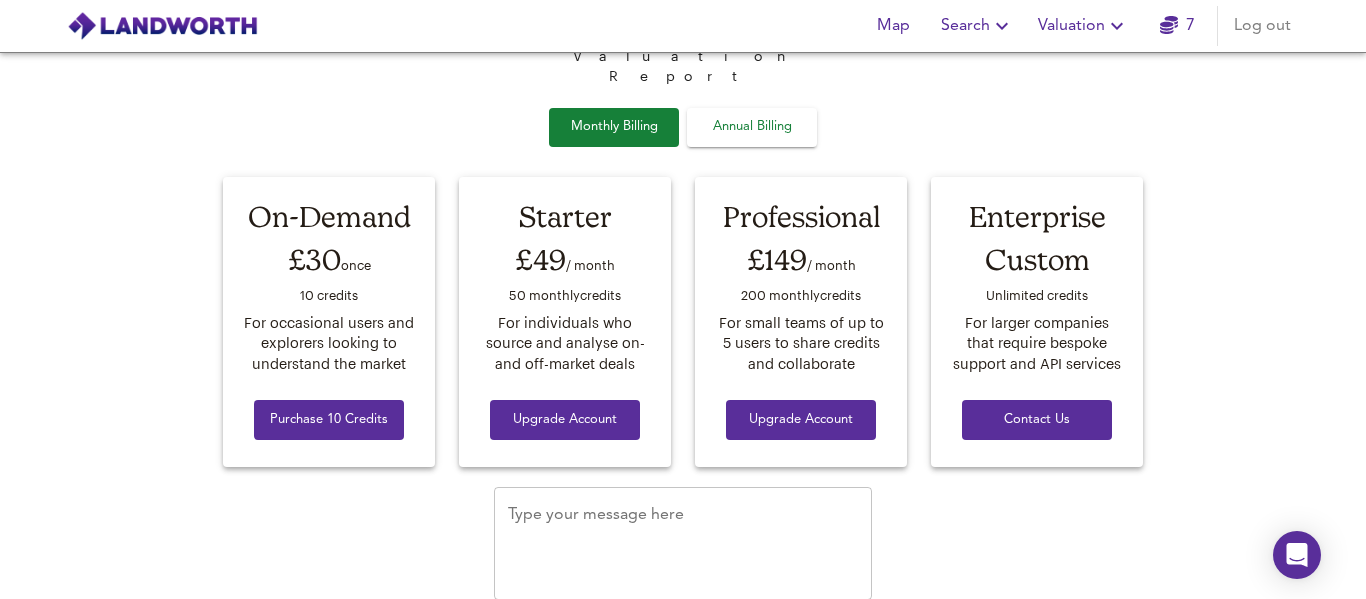click on "Type your message here" at bounding box center [683, 543] 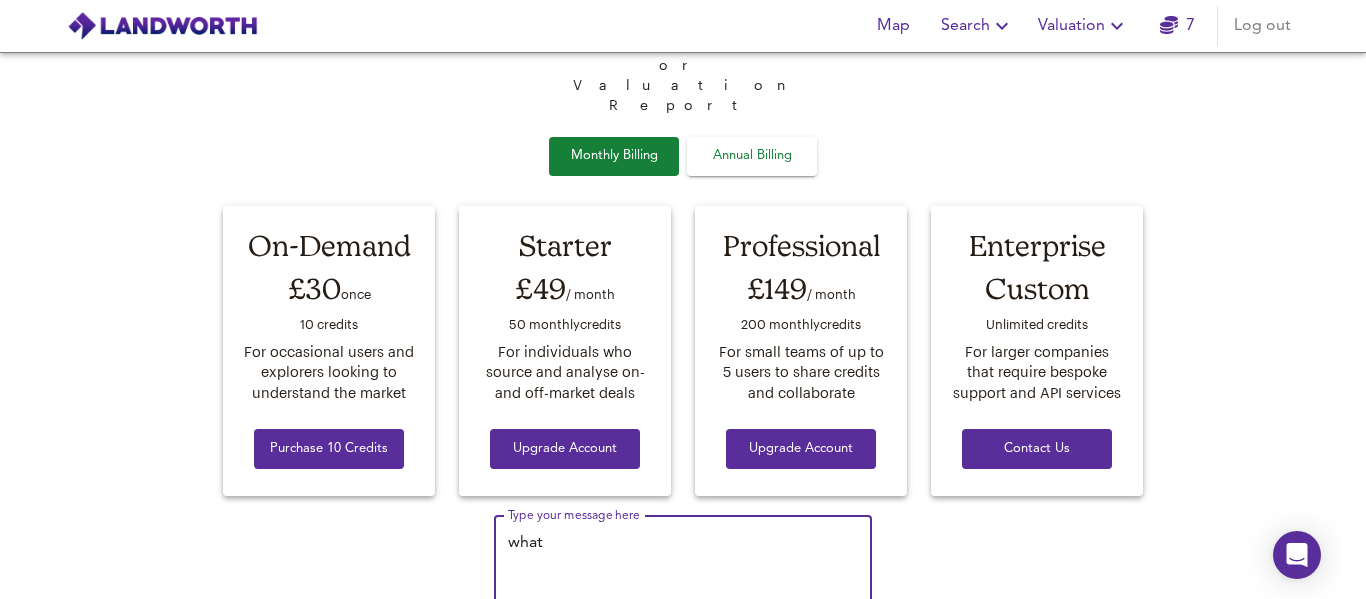 scroll, scrollTop: 212, scrollLeft: 0, axis: vertical 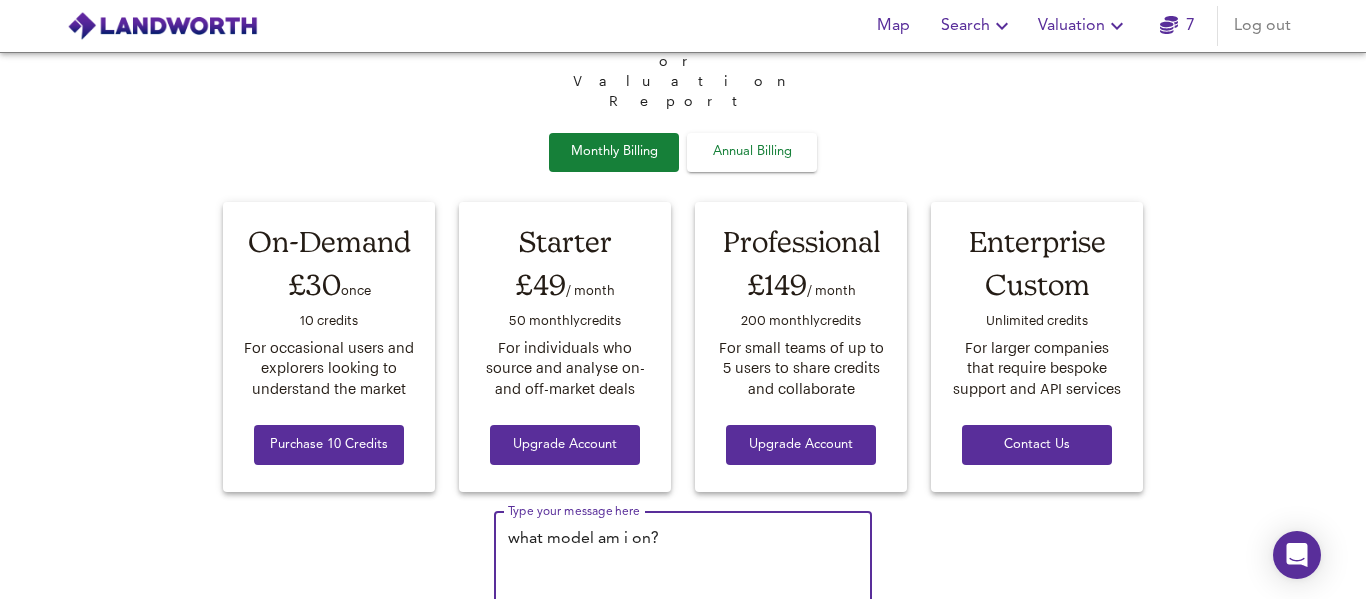 type on "what model am i on?" 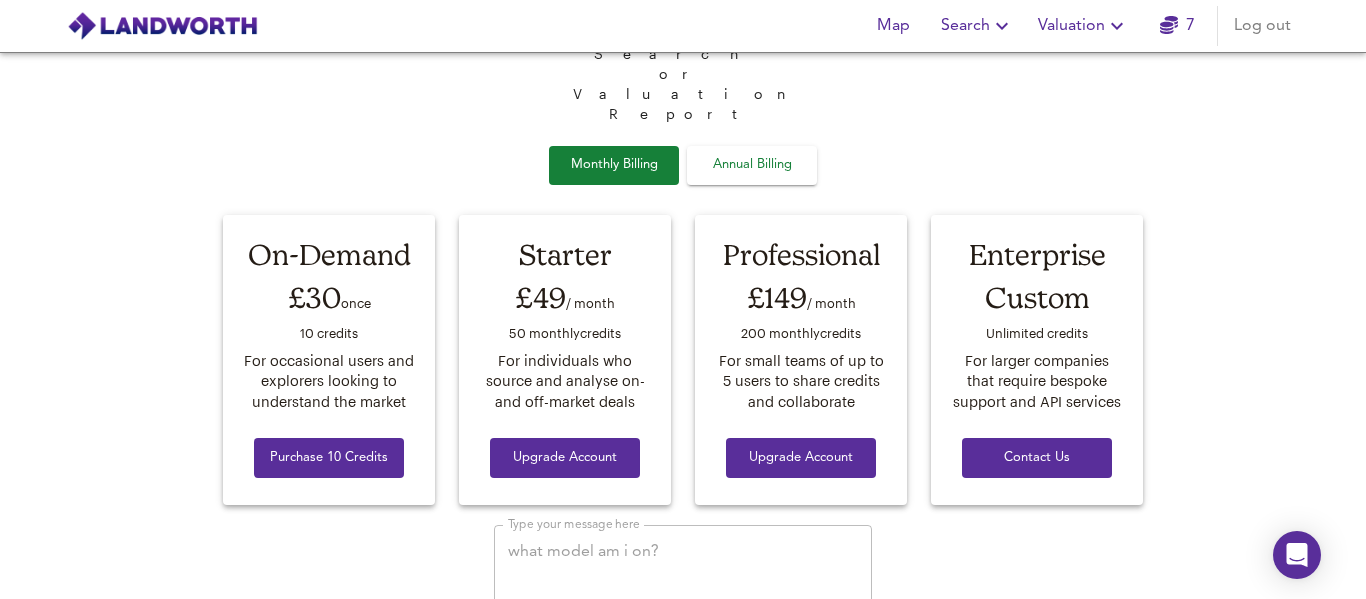 scroll, scrollTop: 79, scrollLeft: 0, axis: vertical 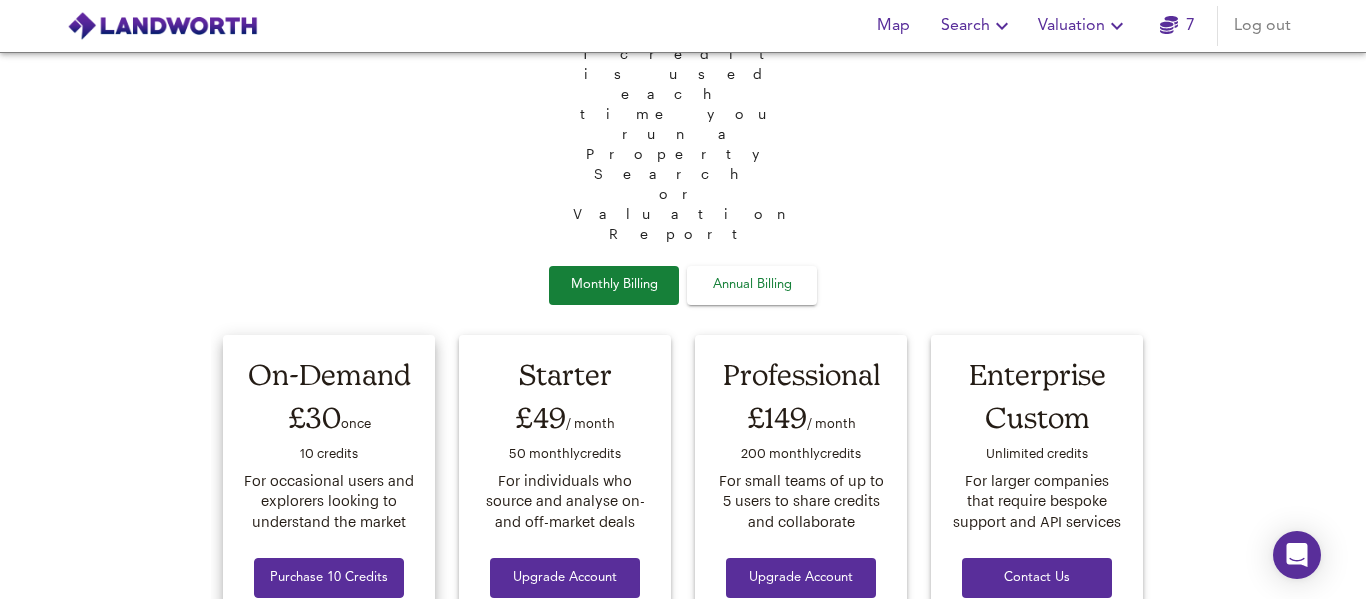 click on "Purchase 10 Credits" at bounding box center [329, 578] 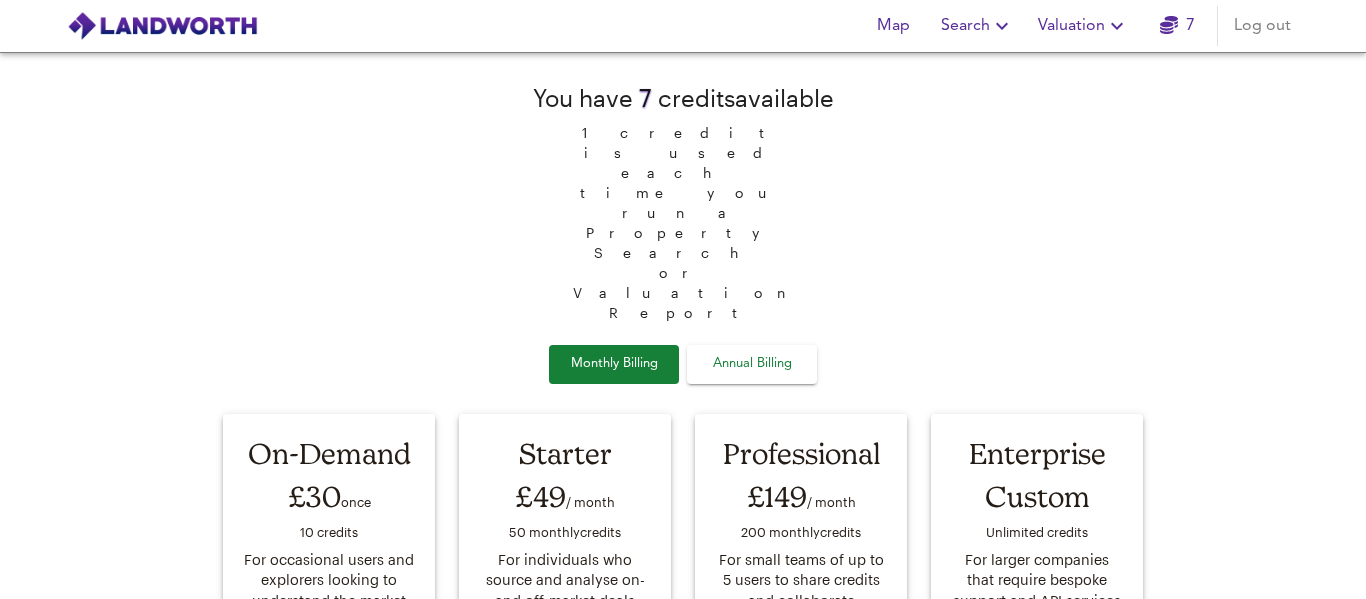 scroll, scrollTop: 0, scrollLeft: 0, axis: both 